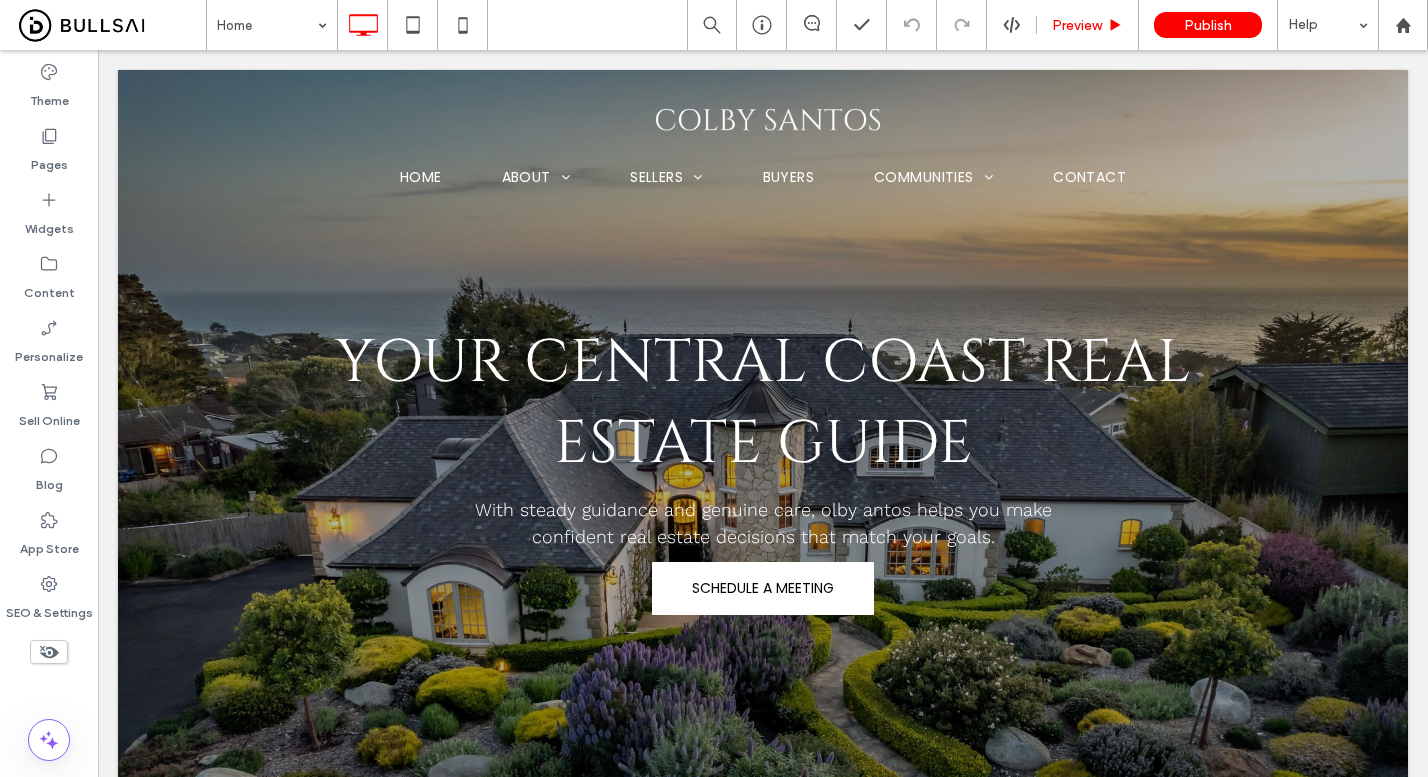 scroll, scrollTop: 0, scrollLeft: 0, axis: both 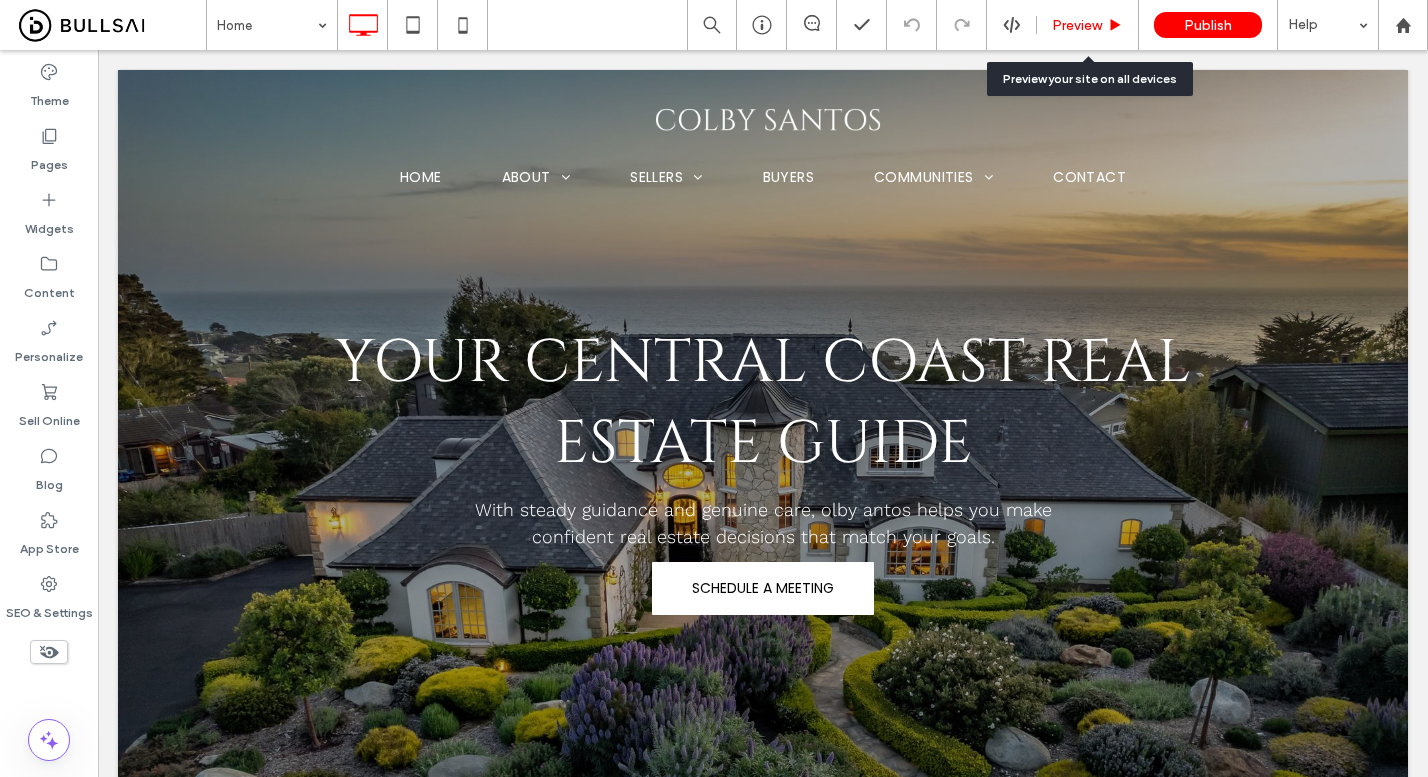 click on "Preview" at bounding box center (1077, 25) 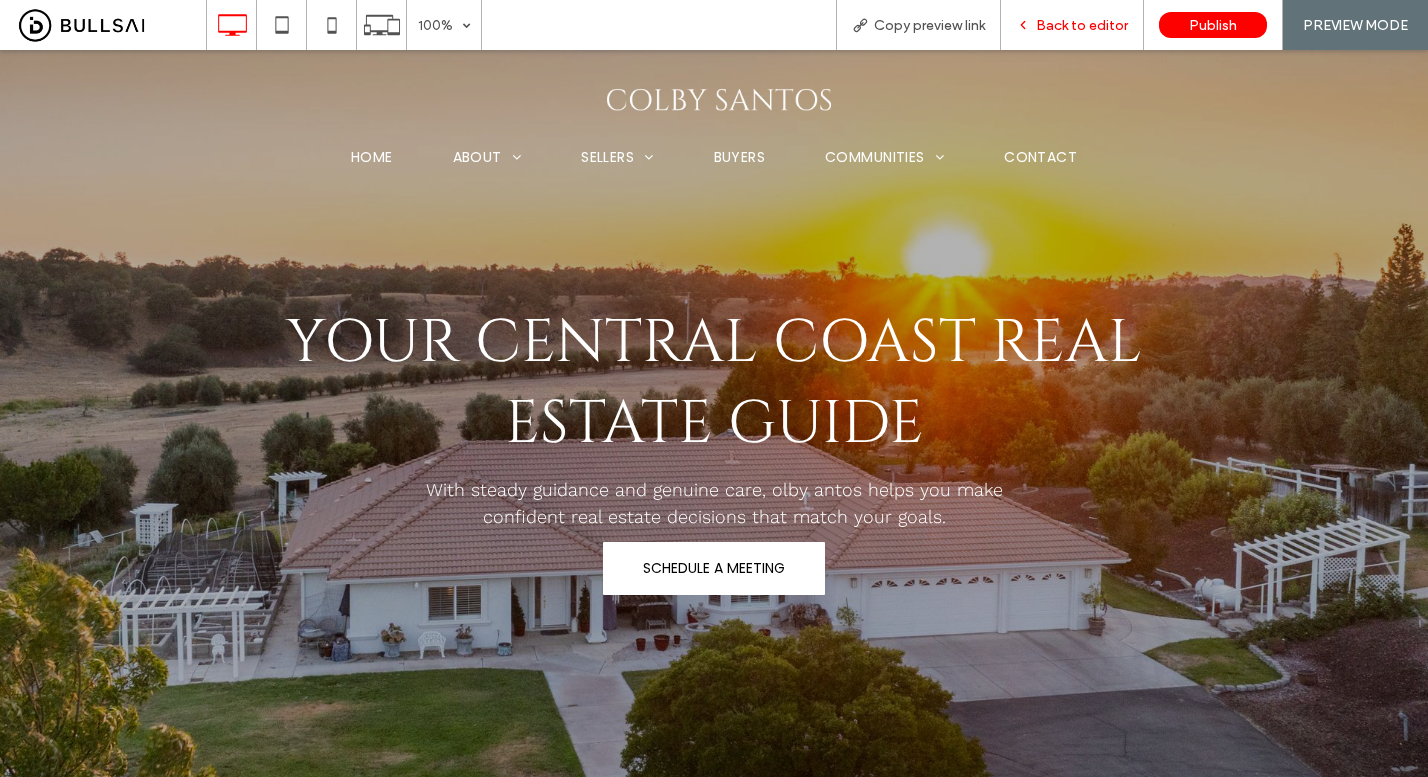 click on "Back to editor" at bounding box center (1082, 25) 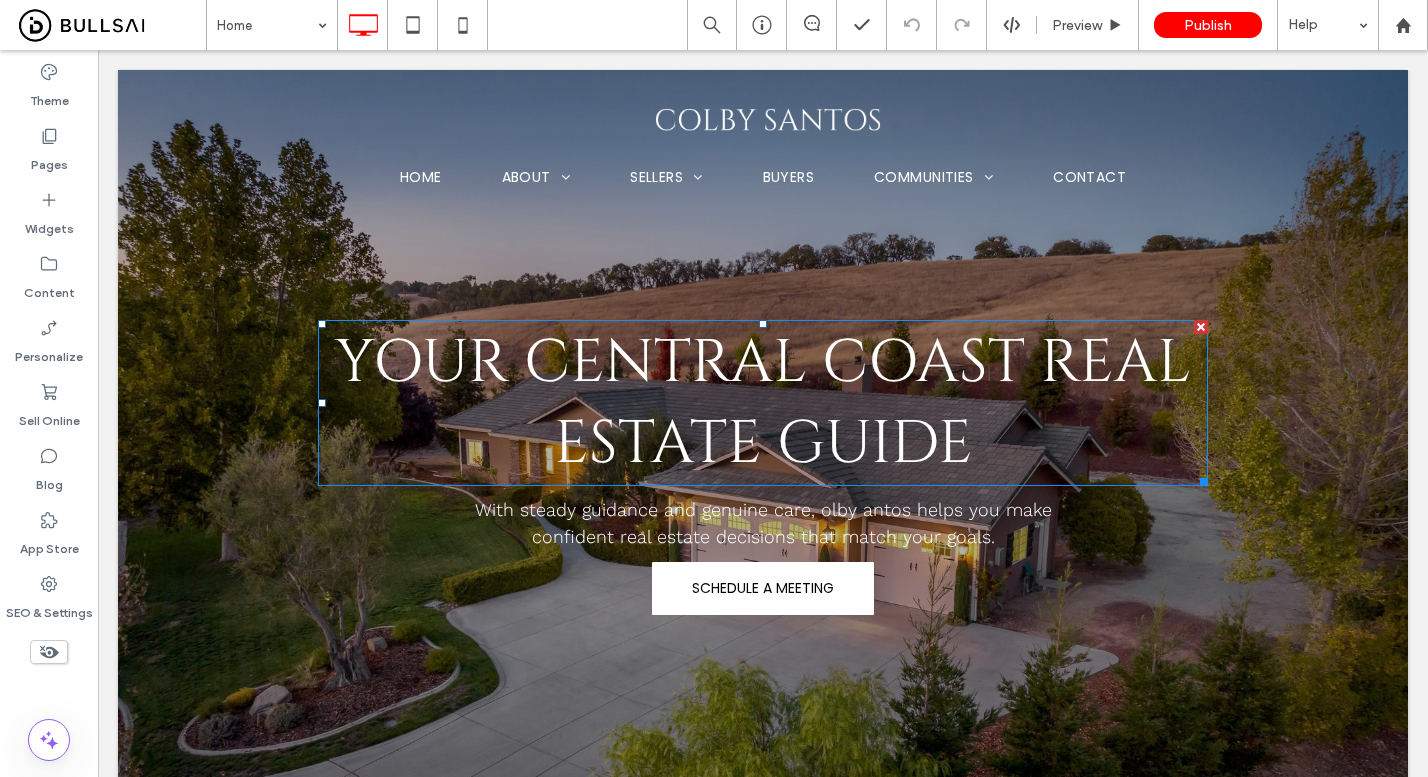 click on "Your Central Coast Real Estate Guide" at bounding box center (763, 403) 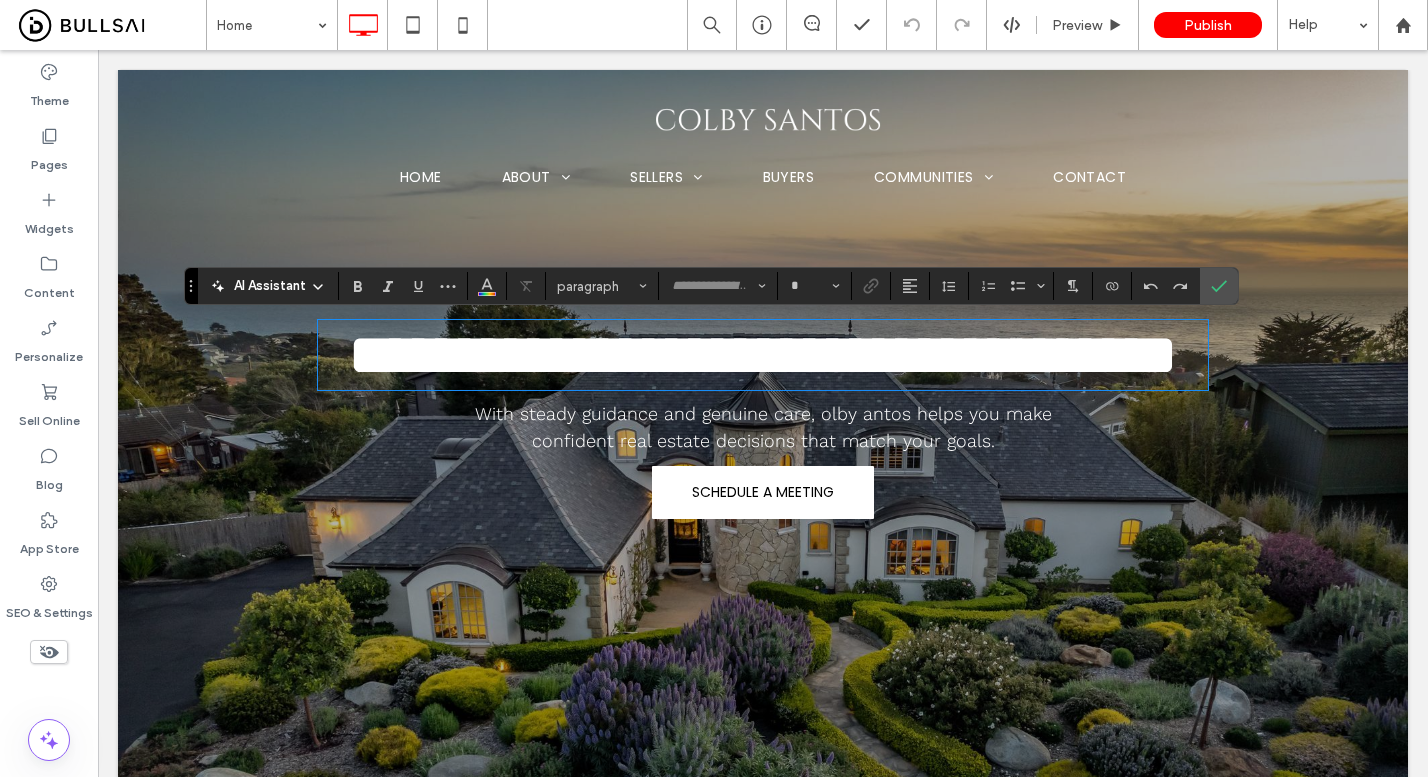 type on "******" 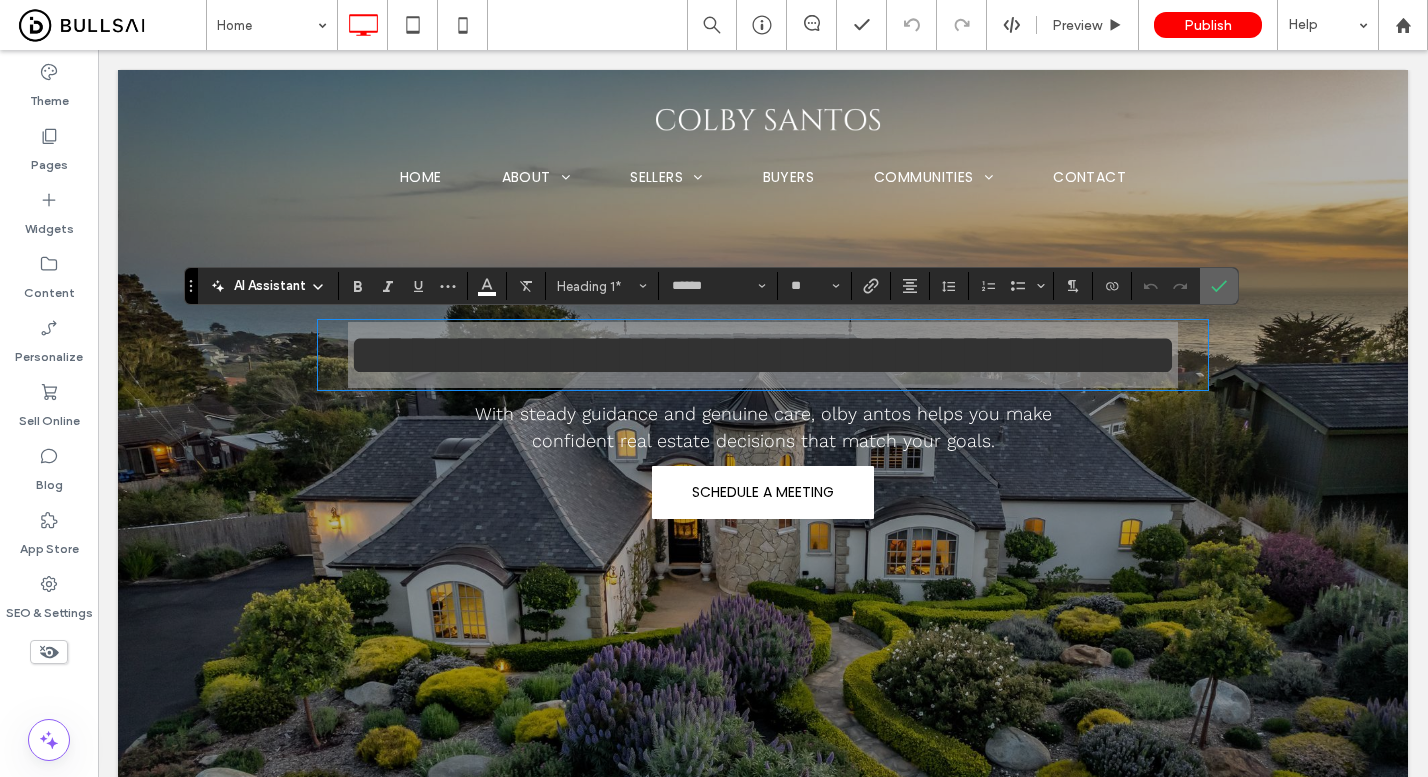 click at bounding box center (1219, 286) 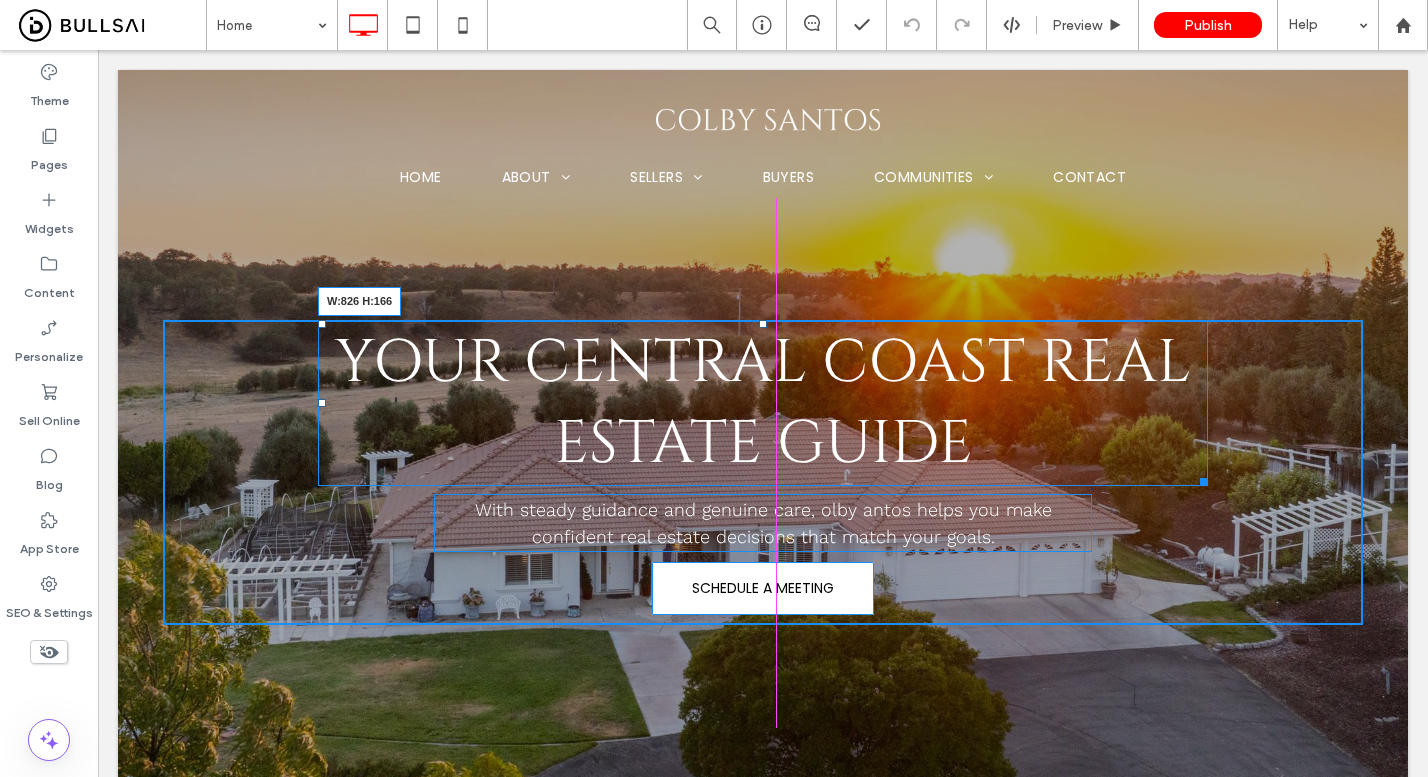 drag, startPoint x: 1198, startPoint y: 481, endPoint x: 1264, endPoint y: 528, distance: 81.02469 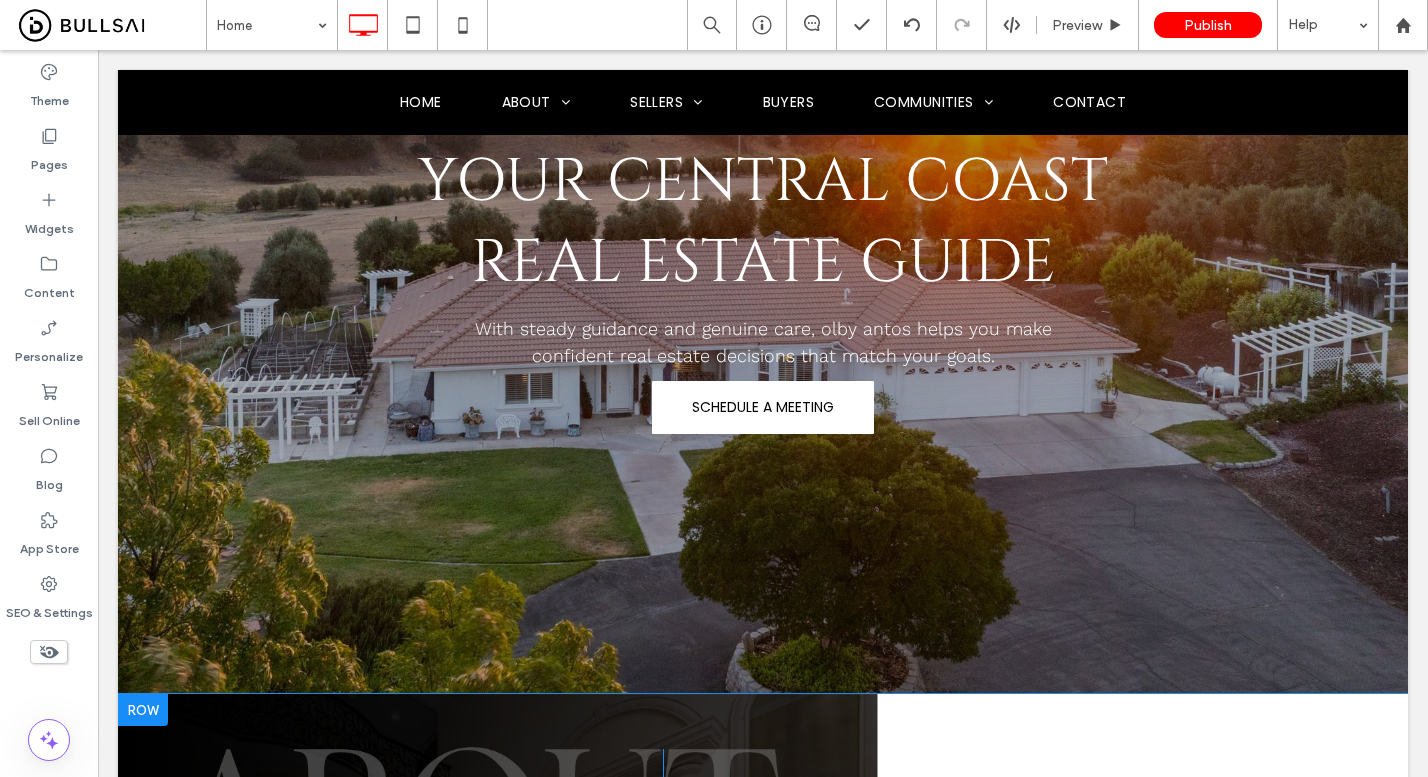drag, startPoint x: 1021, startPoint y: 315, endPoint x: 1011, endPoint y: 303, distance: 15.6205 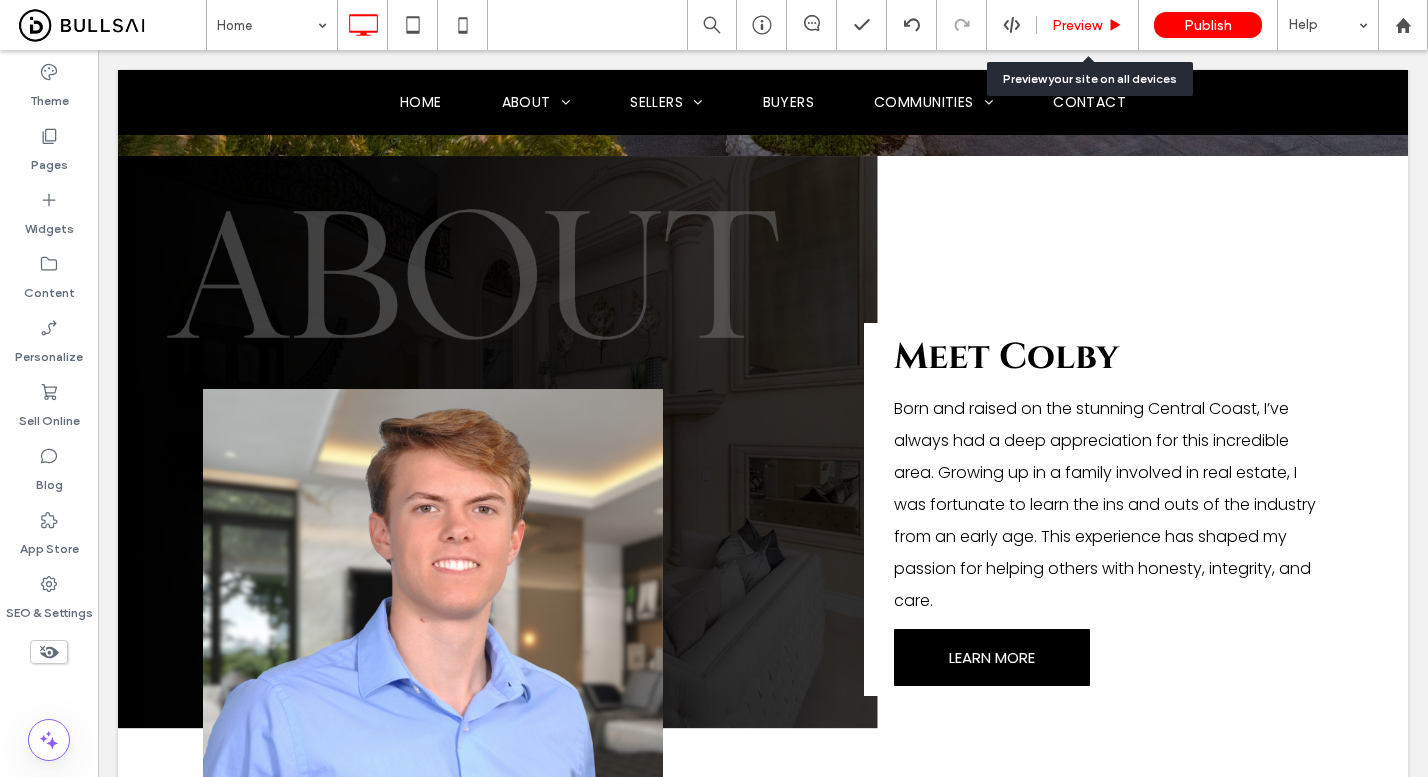 click 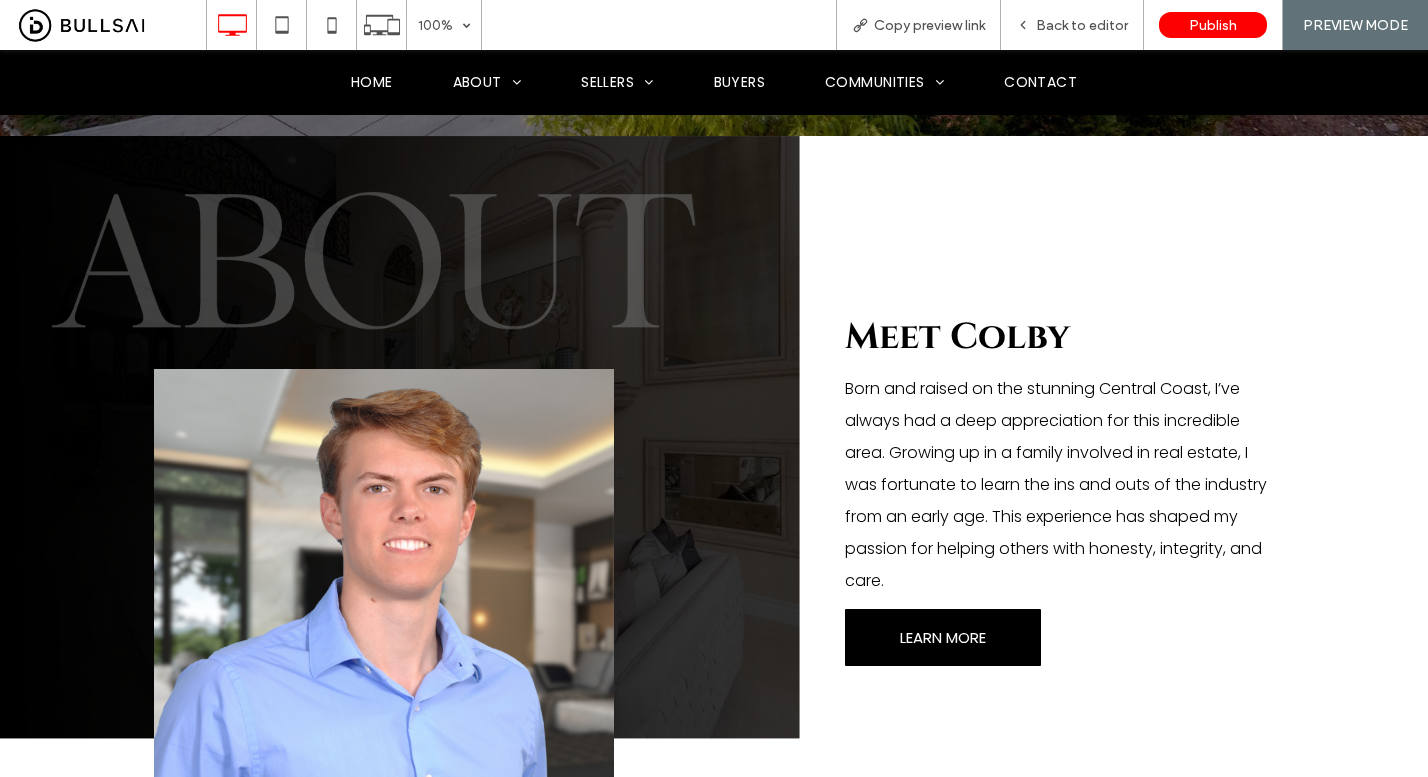 scroll, scrollTop: 1001, scrollLeft: 0, axis: vertical 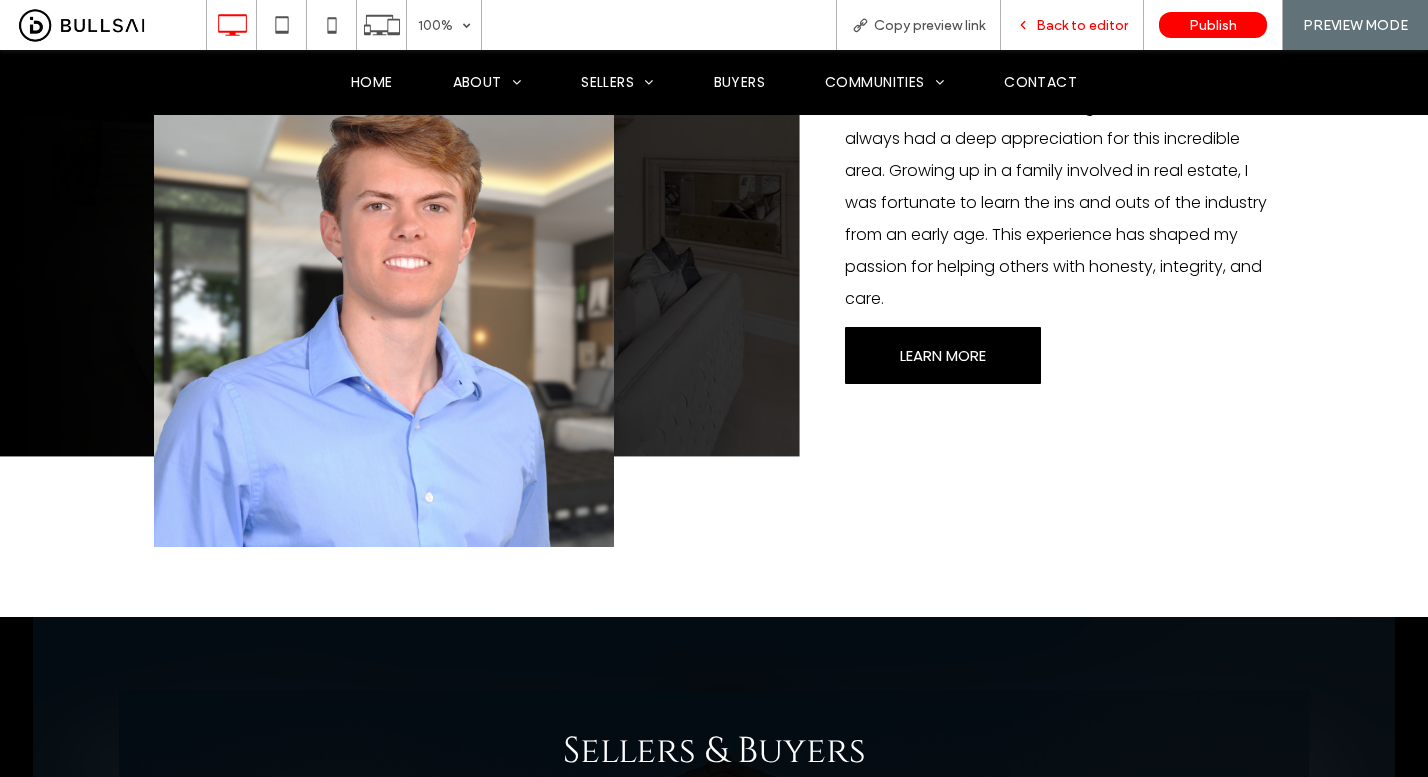 click on "Back to editor" at bounding box center [1082, 25] 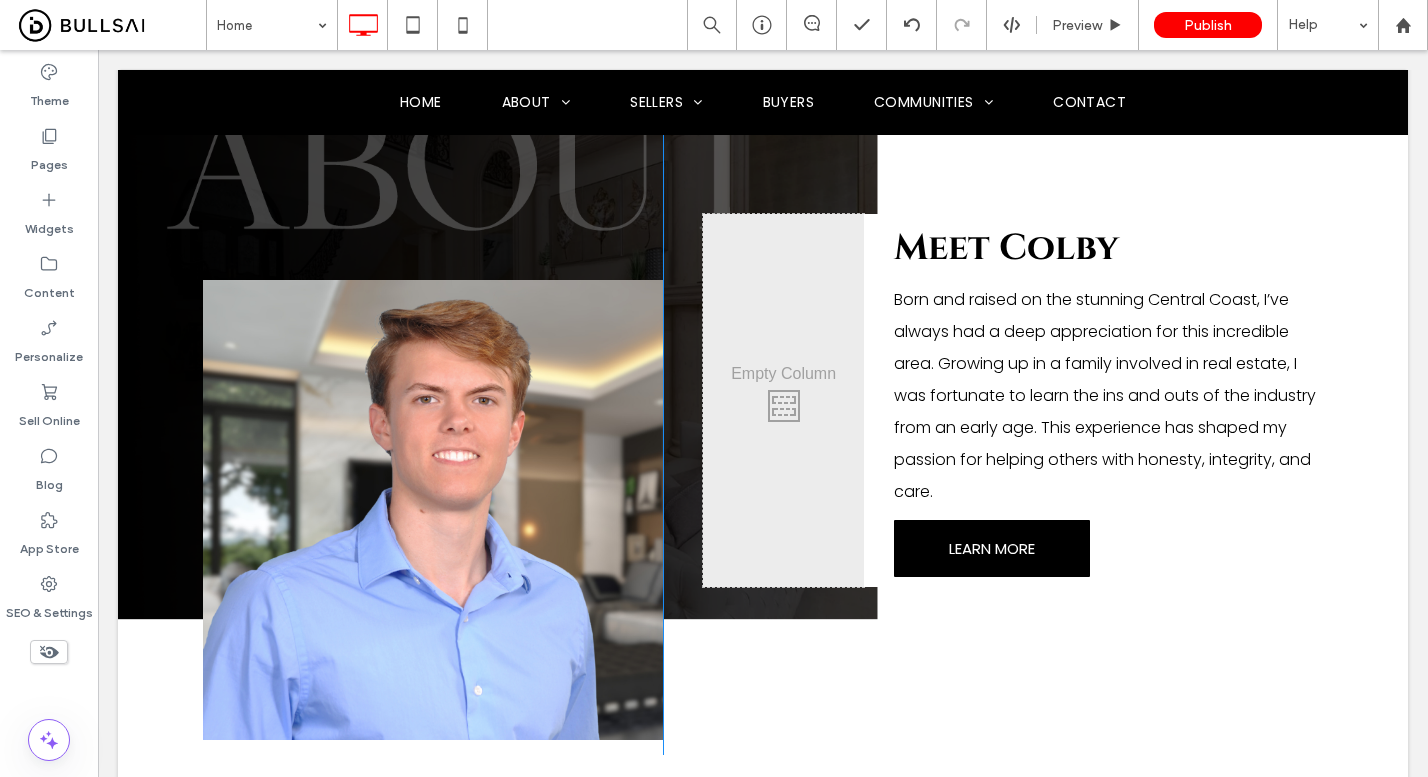 scroll, scrollTop: 1139, scrollLeft: 0, axis: vertical 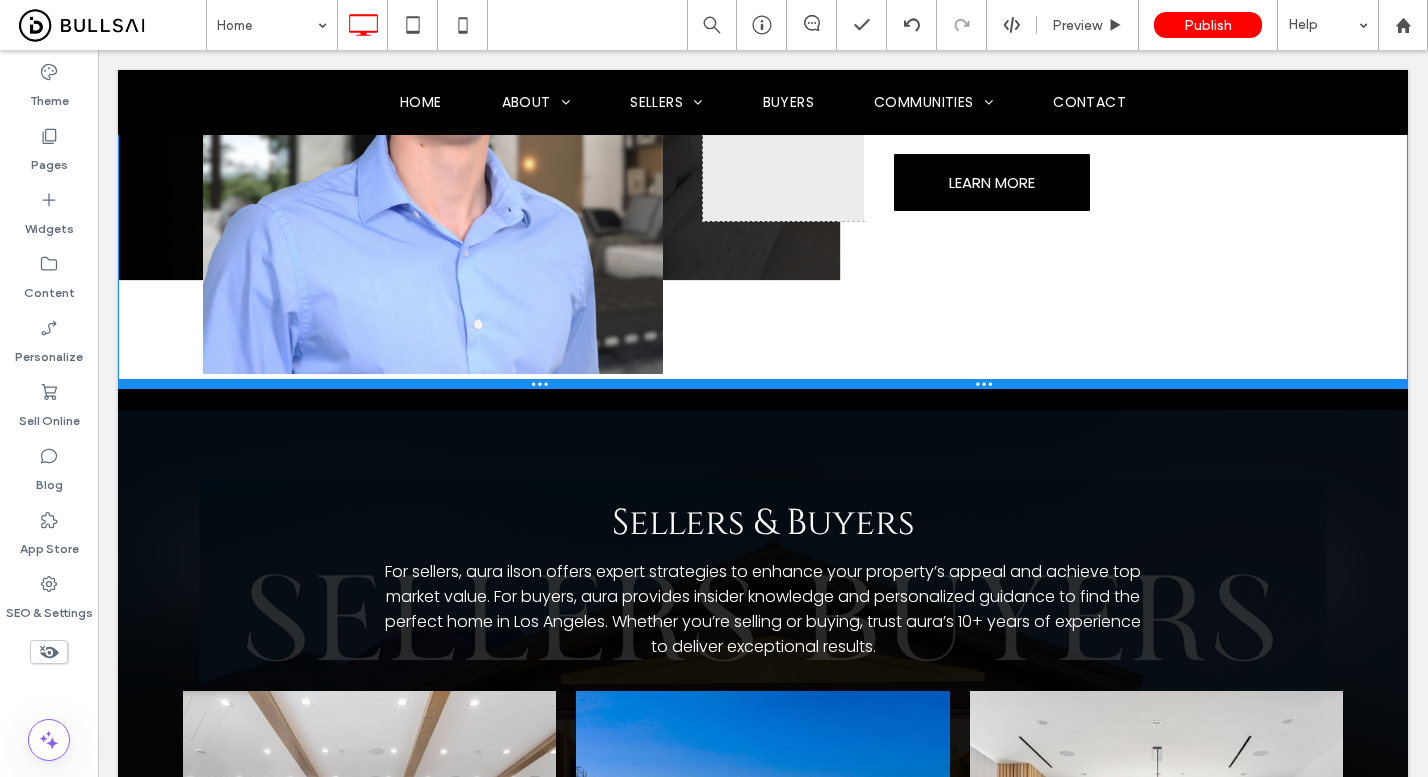 drag, startPoint x: 1180, startPoint y: 494, endPoint x: 1170, endPoint y: 314, distance: 180.27756 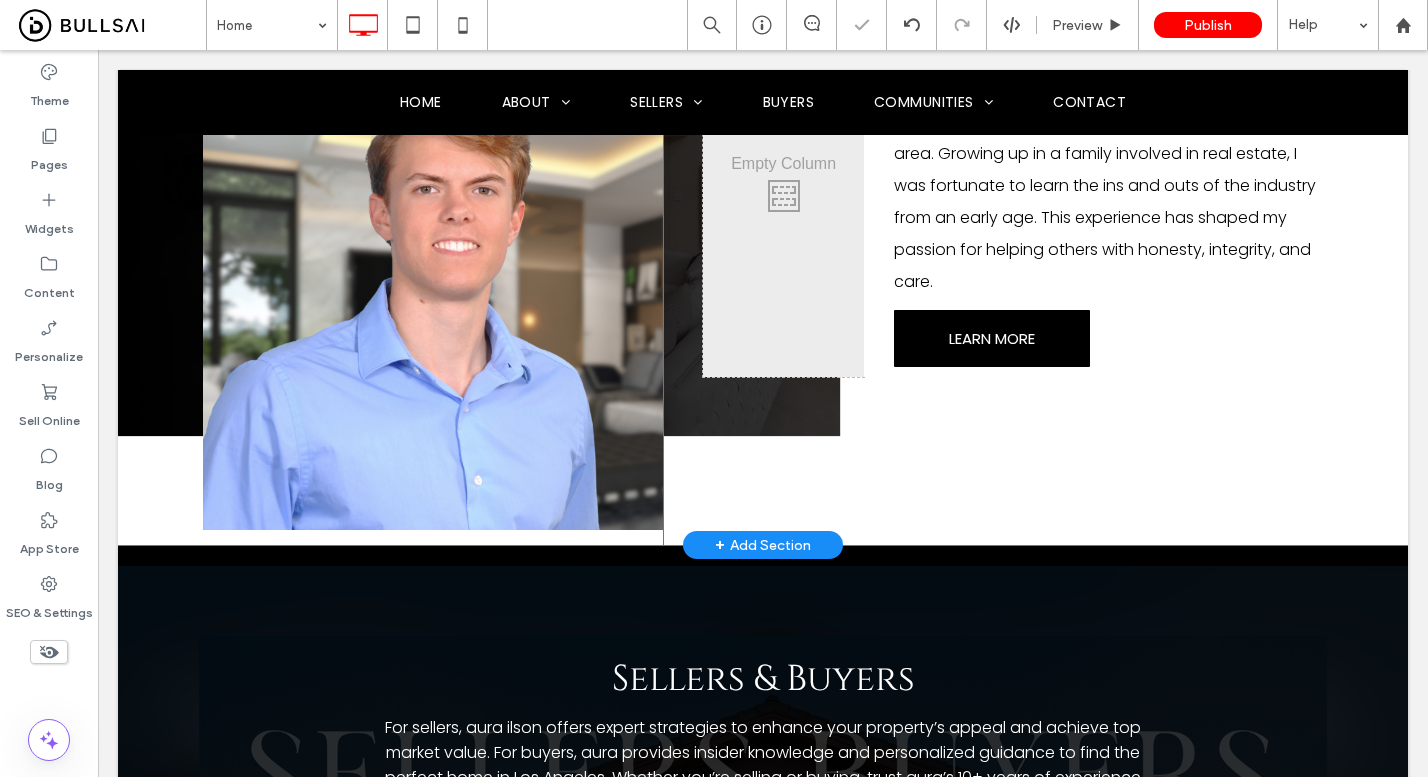 scroll, scrollTop: 657, scrollLeft: 0, axis: vertical 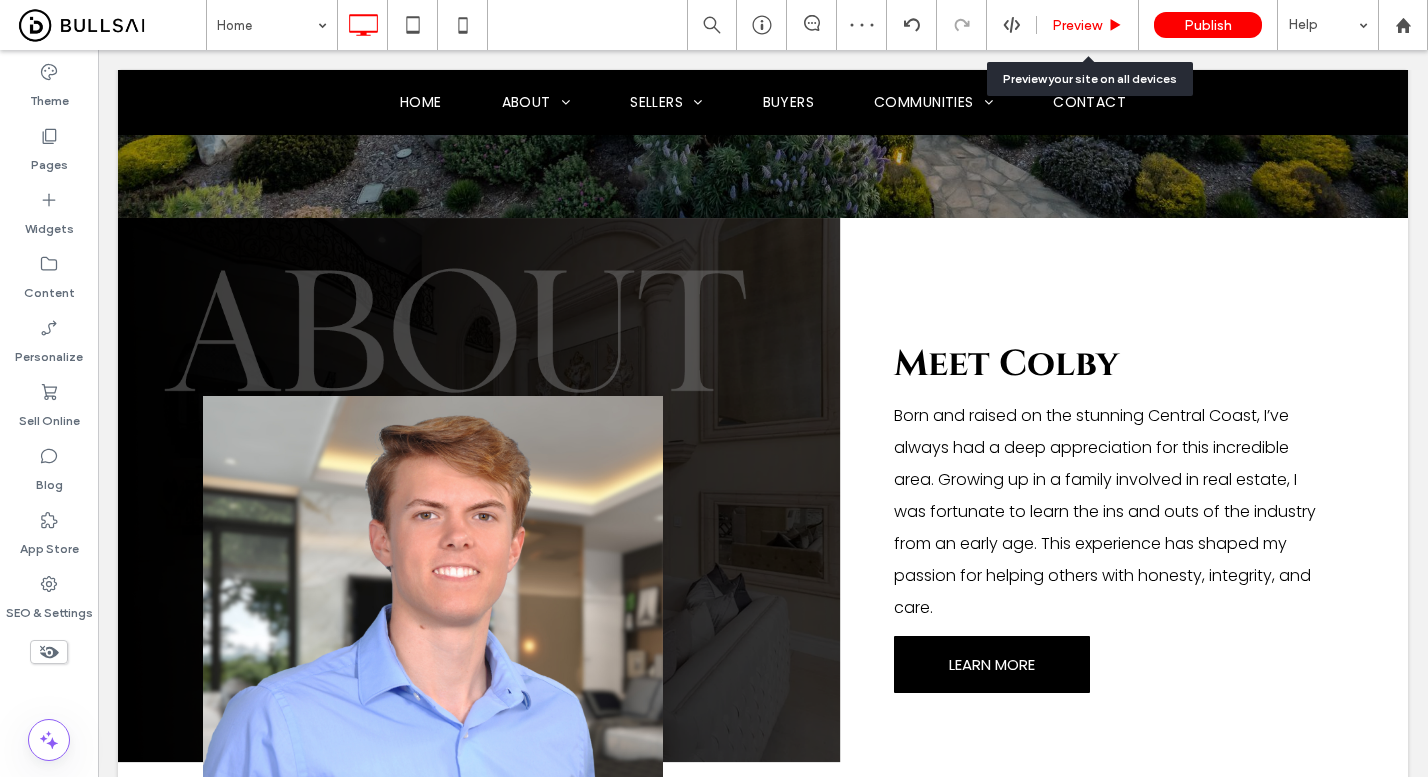 click on "Preview" at bounding box center [1088, 25] 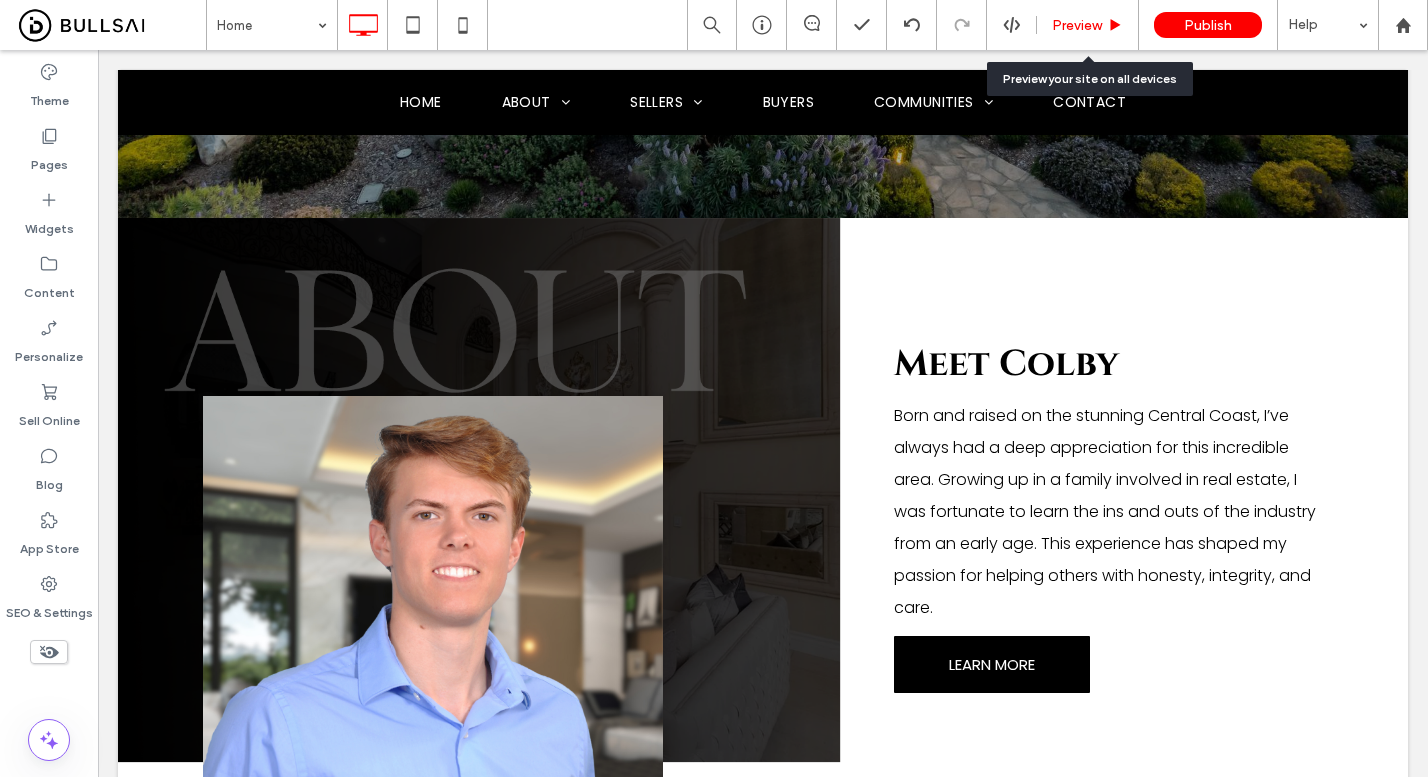 click on "Preview" at bounding box center [1077, 25] 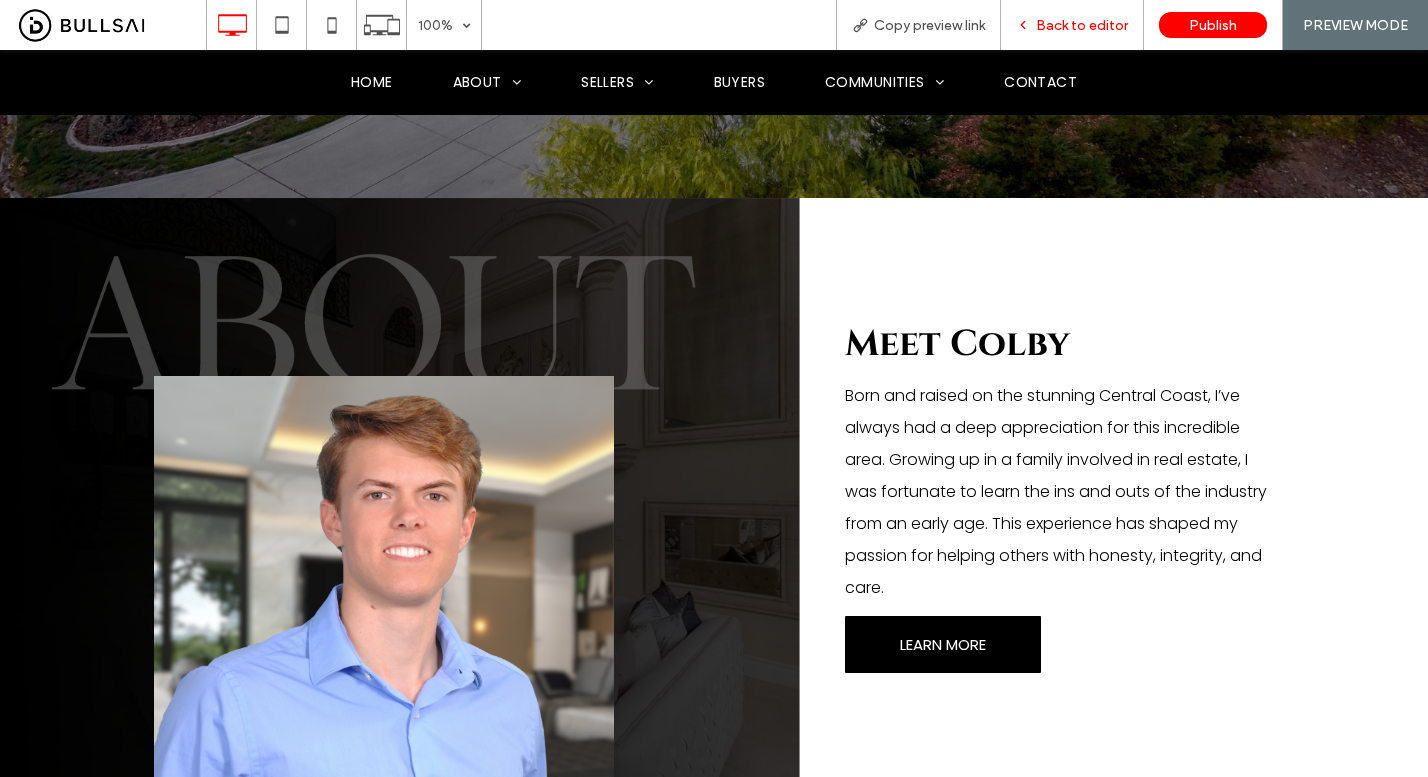 click on "Back to editor" at bounding box center [1082, 25] 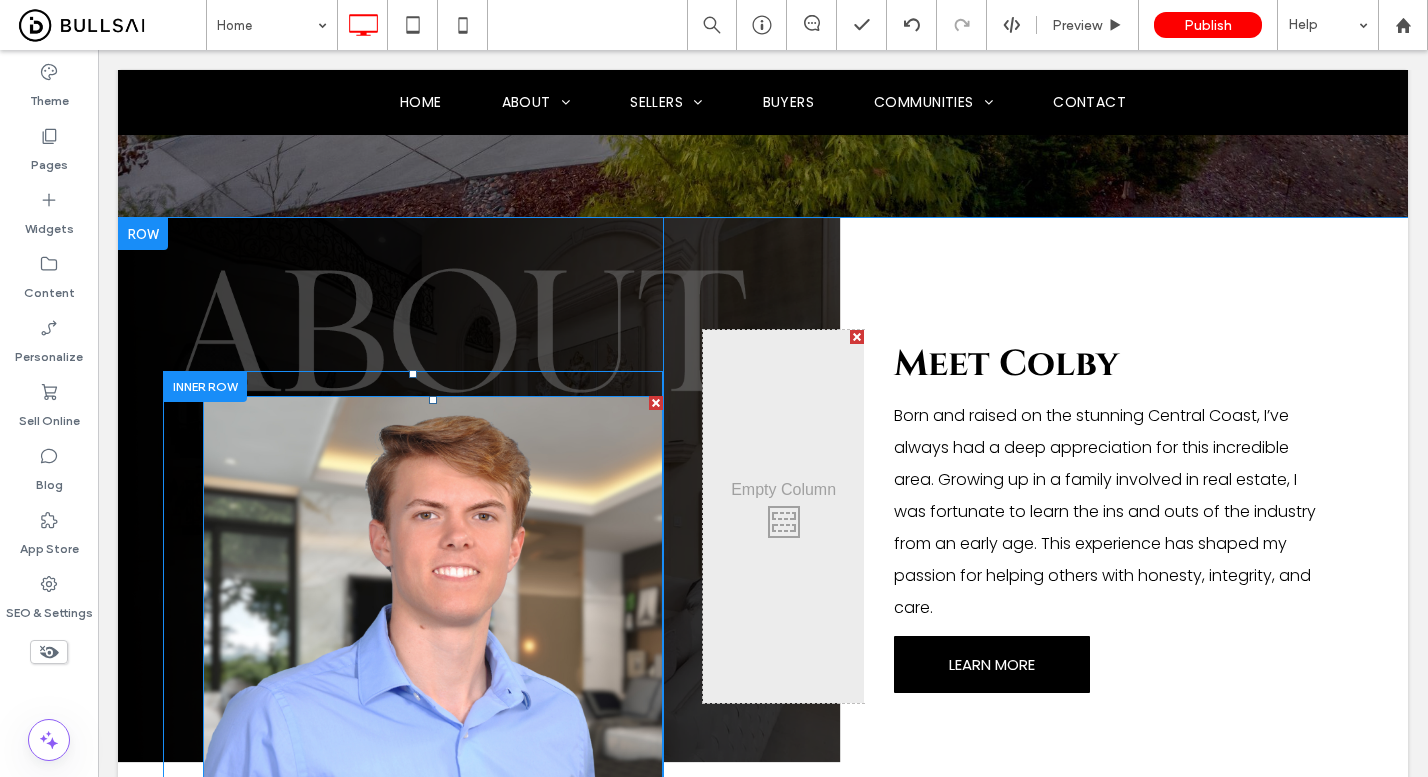 click at bounding box center (433, 626) 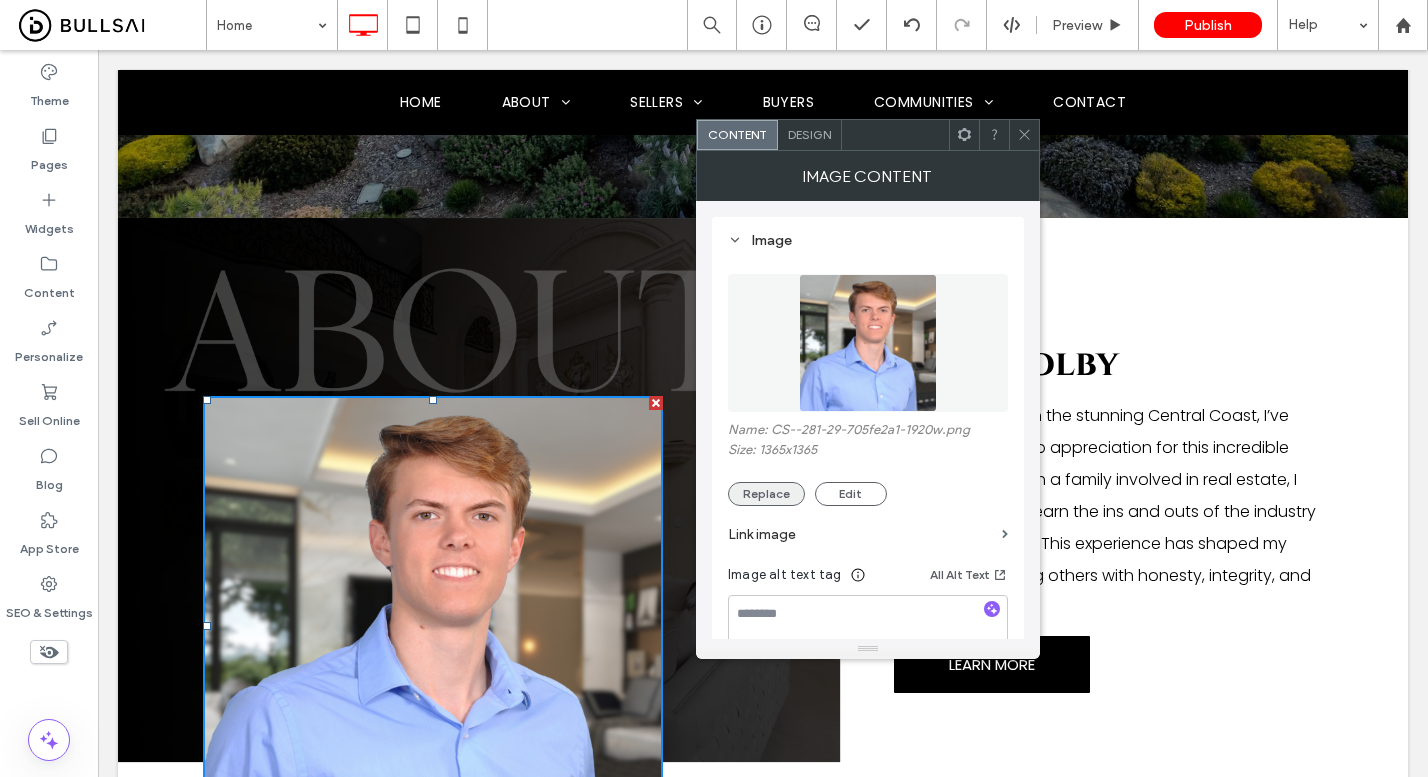 click on "Replace" at bounding box center (766, 494) 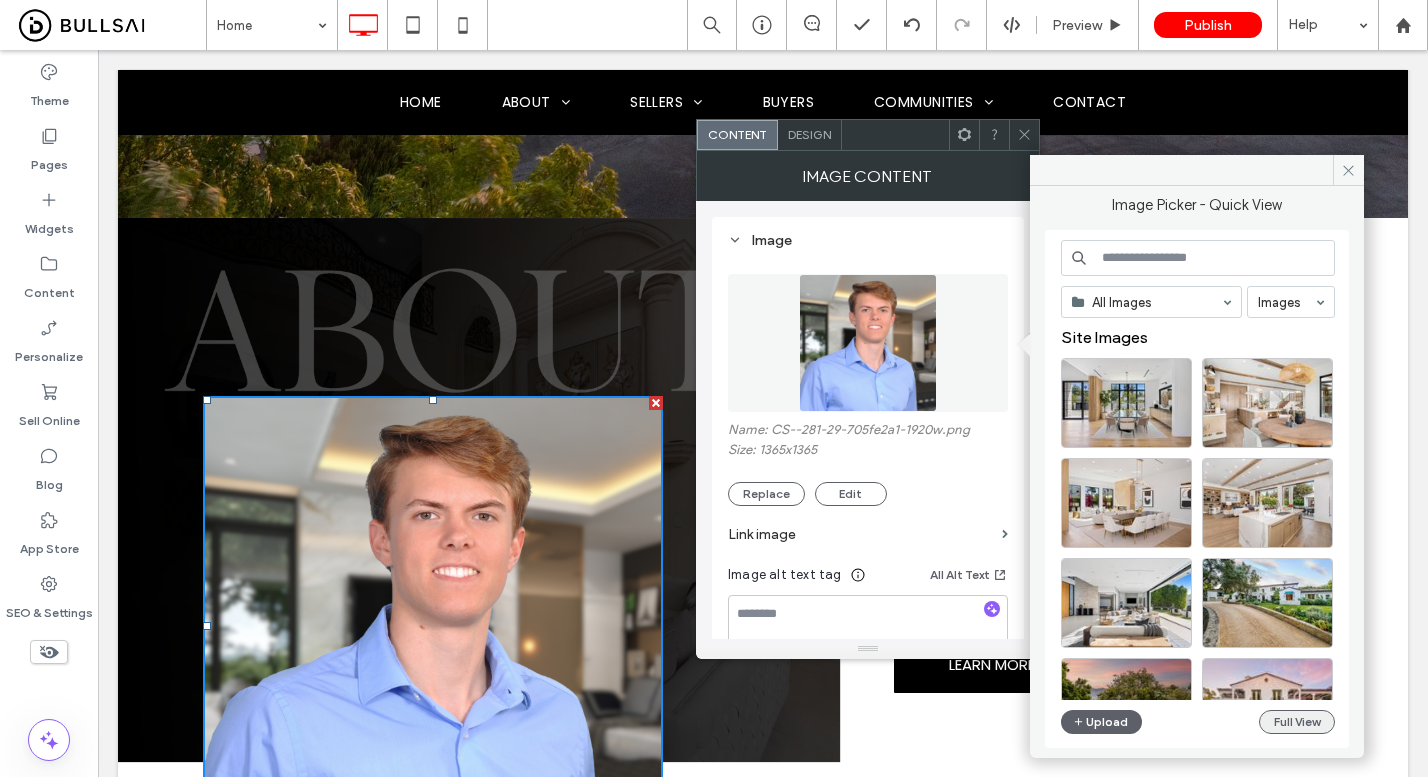 click on "Full View" at bounding box center [1297, 722] 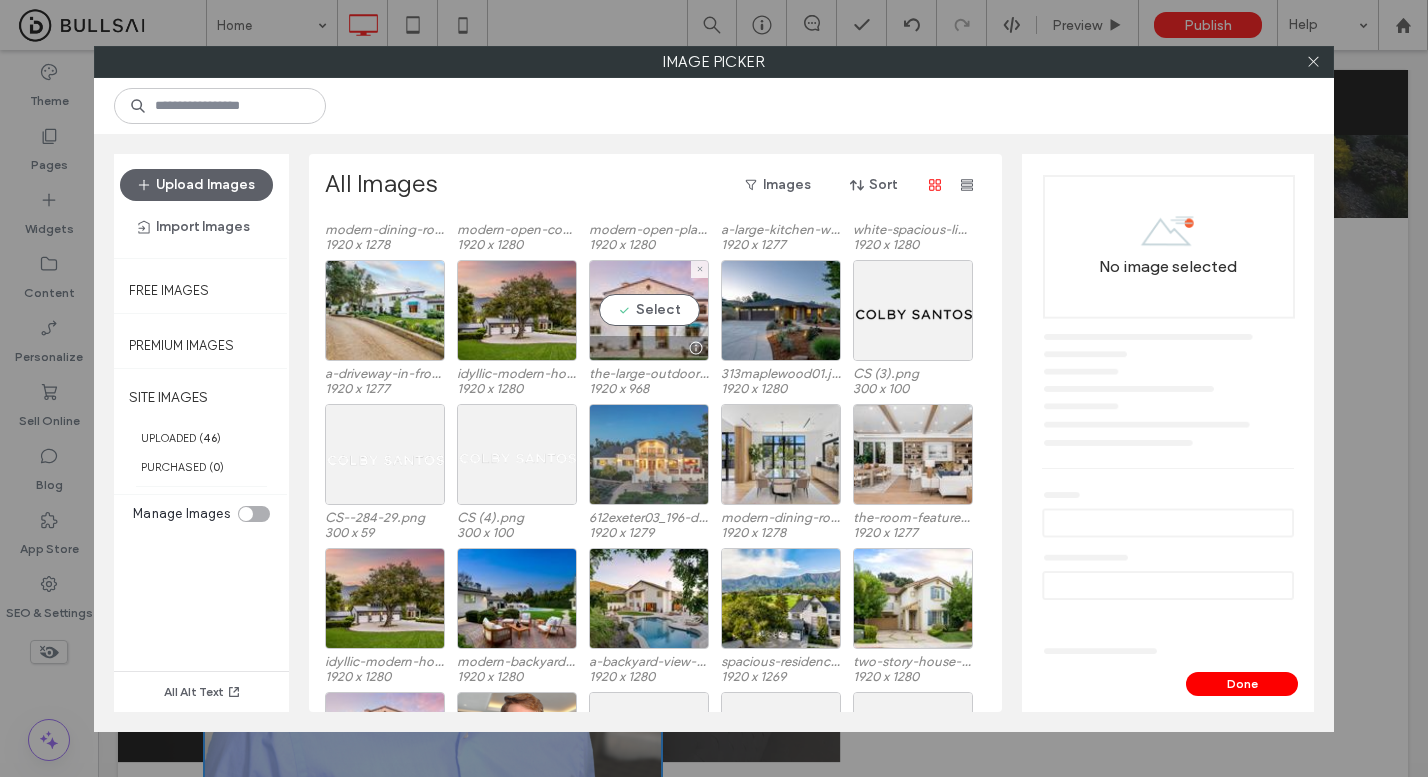 scroll, scrollTop: 488, scrollLeft: 0, axis: vertical 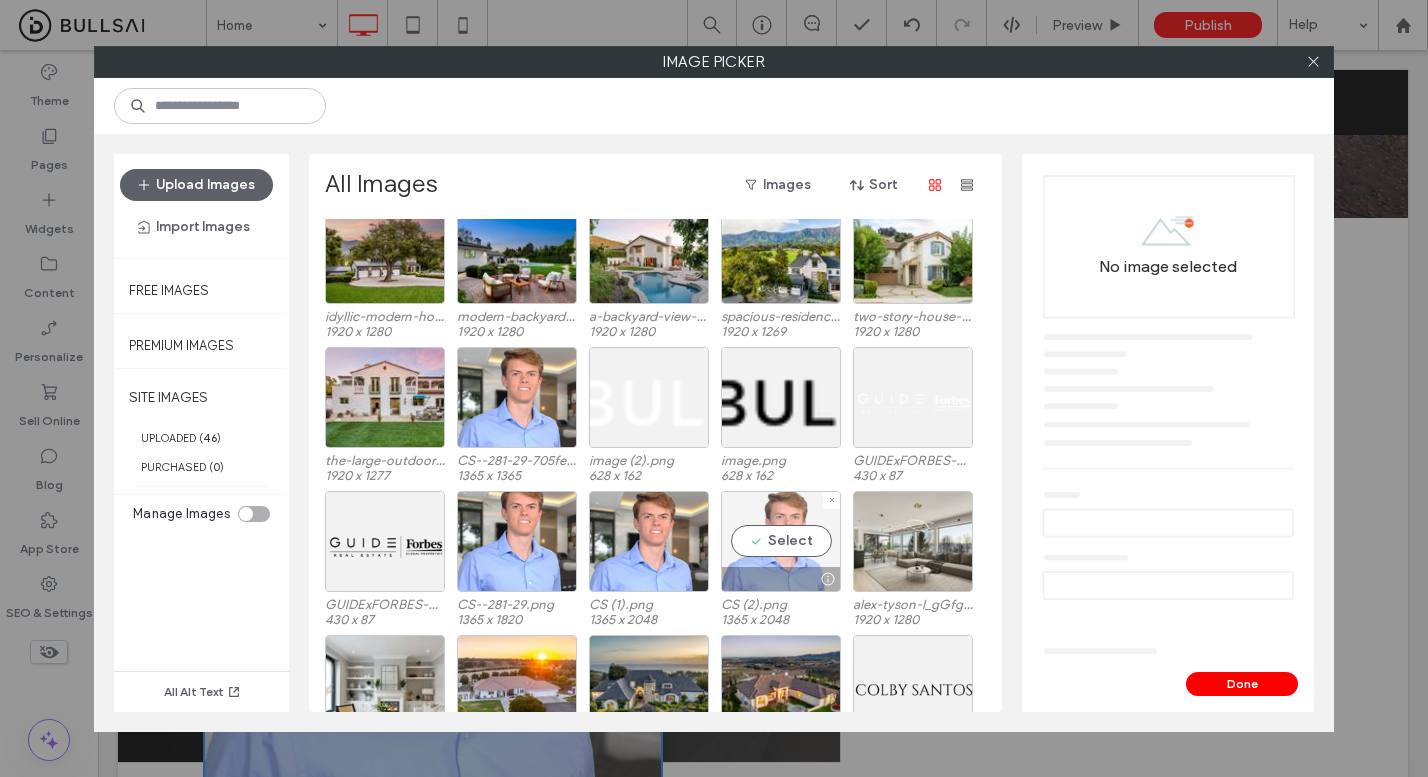 click on "Select" at bounding box center [781, 541] 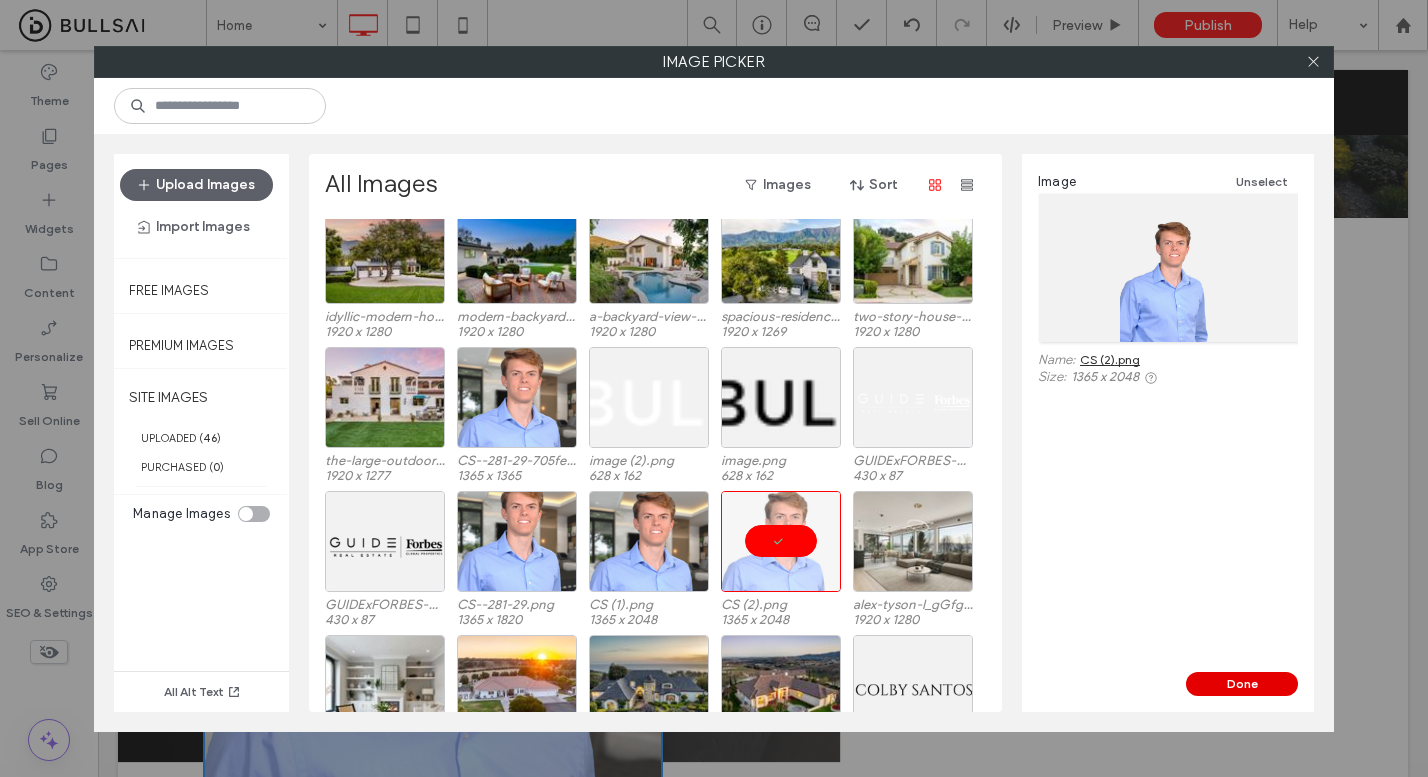 click on "Done" at bounding box center [1242, 684] 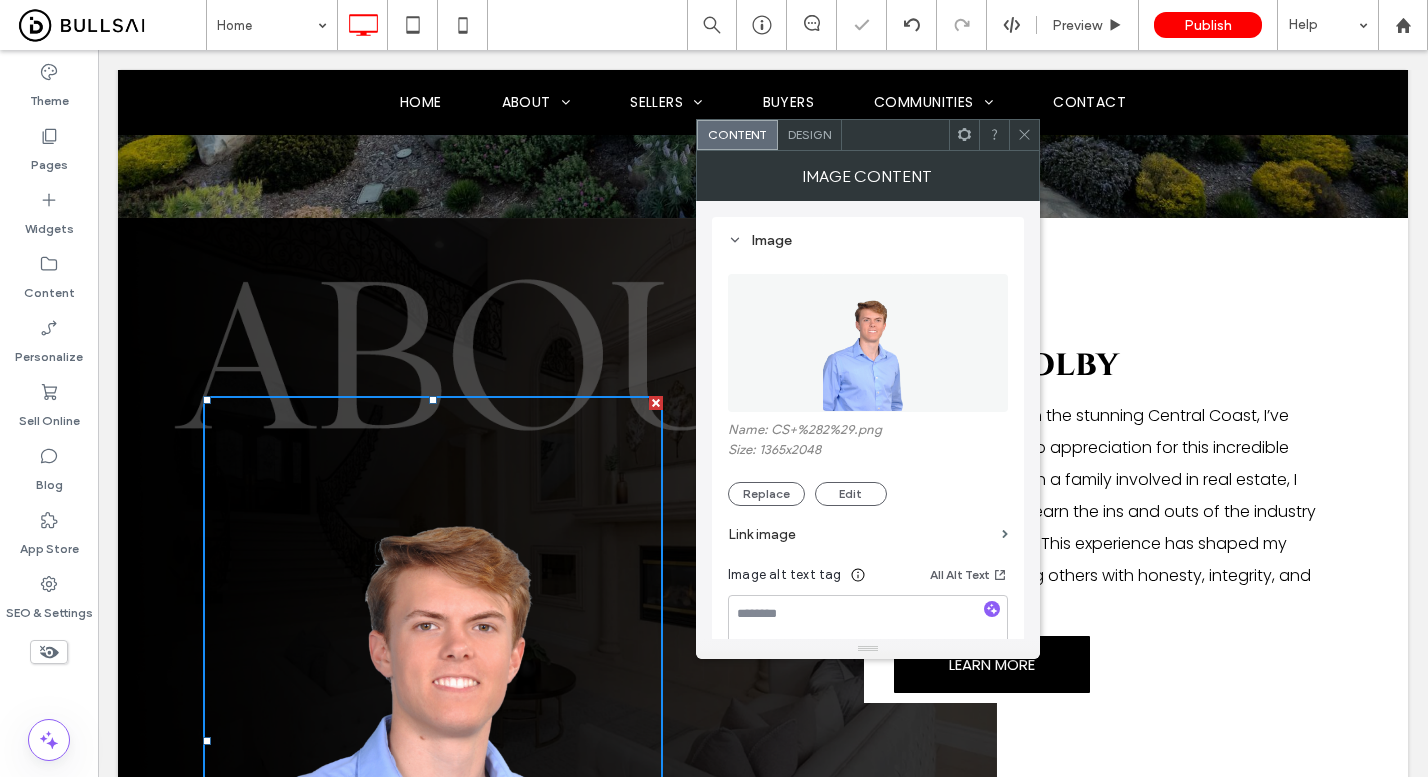 click 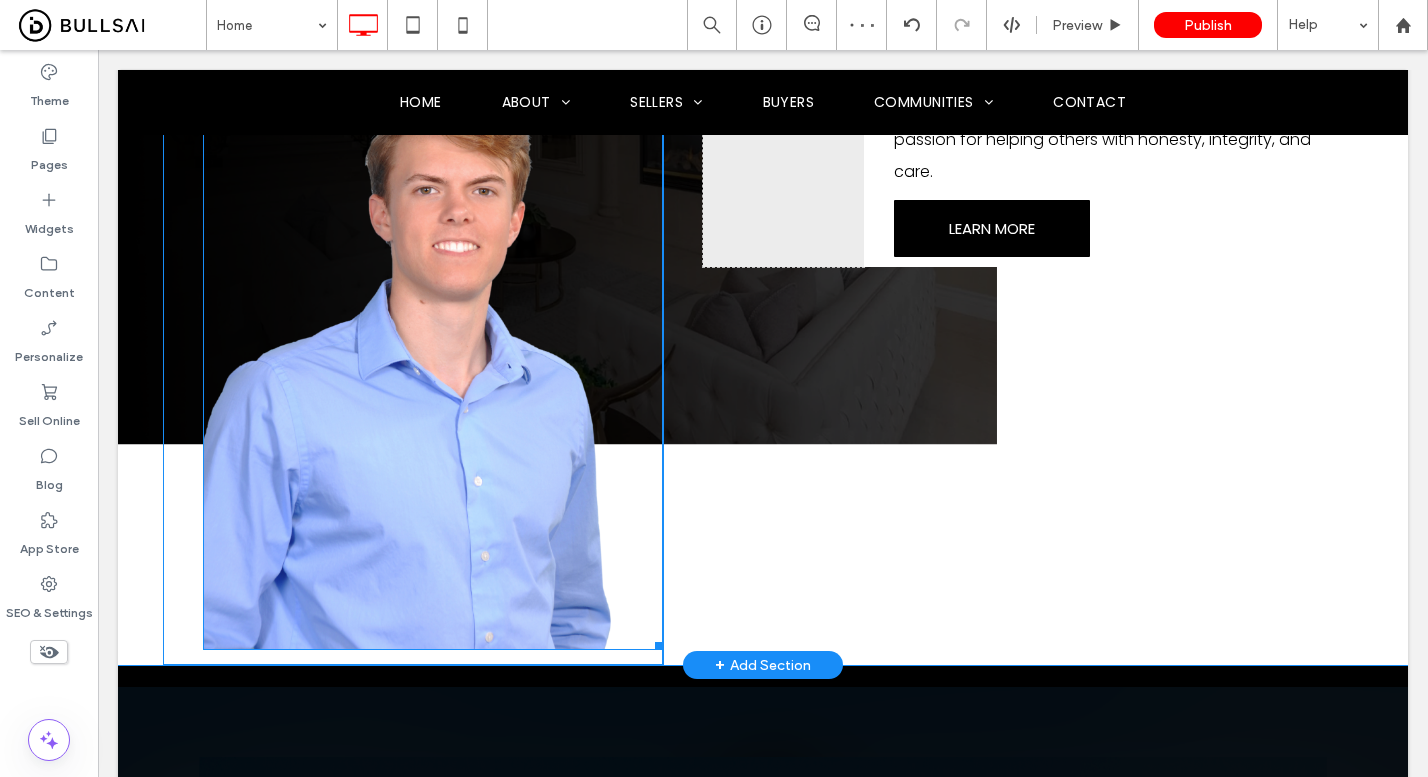 scroll, scrollTop: 1133, scrollLeft: 0, axis: vertical 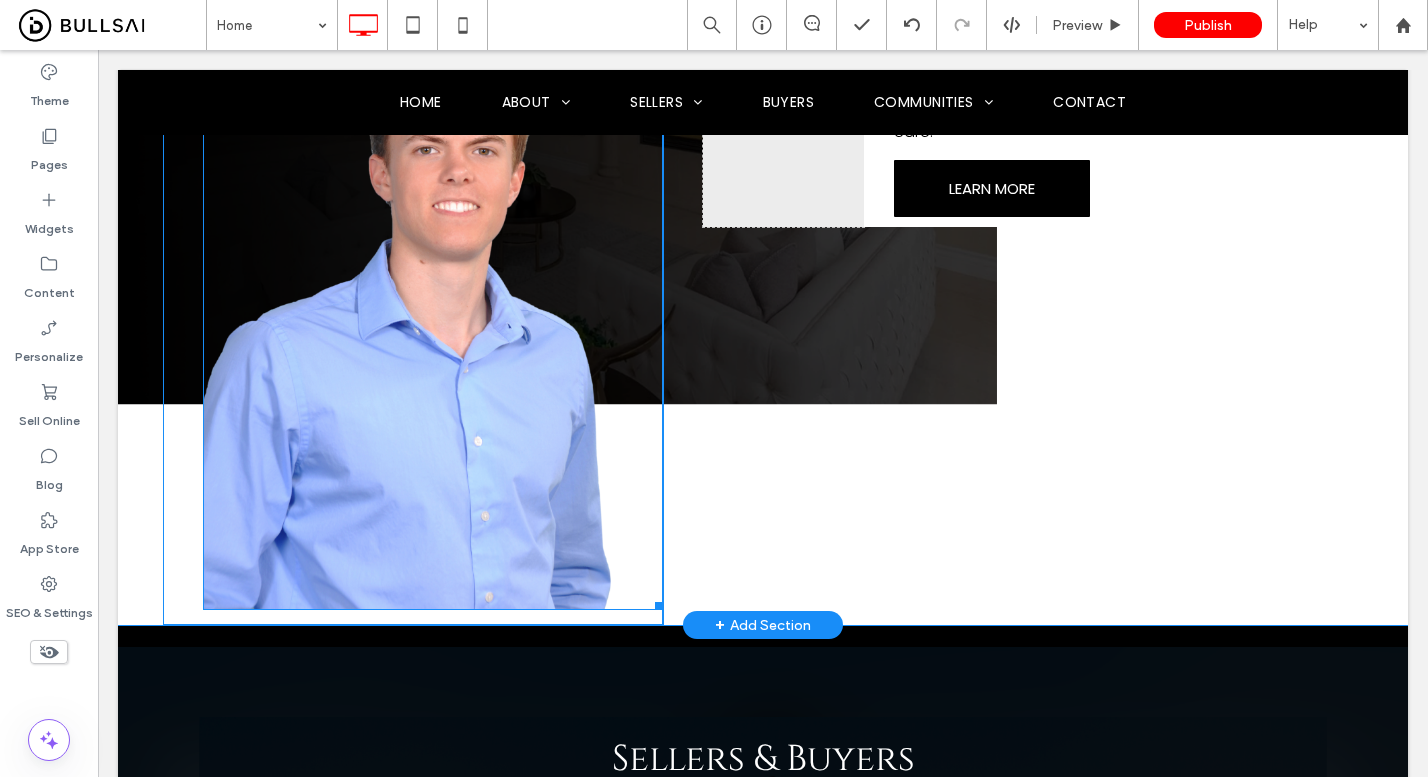 drag, startPoint x: 276, startPoint y: 321, endPoint x: 264, endPoint y: 326, distance: 13 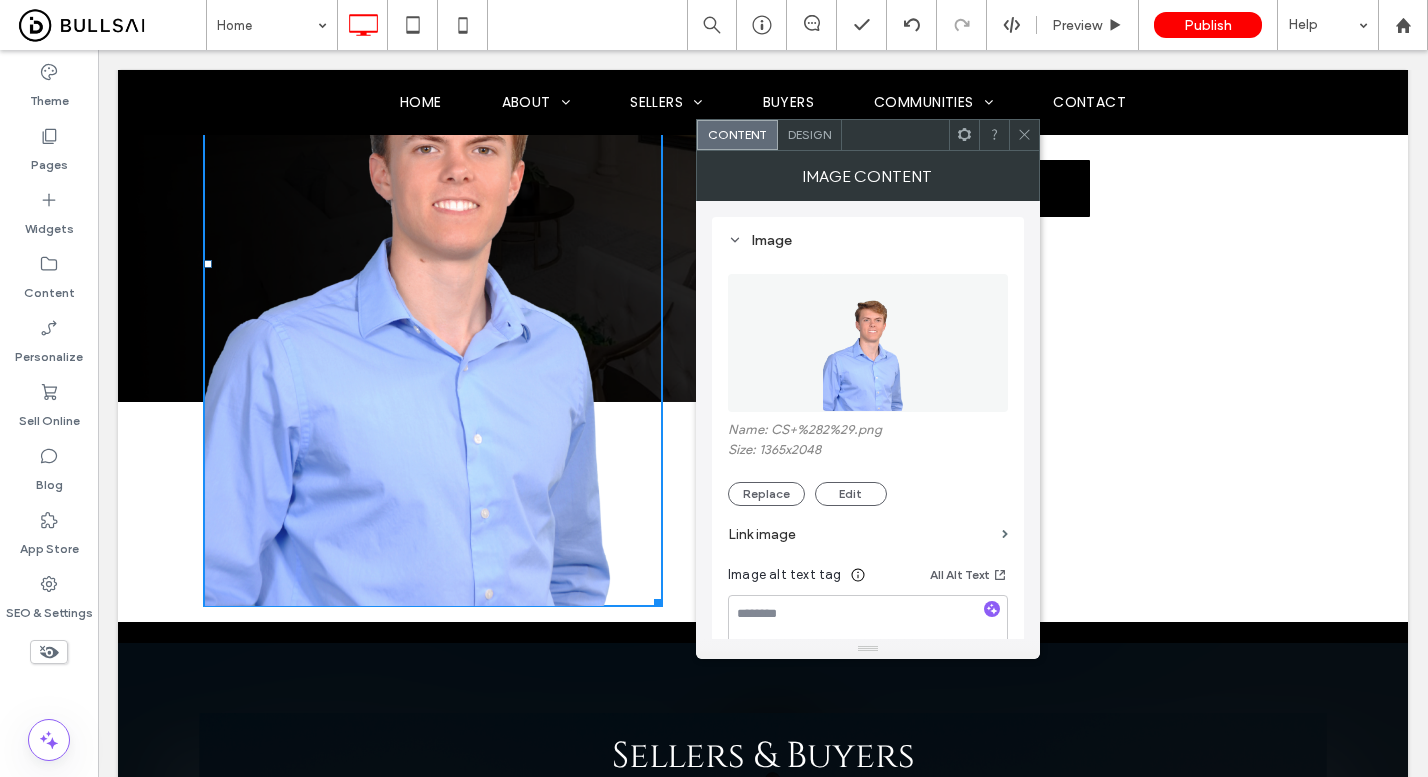 drag, startPoint x: 201, startPoint y: 264, endPoint x: 124, endPoint y: 265, distance: 77.00649 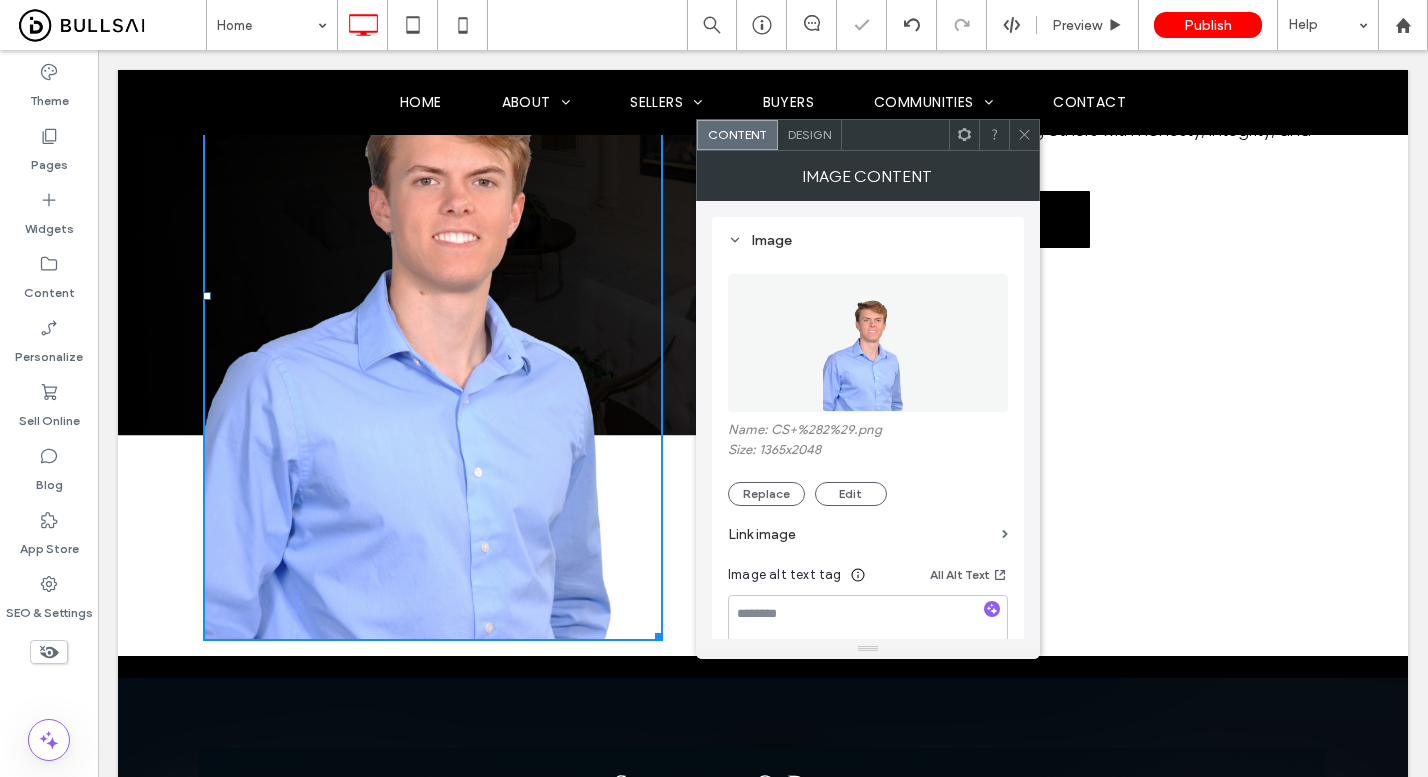 scroll, scrollTop: 753, scrollLeft: 0, axis: vertical 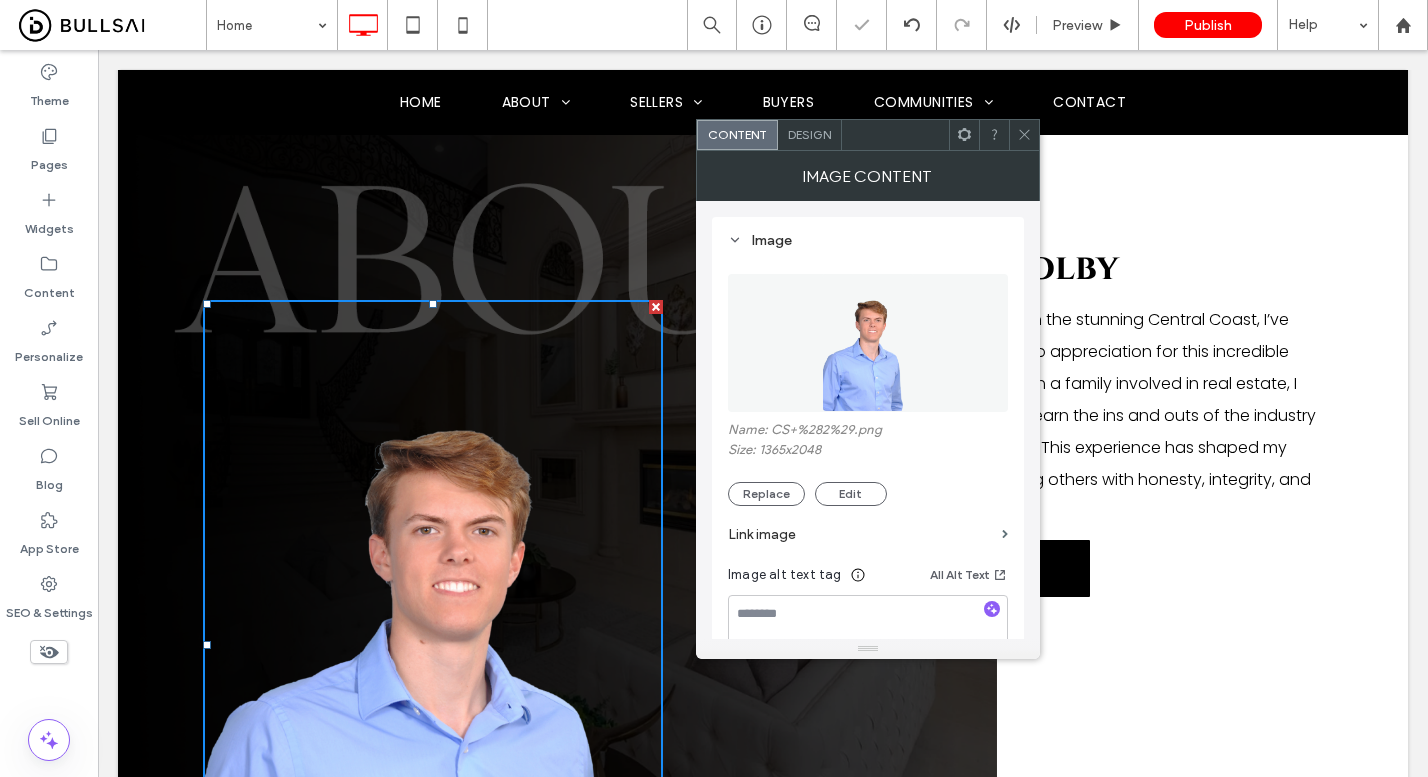 drag, startPoint x: 1028, startPoint y: 135, endPoint x: 1020, endPoint y: 161, distance: 27.202942 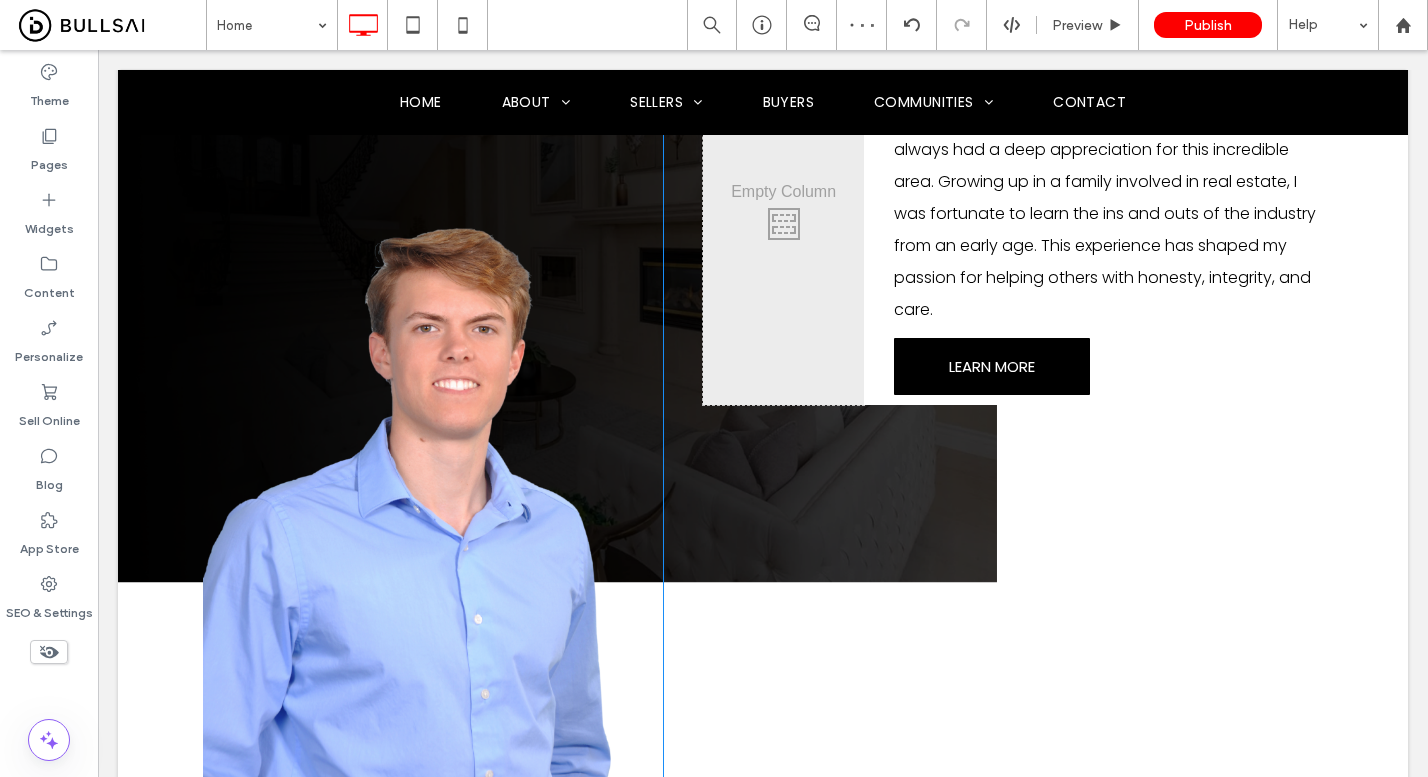 scroll, scrollTop: 1051, scrollLeft: 0, axis: vertical 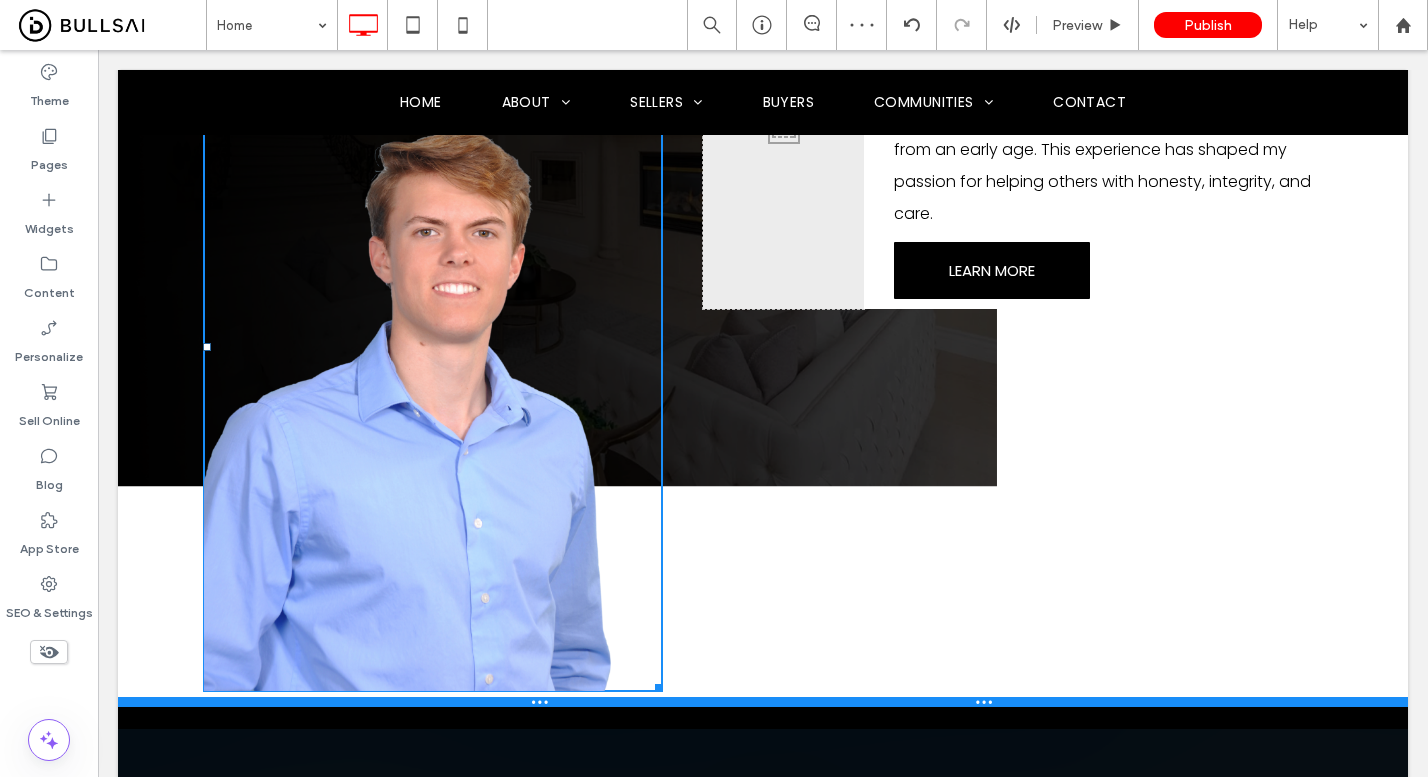 drag, startPoint x: 646, startPoint y: 682, endPoint x: 666, endPoint y: 703, distance: 29 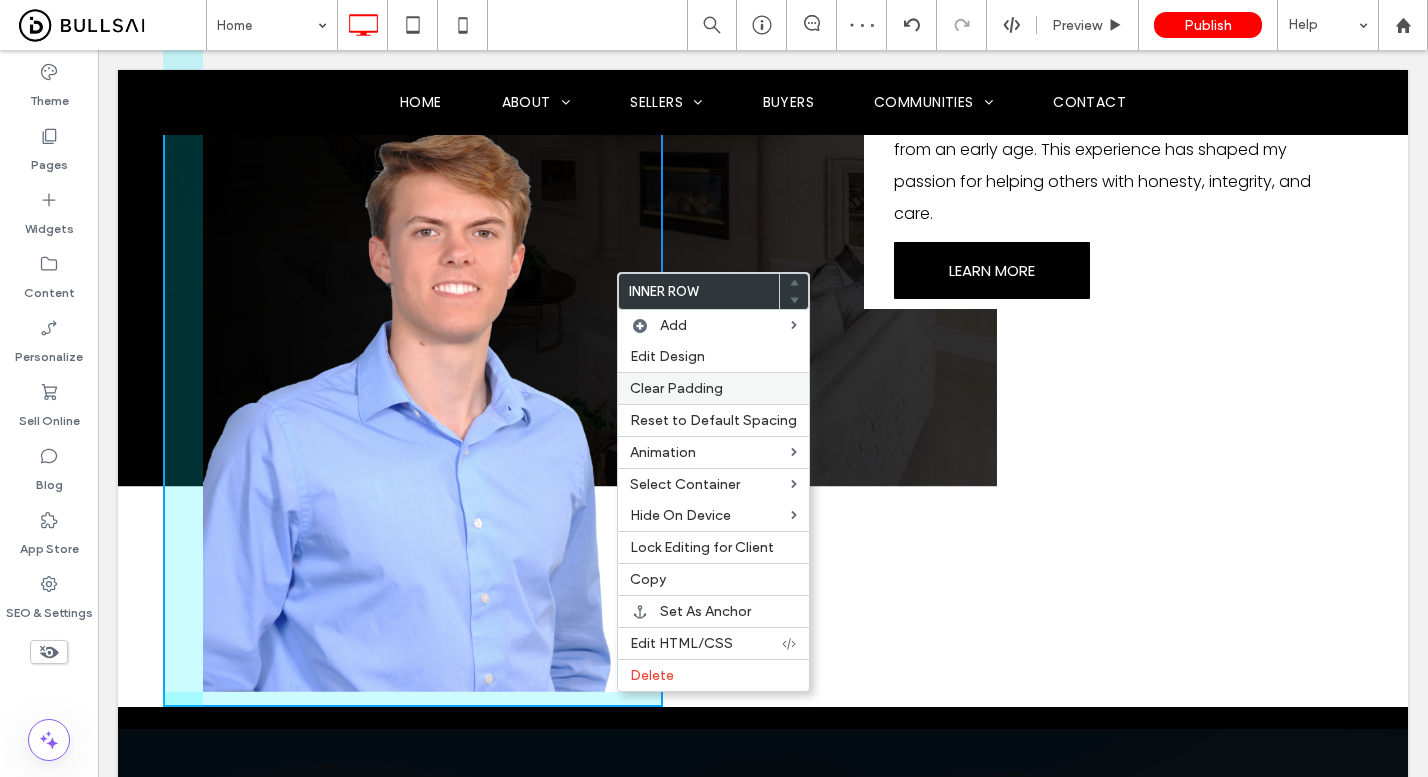 click on "Clear Padding" at bounding box center [676, 388] 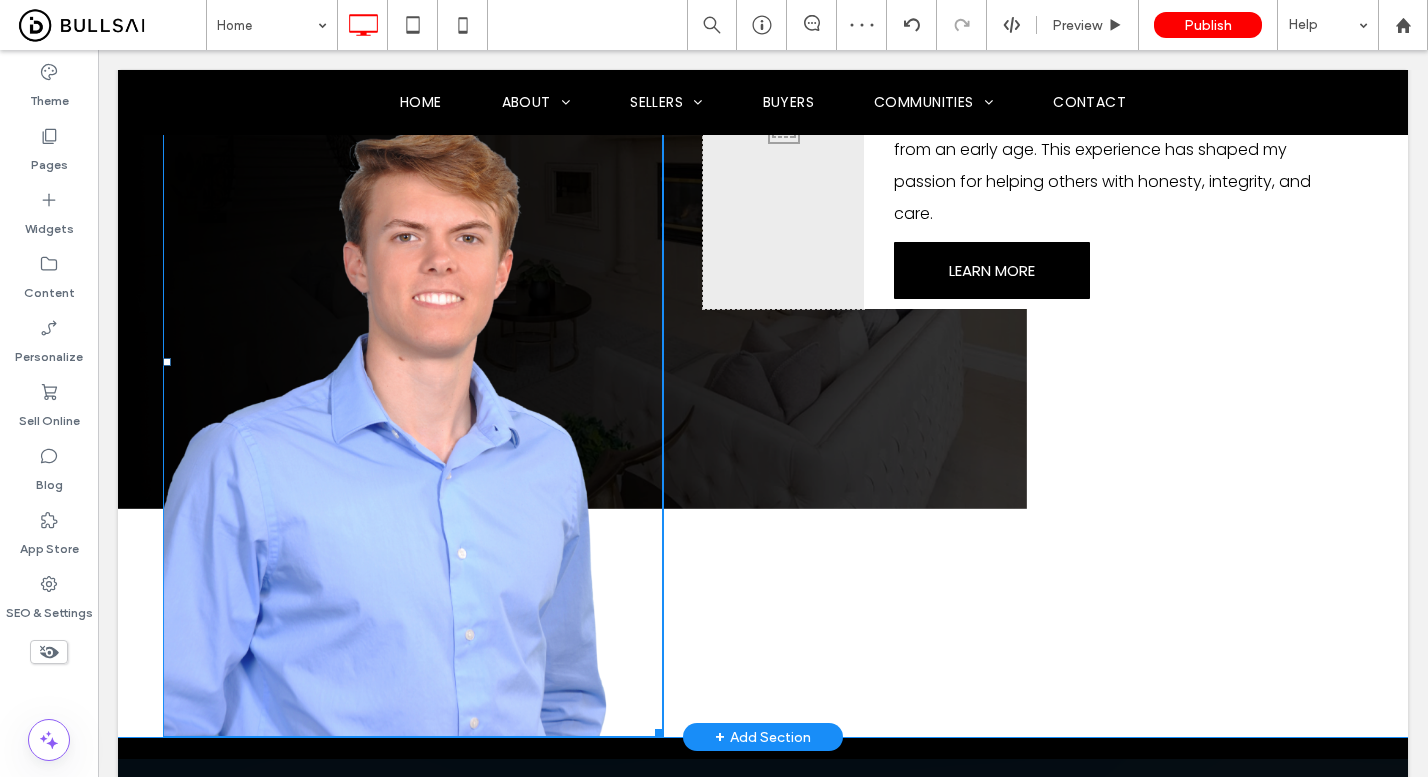 scroll, scrollTop: 1212, scrollLeft: 0, axis: vertical 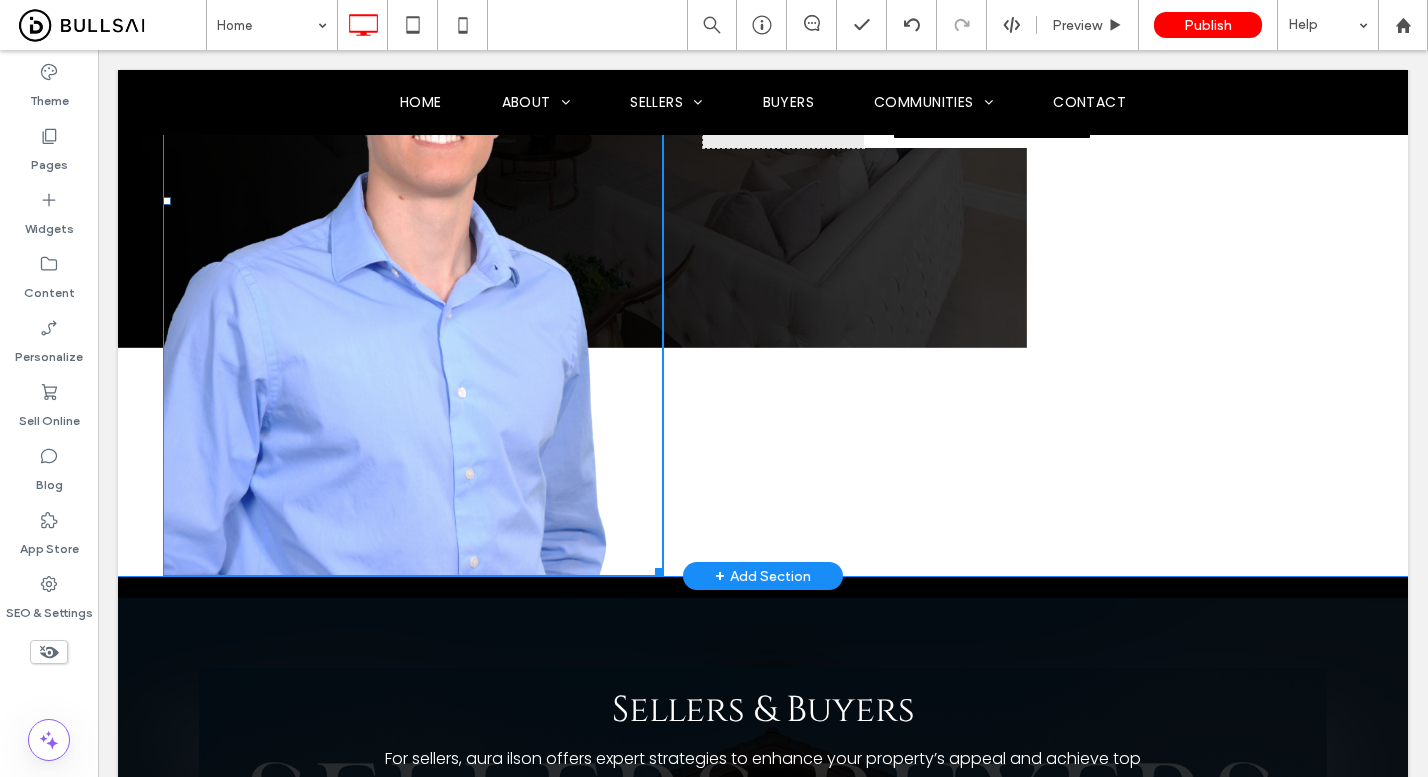 click on "Click To Paste
Meet olby
Born and raised on the stunning Central Coast, I’ve always had a deep appreciation for this incredible area. Growing up in a family involved in real estate, I was fortunate to learn the ins and outs of the industry from an early age. This experience has shaped my passion for helping others with honesty, integrity, and care.
LEARN MORE
Click To Paste
Click To Paste" at bounding box center [1013, 119] 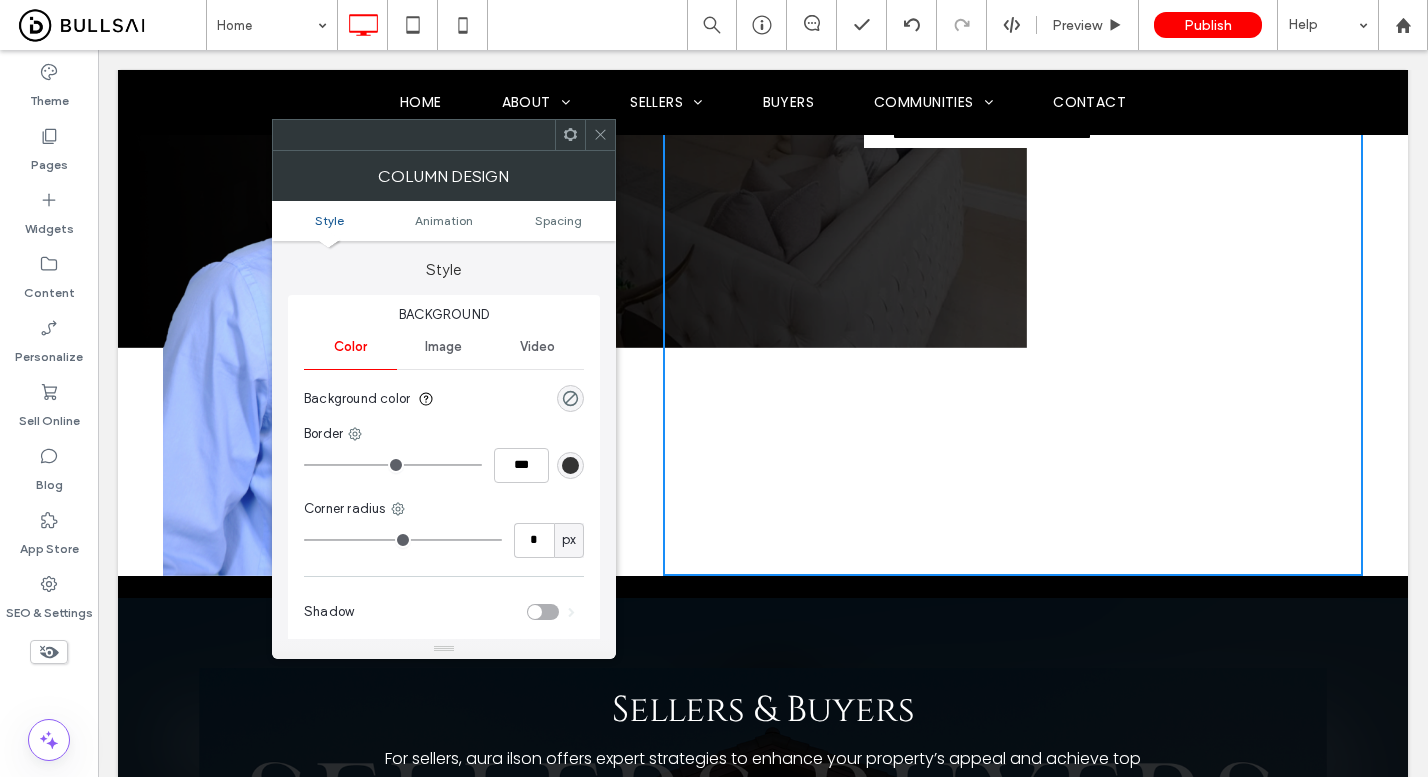 scroll, scrollTop: 944, scrollLeft: 0, axis: vertical 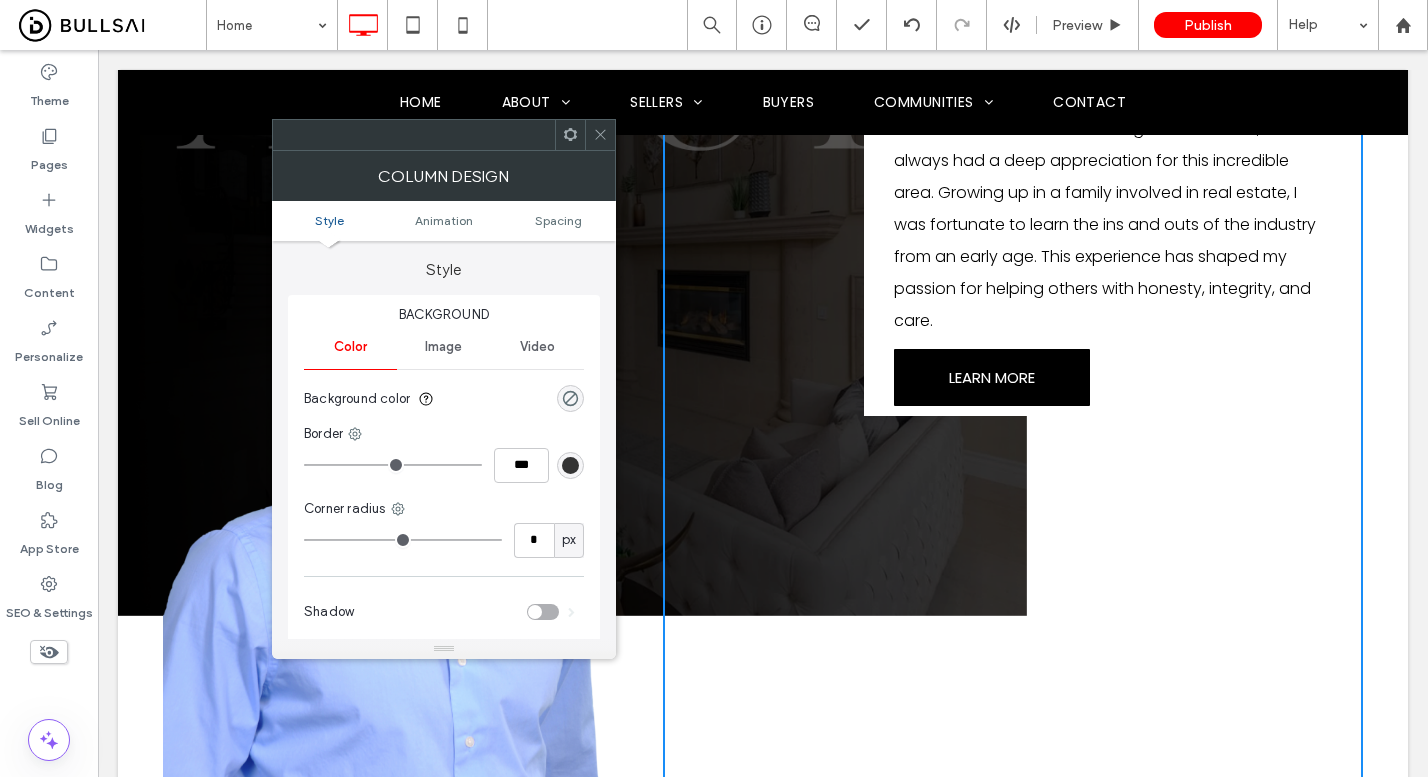 click 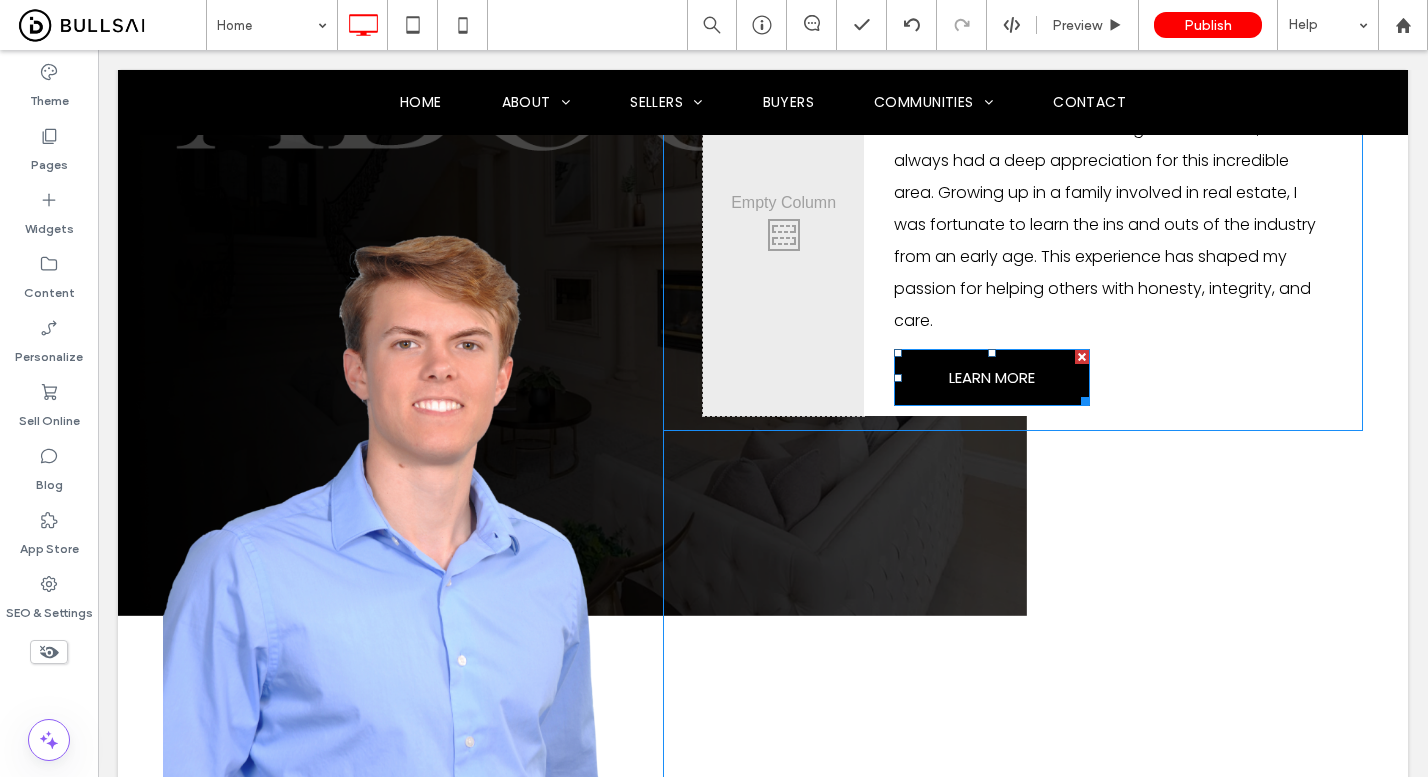 scroll, scrollTop: 767, scrollLeft: 0, axis: vertical 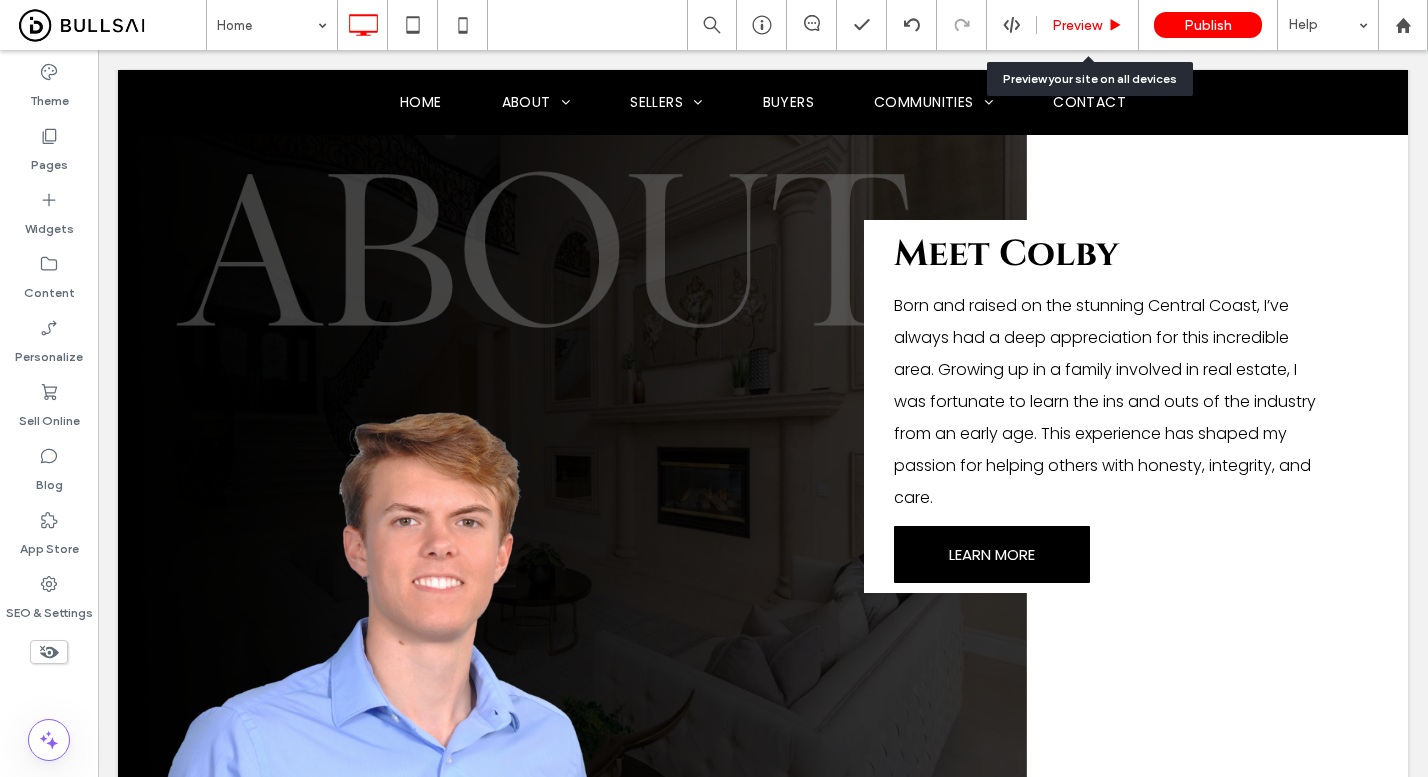click on "Preview" at bounding box center (1087, 25) 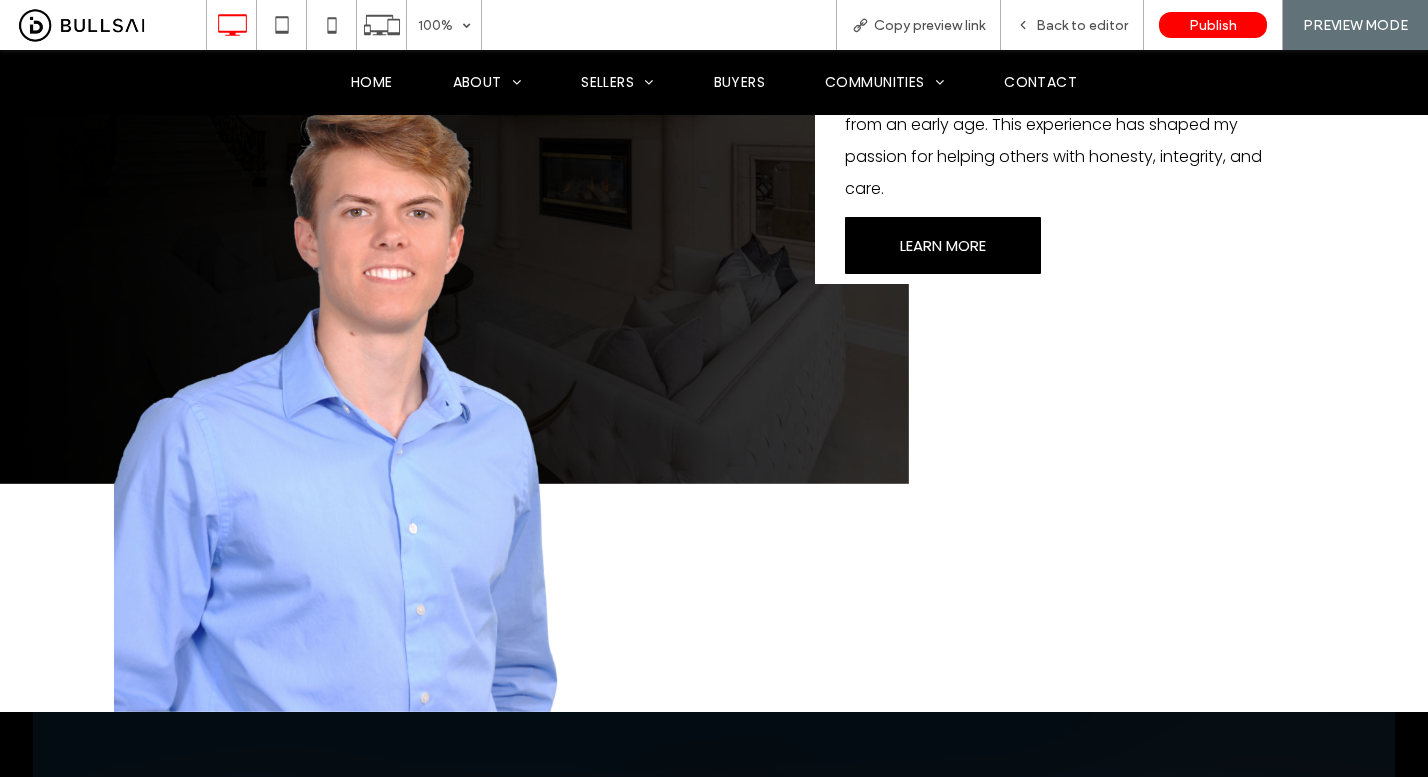 scroll, scrollTop: 752, scrollLeft: 0, axis: vertical 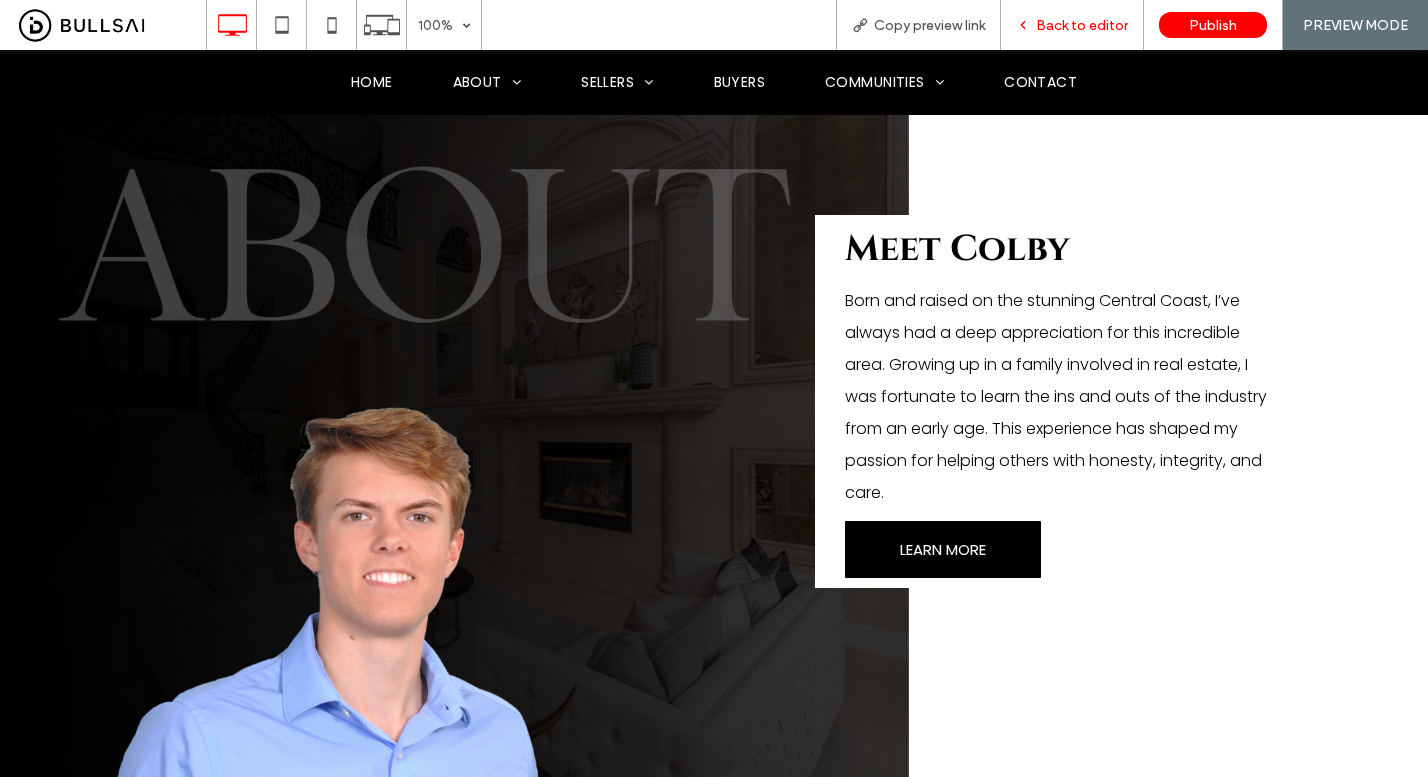 click on "Back to editor" at bounding box center [1082, 25] 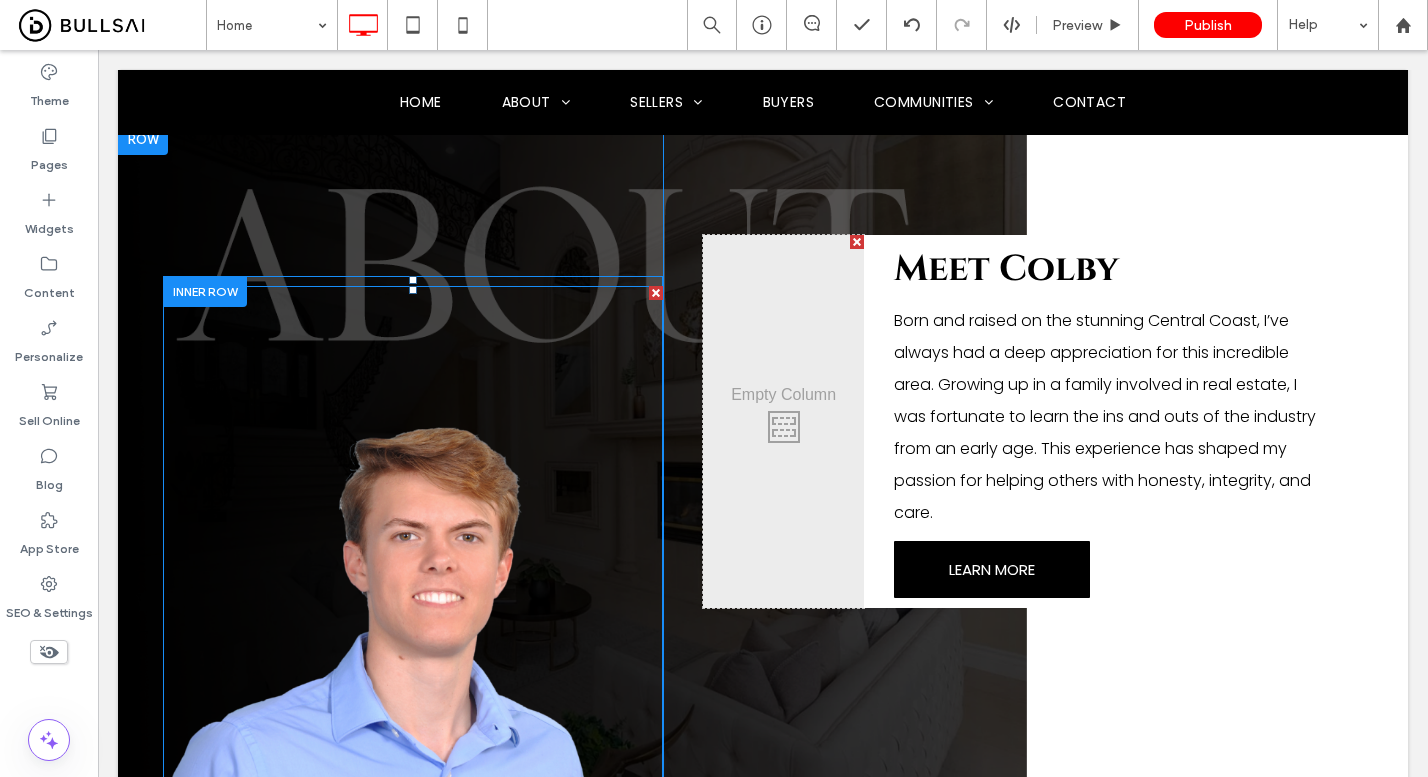click at bounding box center [413, 661] 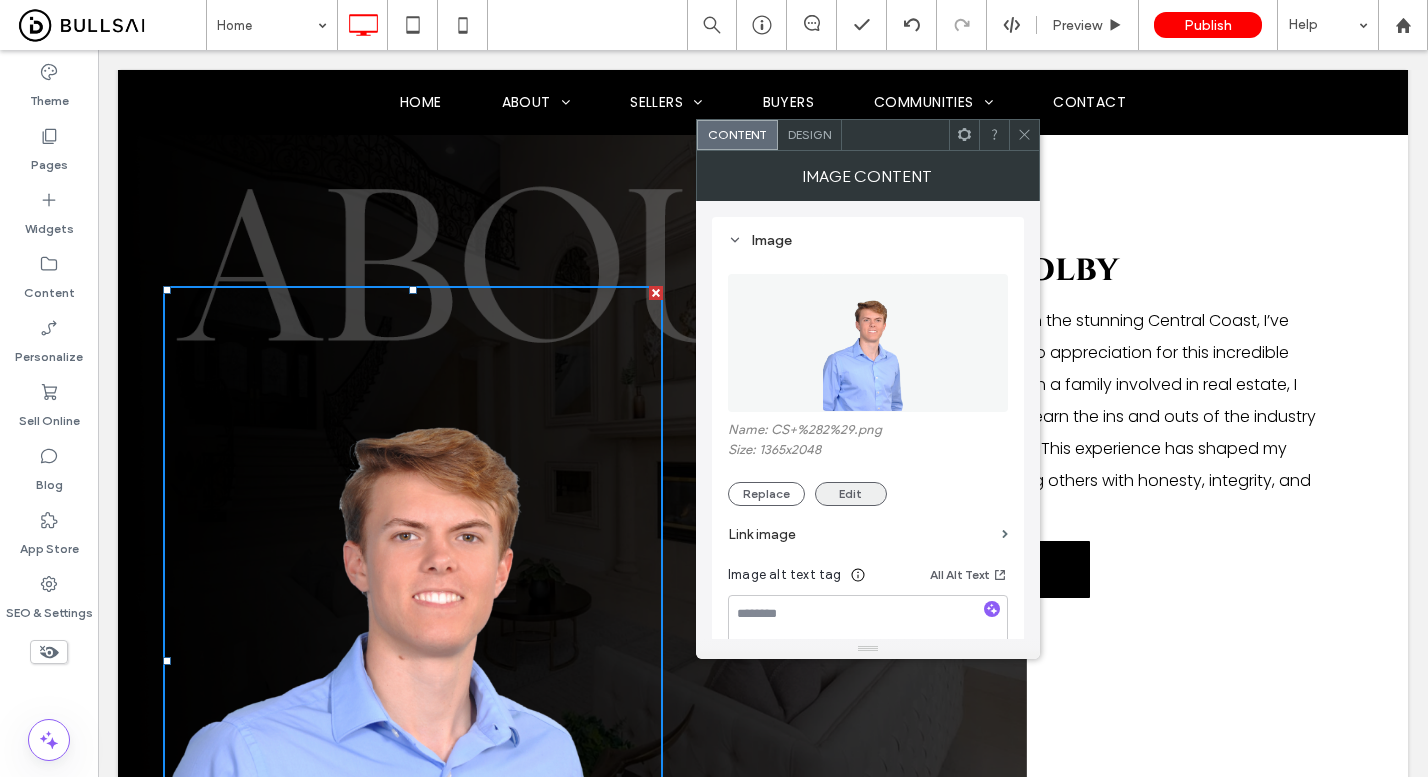 click on "Edit" at bounding box center (851, 494) 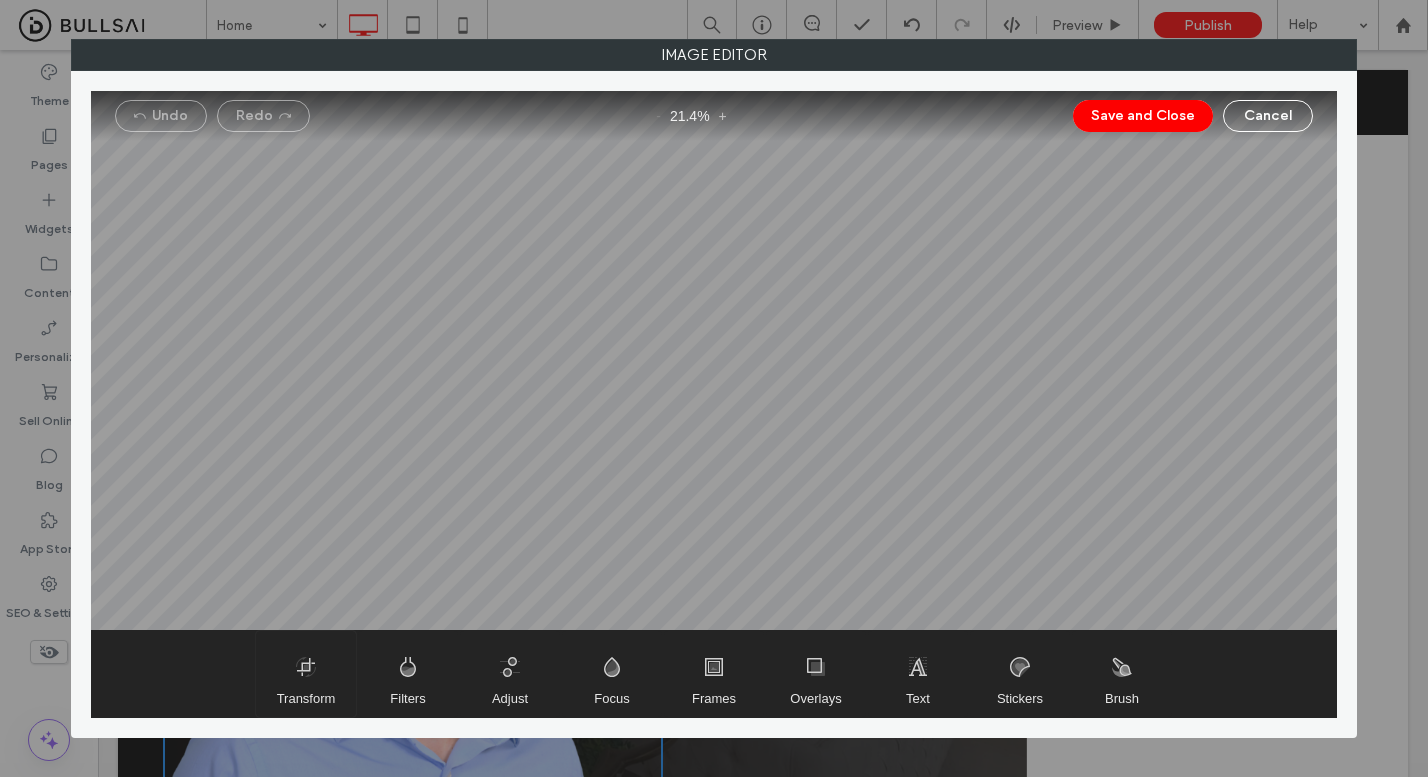 drag, startPoint x: 327, startPoint y: 649, endPoint x: 357, endPoint y: 611, distance: 48.414875 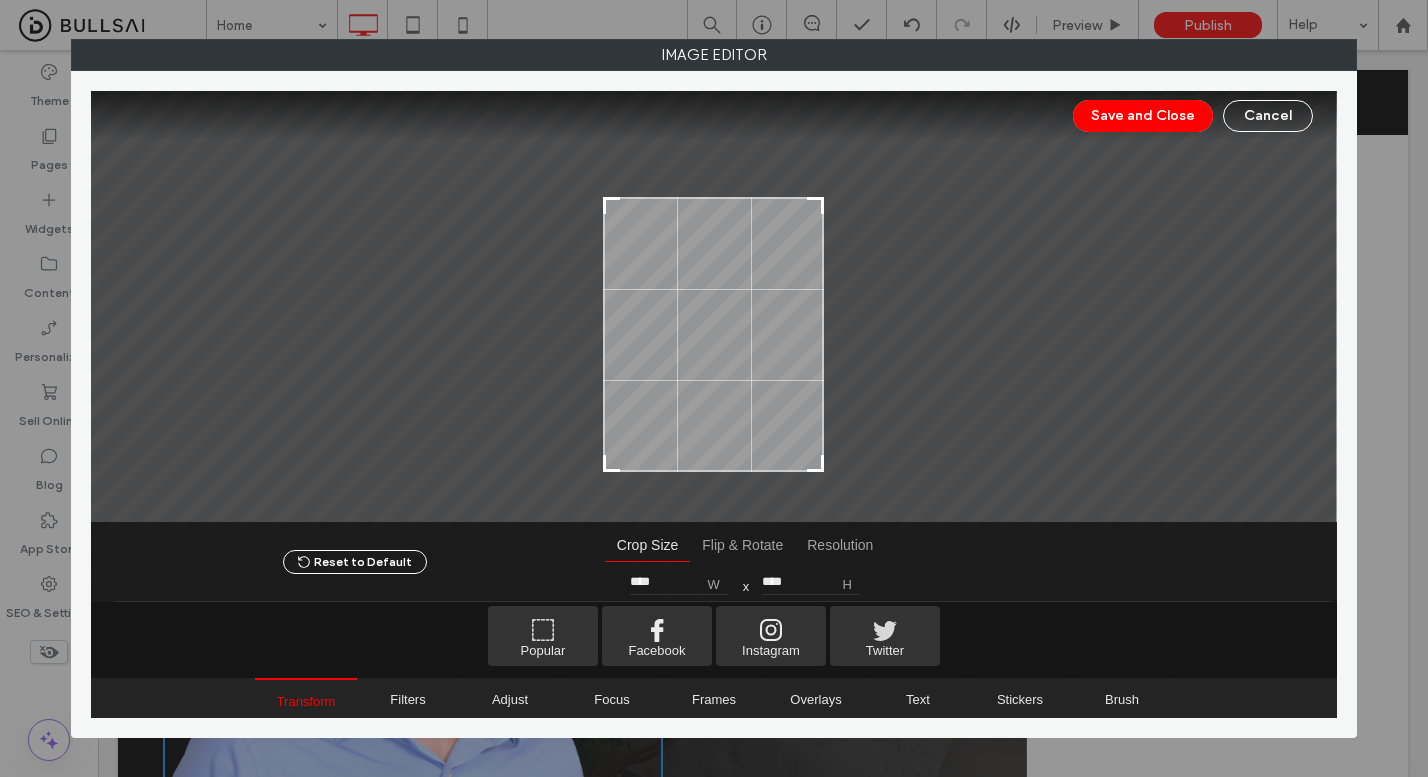 type on "****" 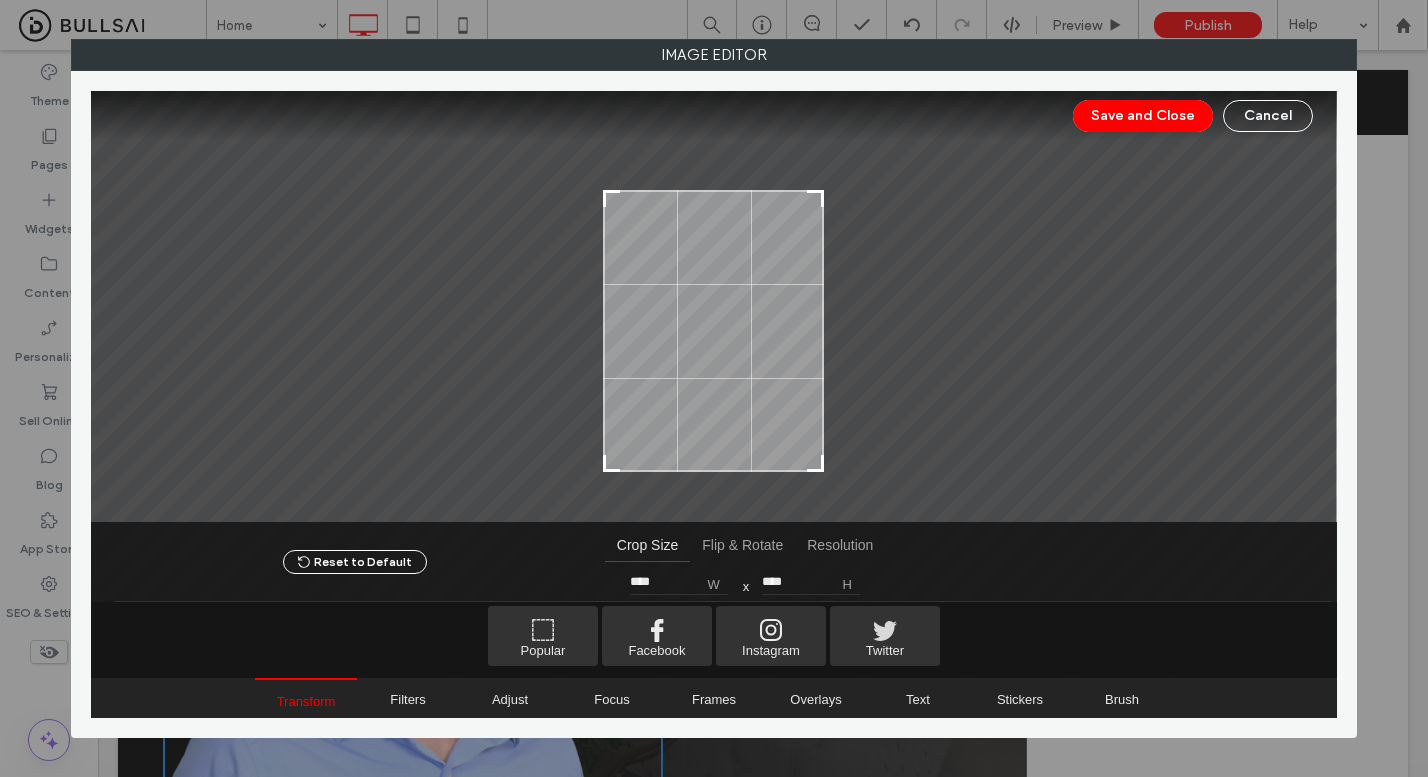 drag, startPoint x: 828, startPoint y: 167, endPoint x: 840, endPoint y: 194, distance: 29.546574 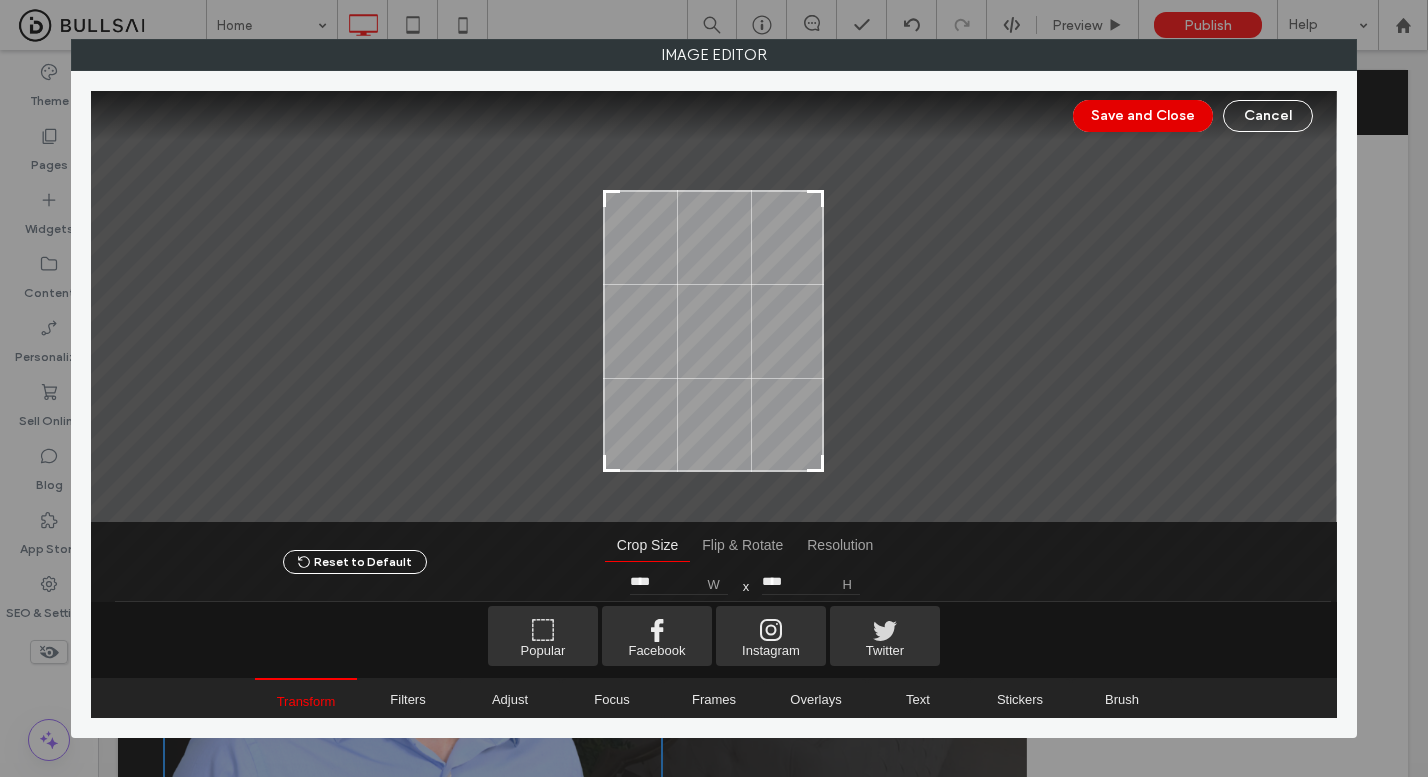 click on "Save and Close" at bounding box center [1143, 116] 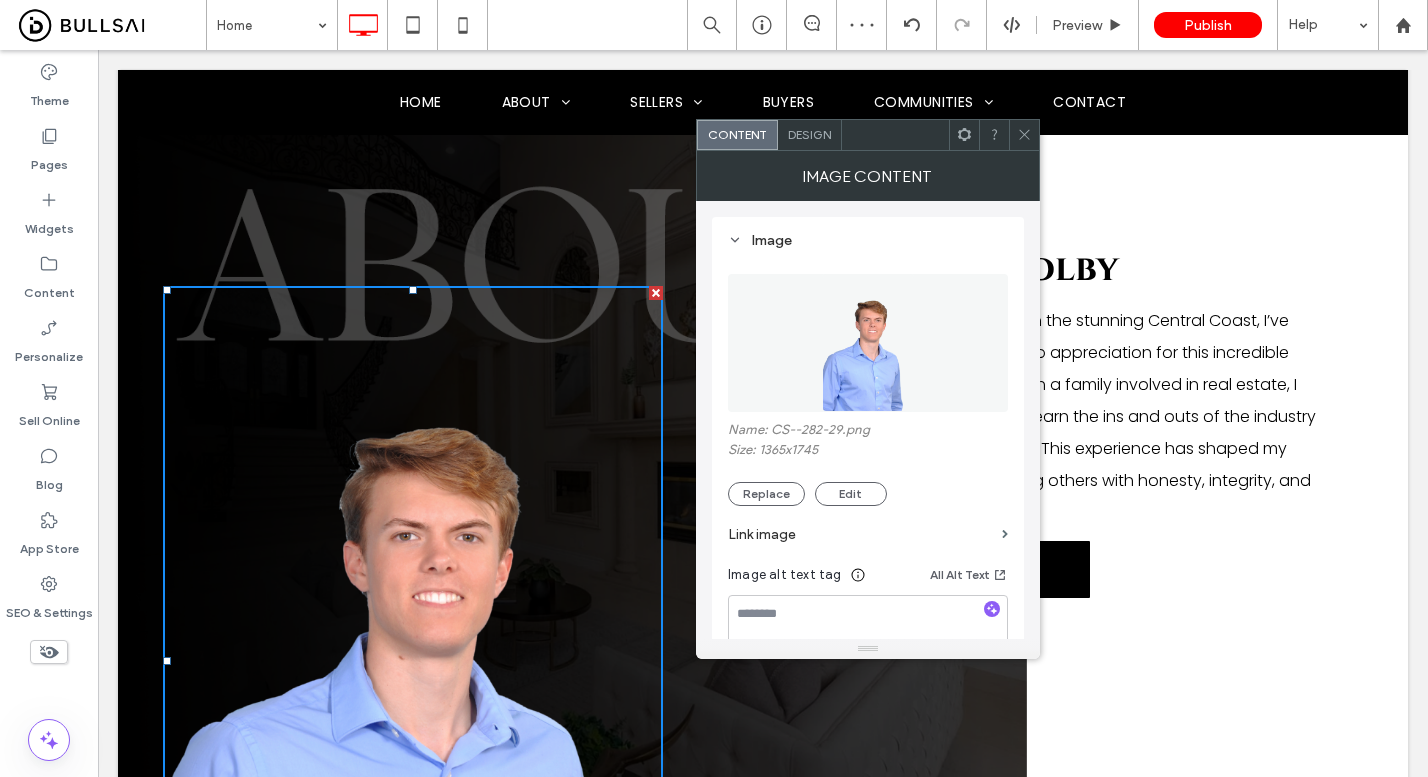 click 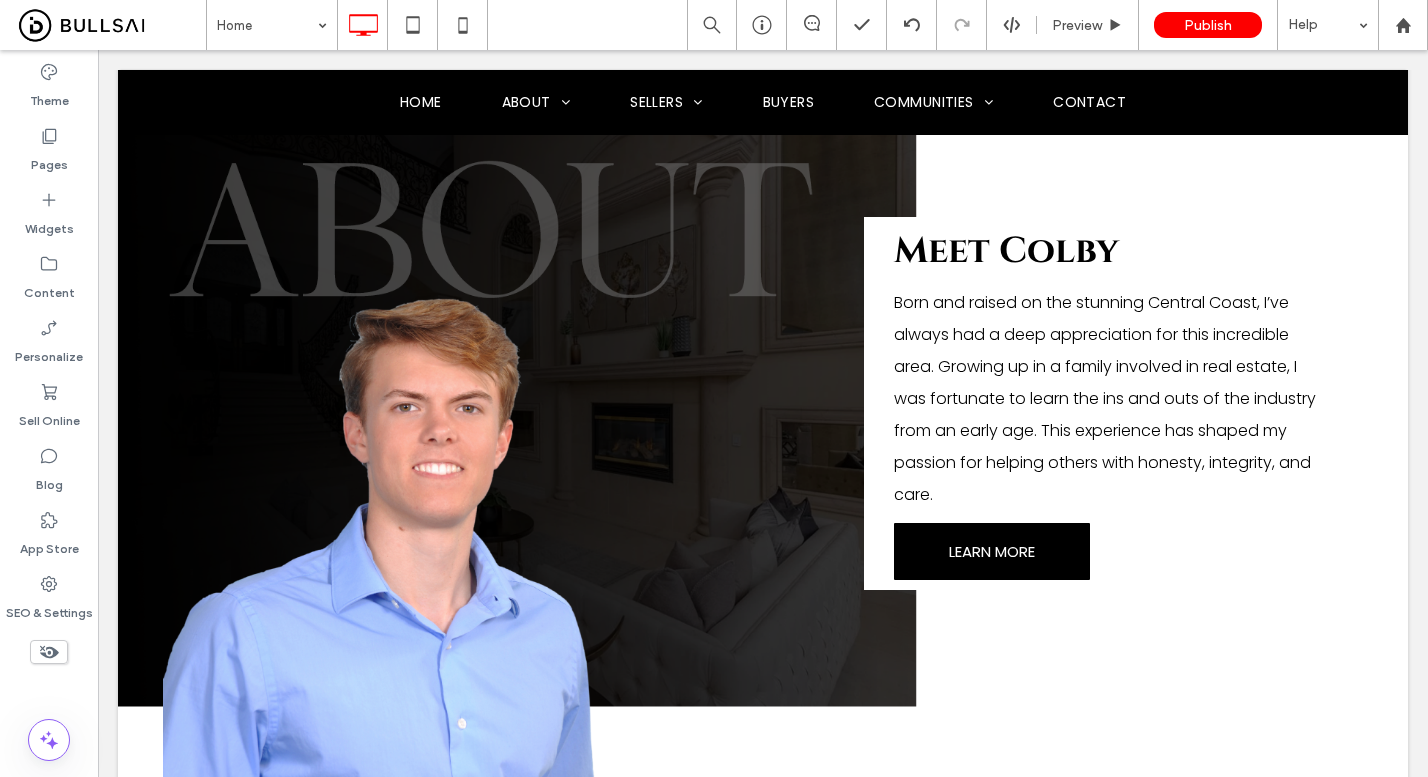 scroll, scrollTop: 415, scrollLeft: 0, axis: vertical 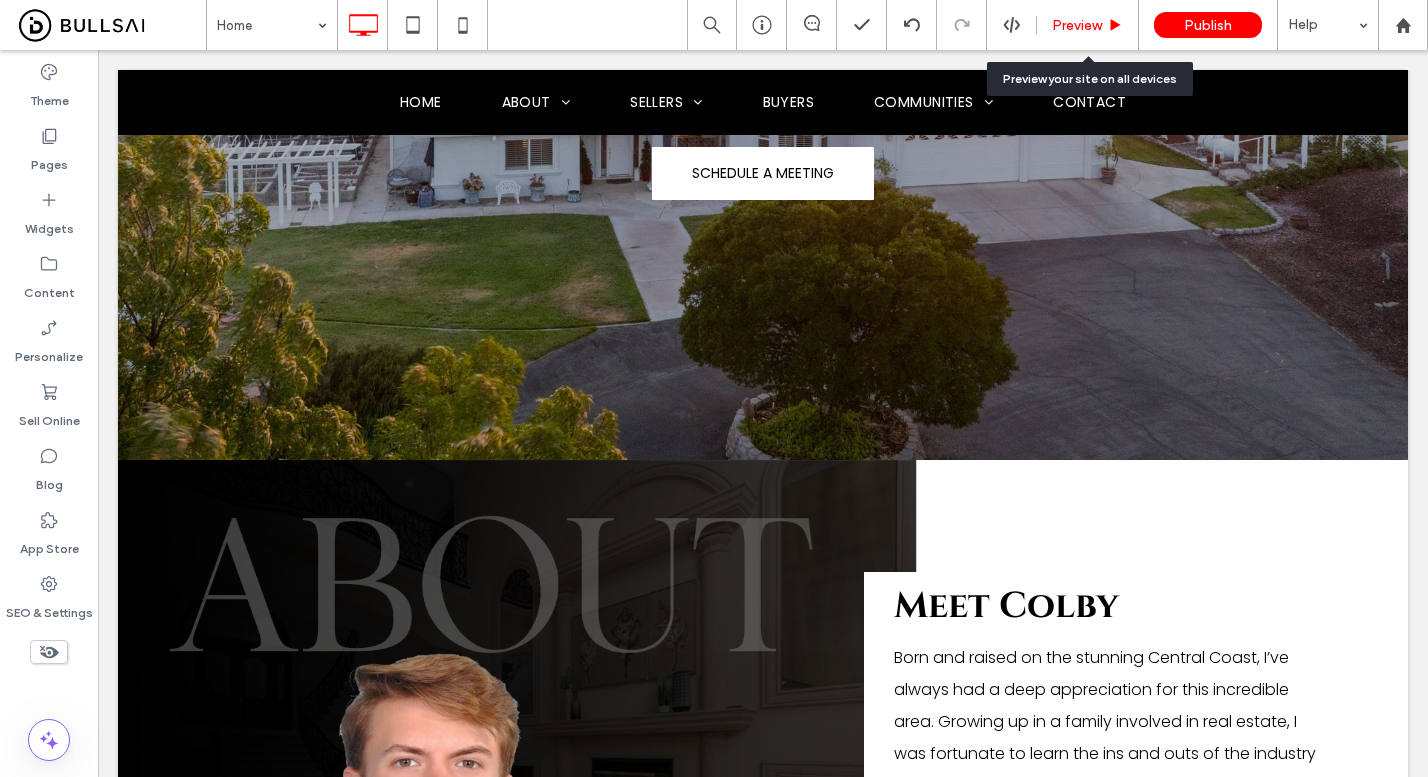 click on "Preview" at bounding box center (1077, 25) 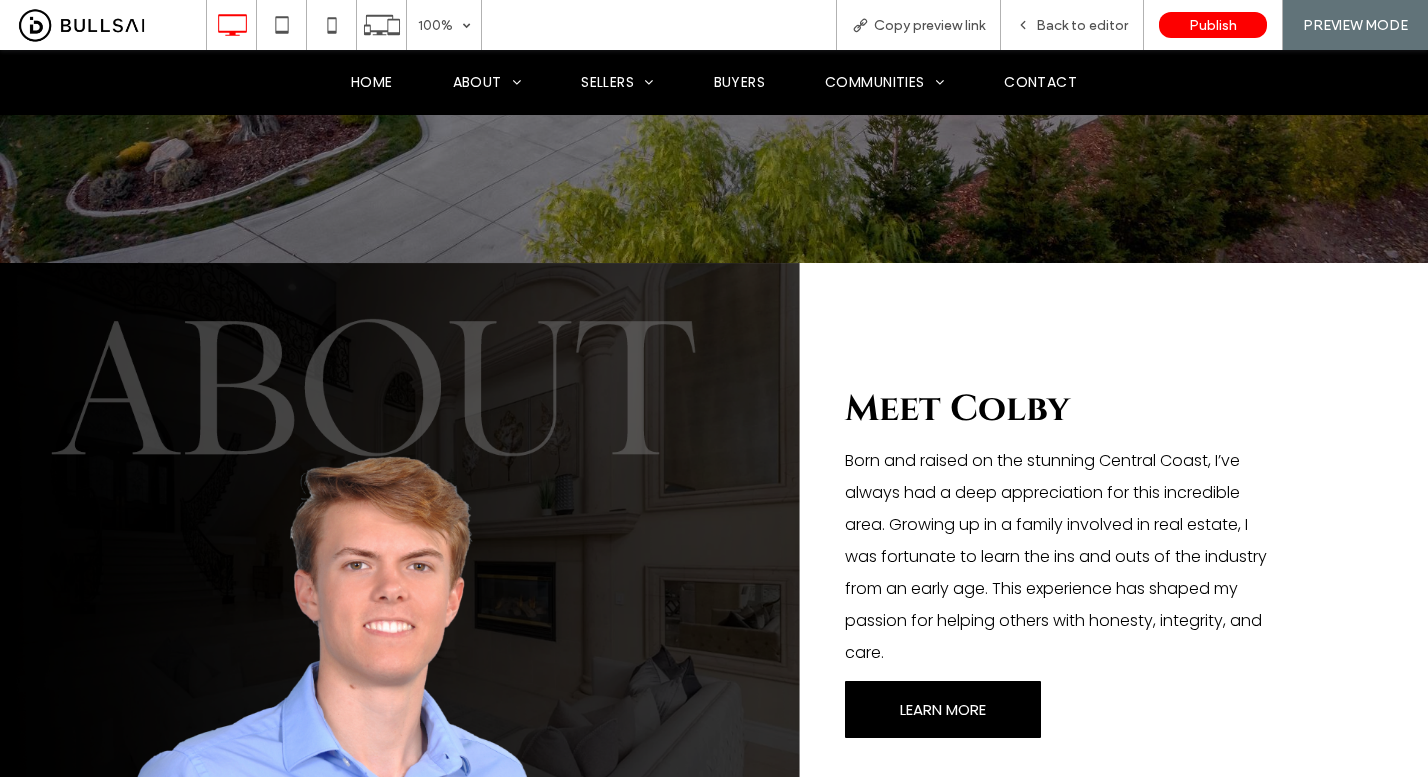 scroll, scrollTop: 911, scrollLeft: 0, axis: vertical 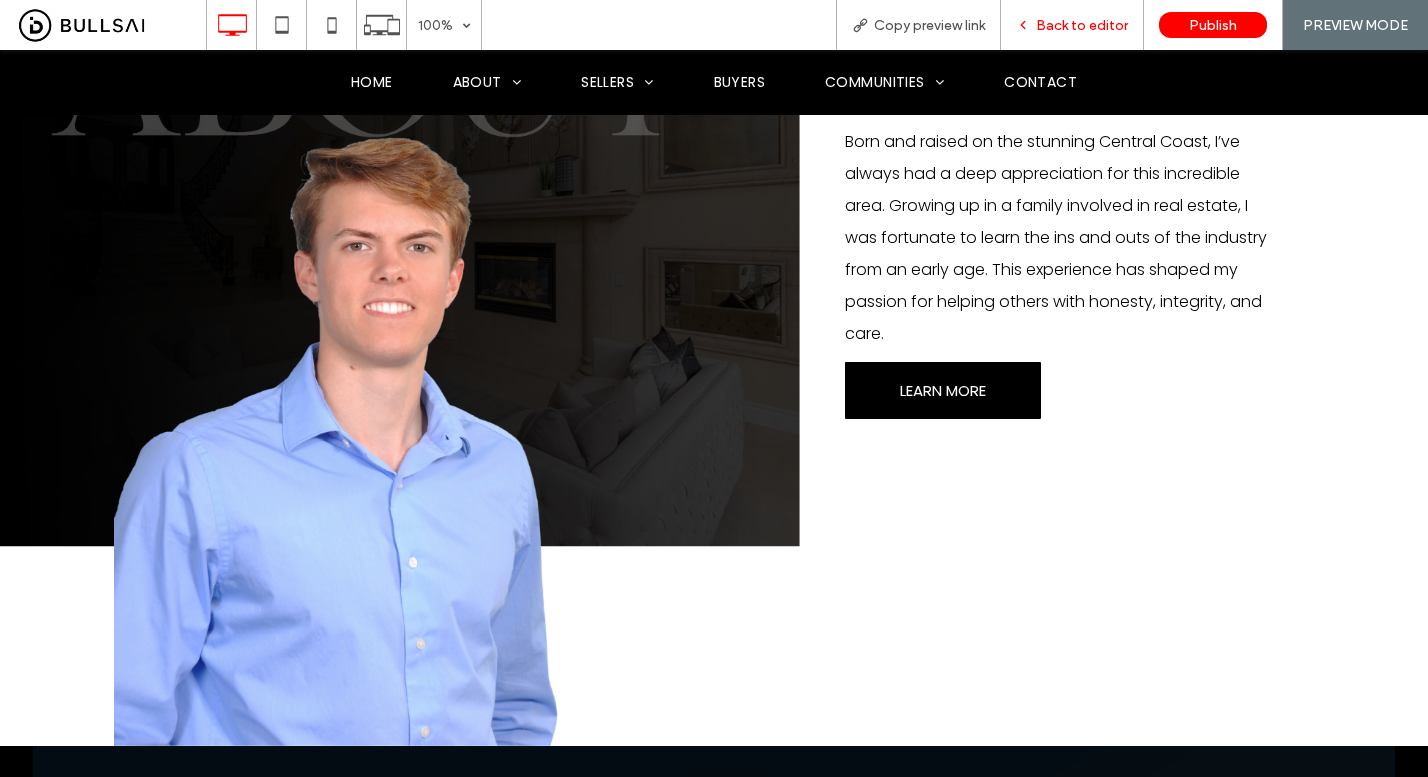 click on "Back to editor" at bounding box center [1082, 25] 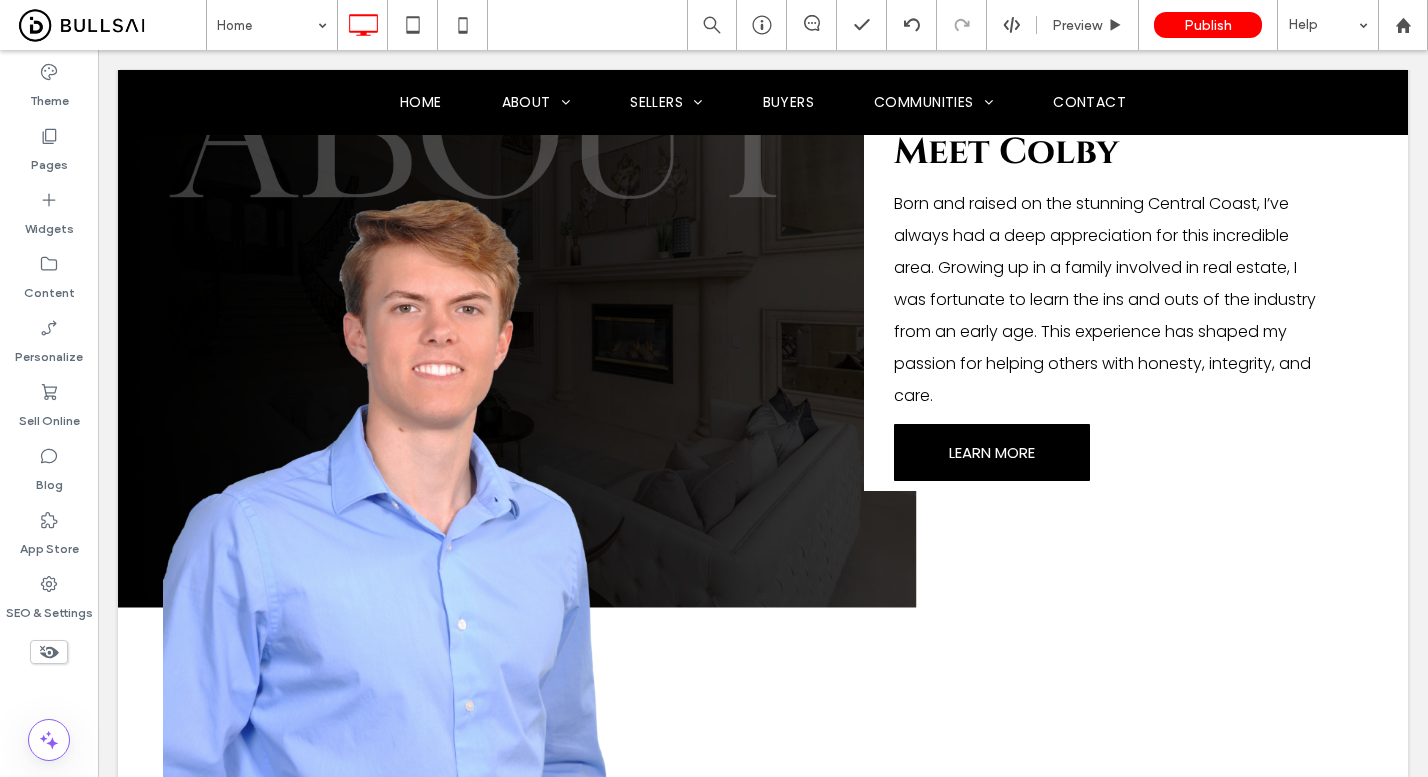 scroll, scrollTop: 1104, scrollLeft: 0, axis: vertical 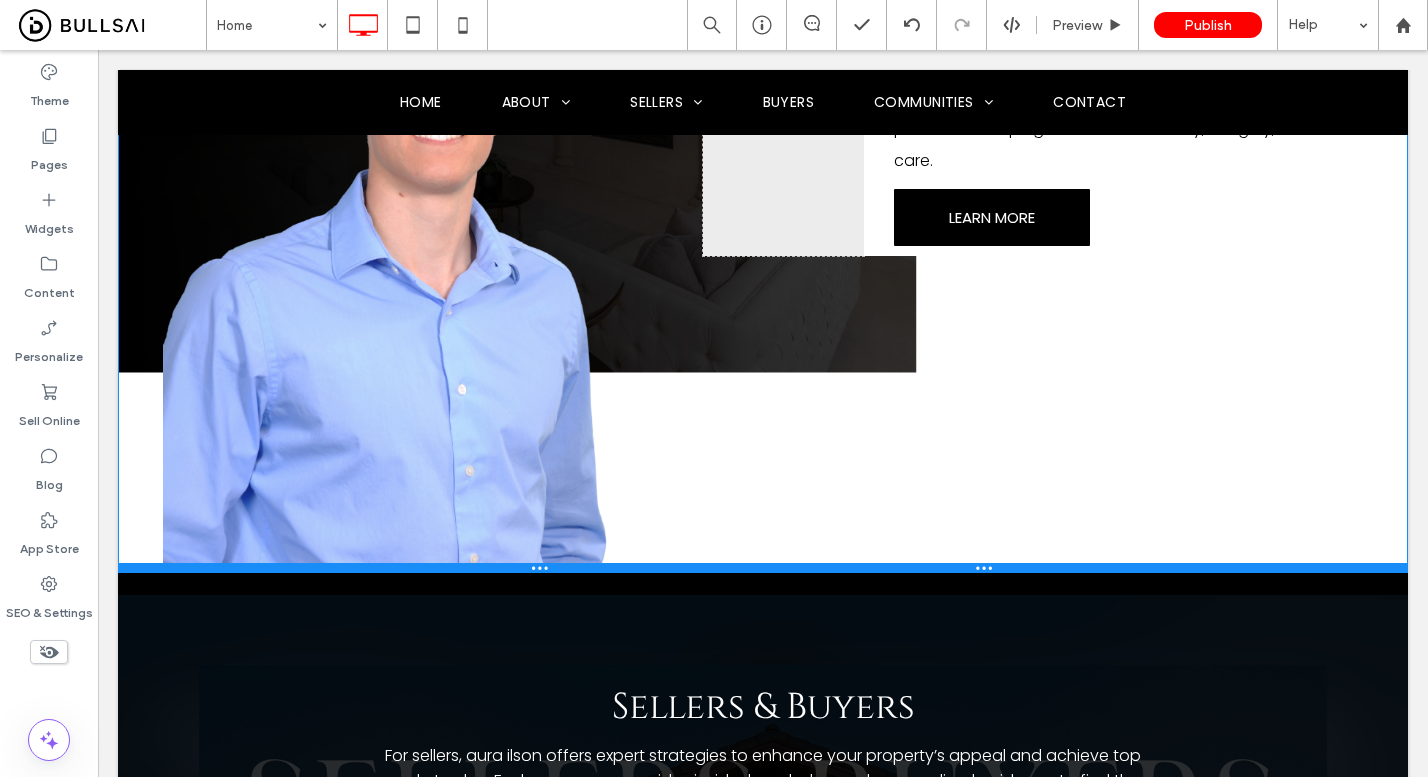 drag, startPoint x: 1202, startPoint y: 569, endPoint x: 1244, endPoint y: 540, distance: 51.0392 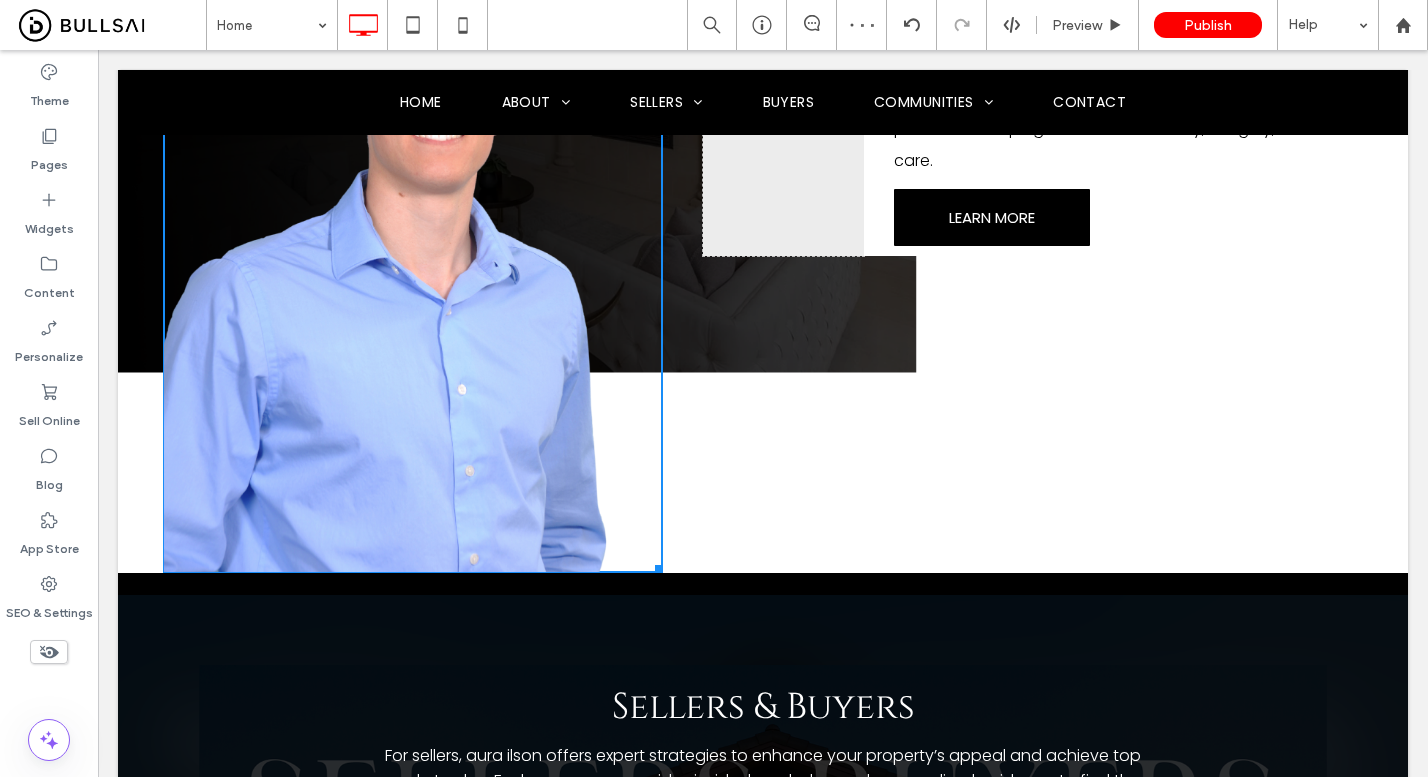 drag, startPoint x: 644, startPoint y: 562, endPoint x: 551, endPoint y: 476, distance: 126.66886 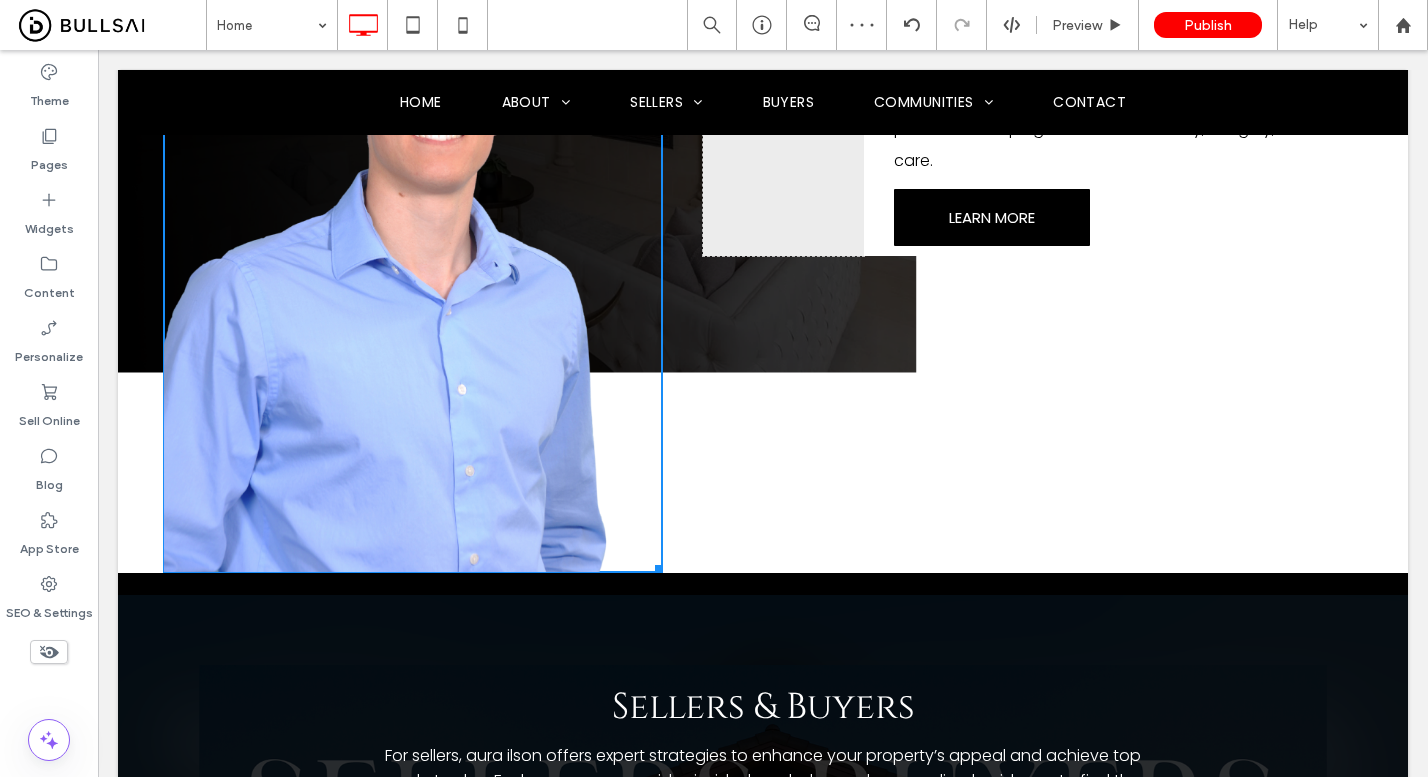click on "W:430.633 H:550.516" at bounding box center [413, 253] 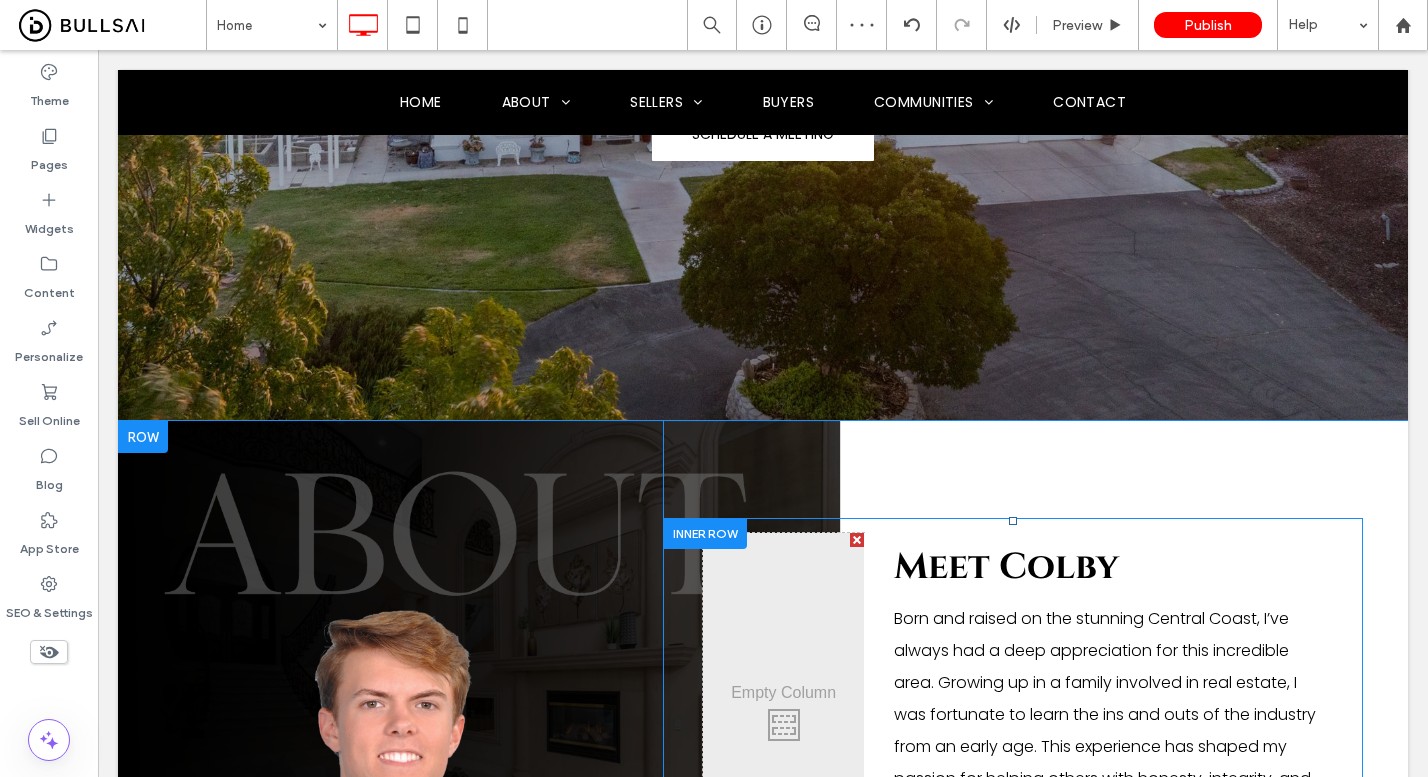 scroll, scrollTop: 882, scrollLeft: 0, axis: vertical 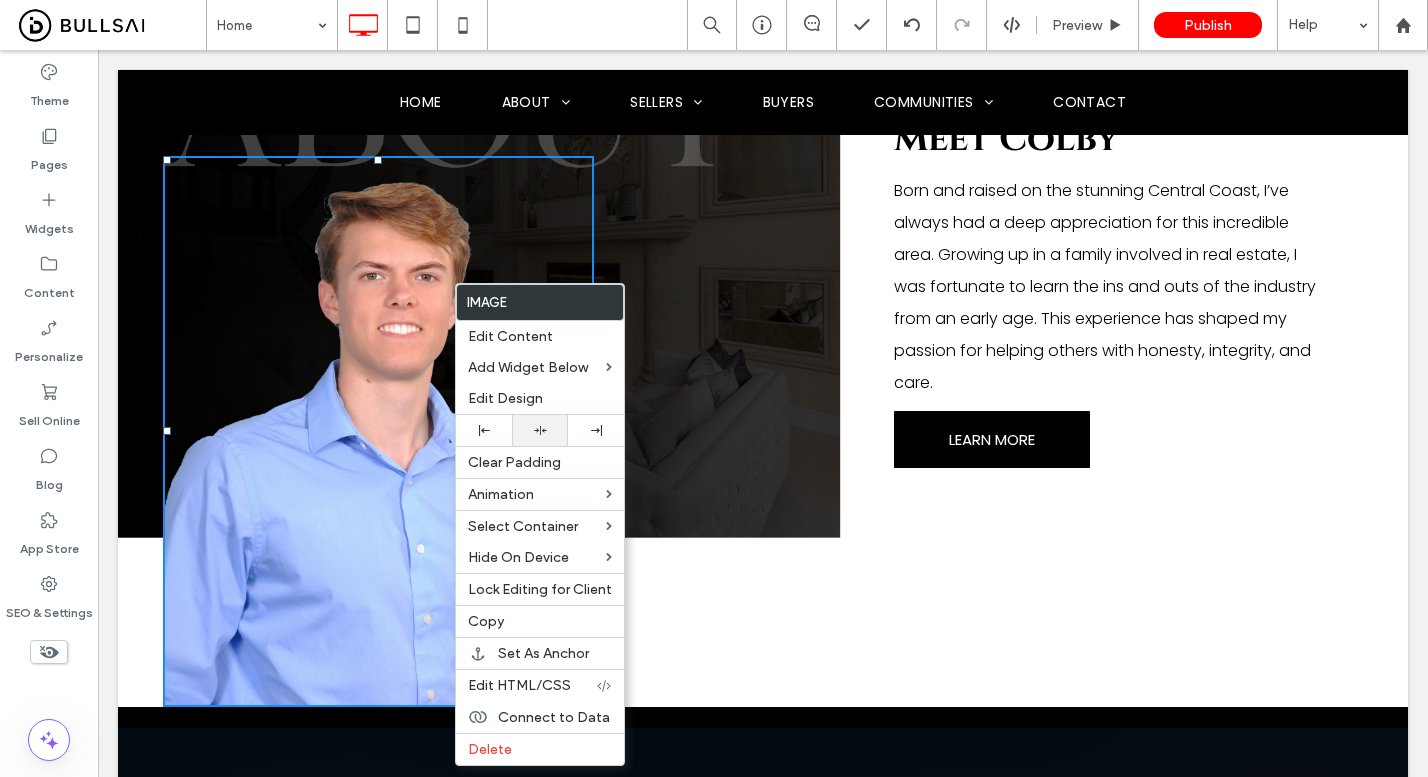 click at bounding box center [540, 430] 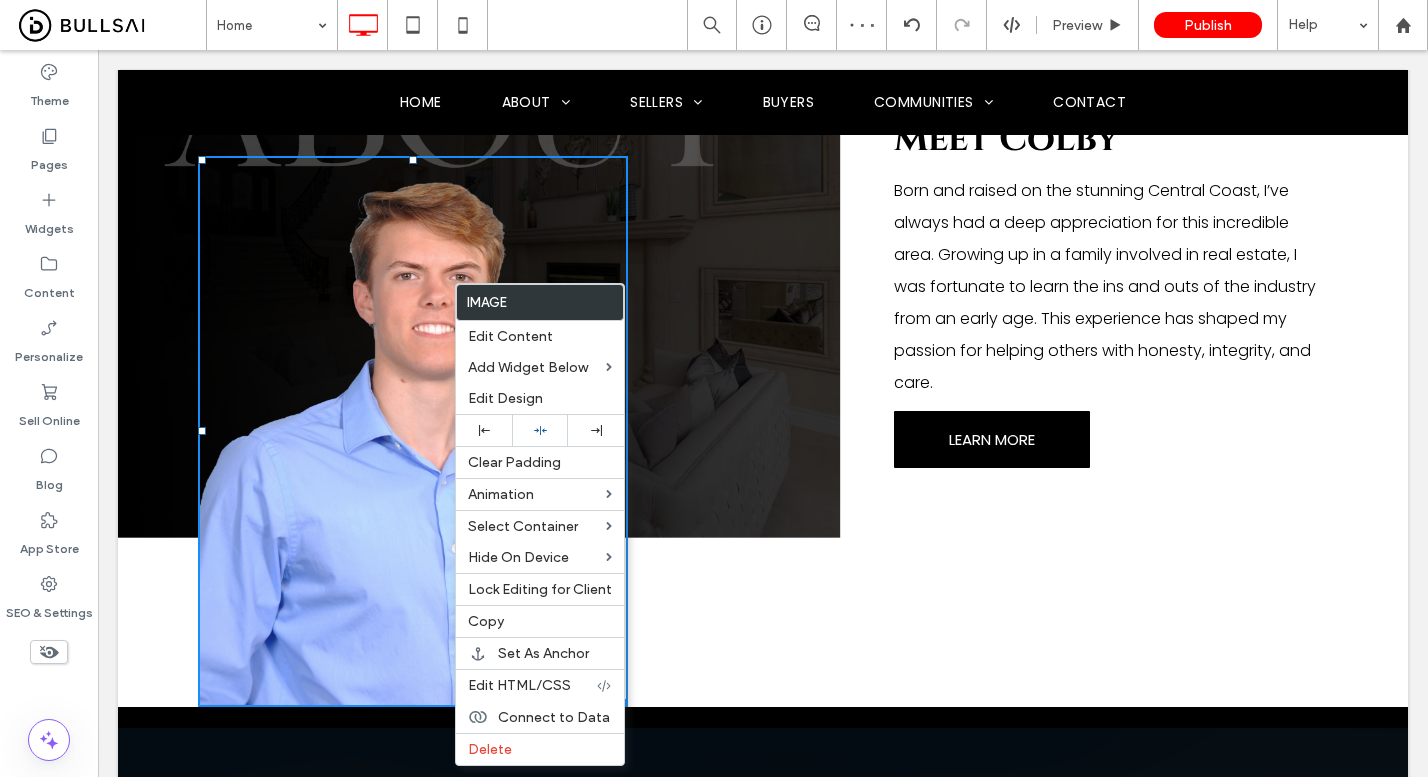 scroll, scrollTop: 652, scrollLeft: 0, axis: vertical 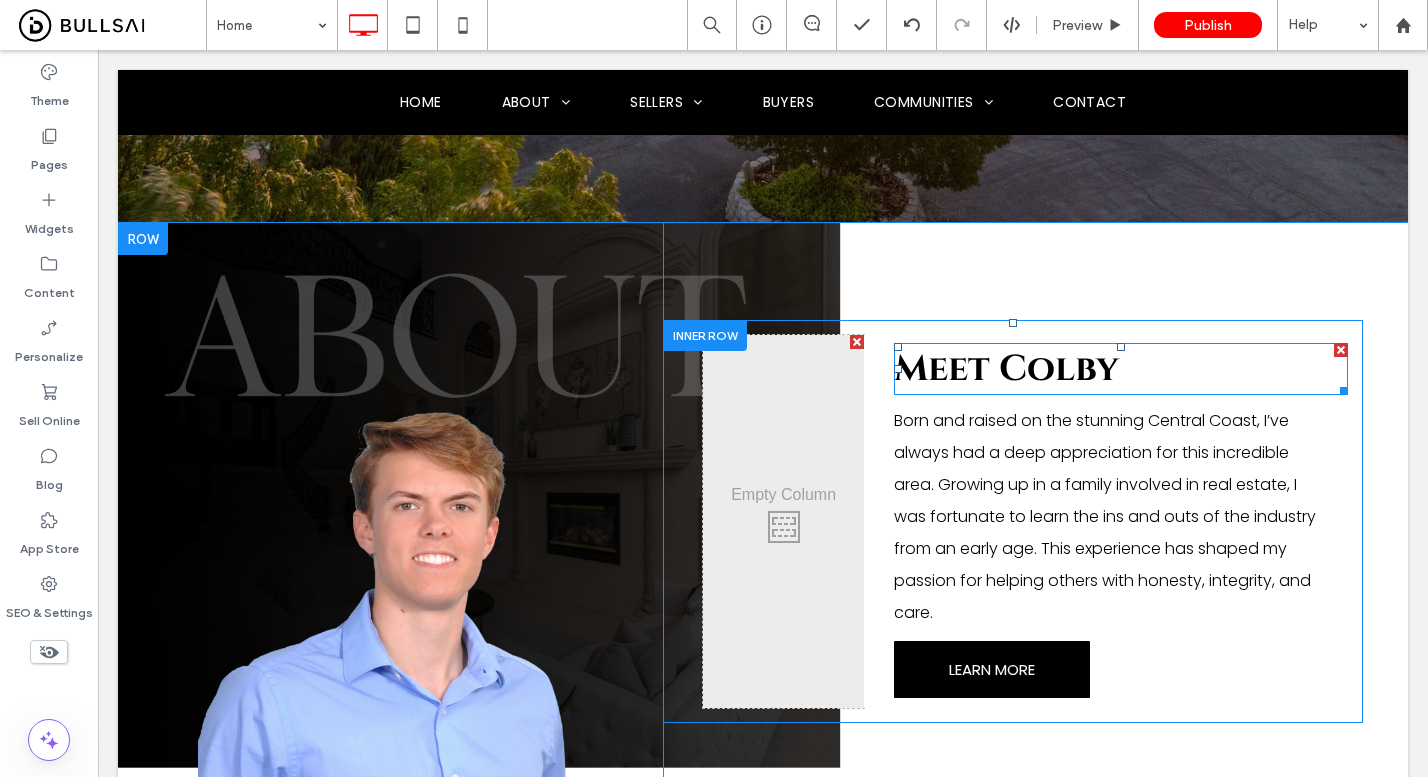 drag, startPoint x: 1004, startPoint y: 322, endPoint x: 999, endPoint y: 344, distance: 22.561028 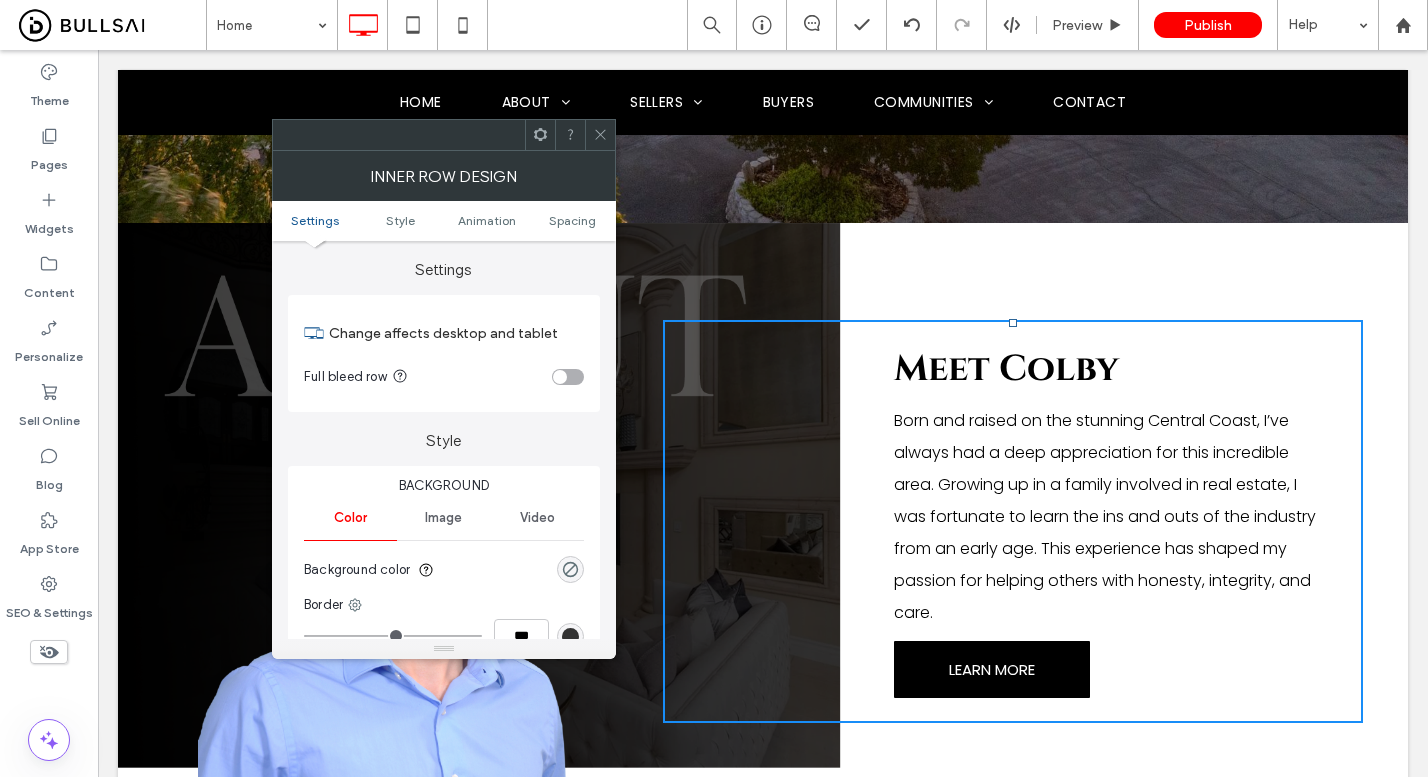 click at bounding box center [600, 135] 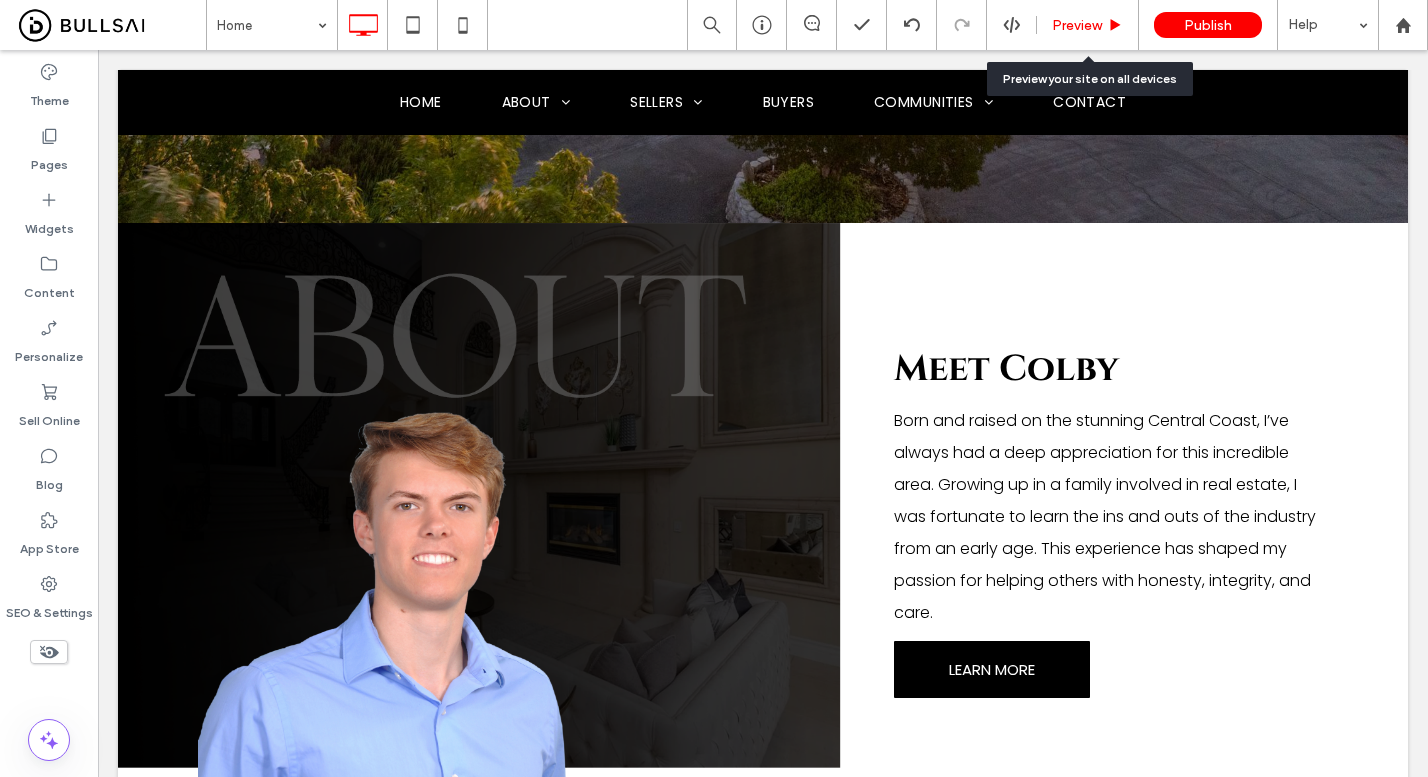 click on "Preview" at bounding box center (1088, 25) 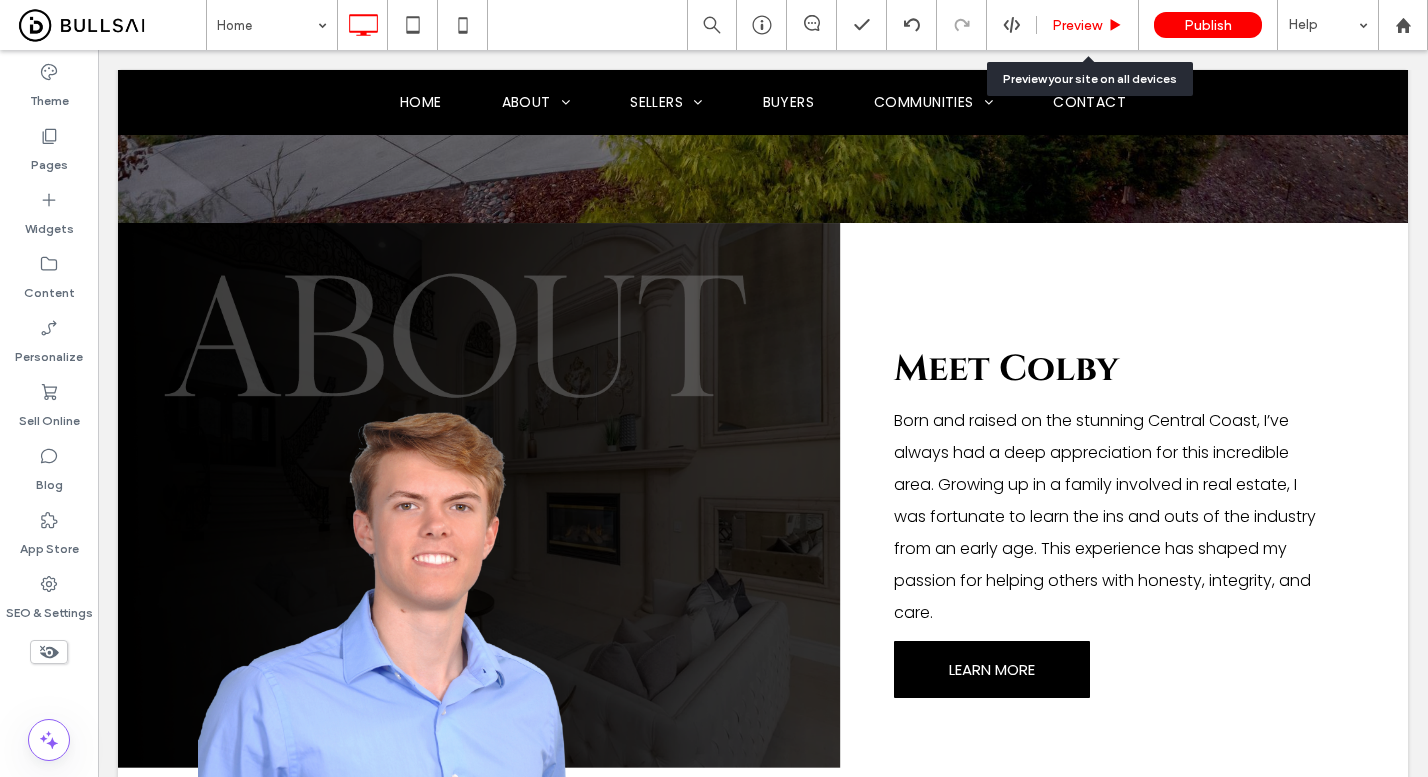 click on "Preview" at bounding box center (1077, 25) 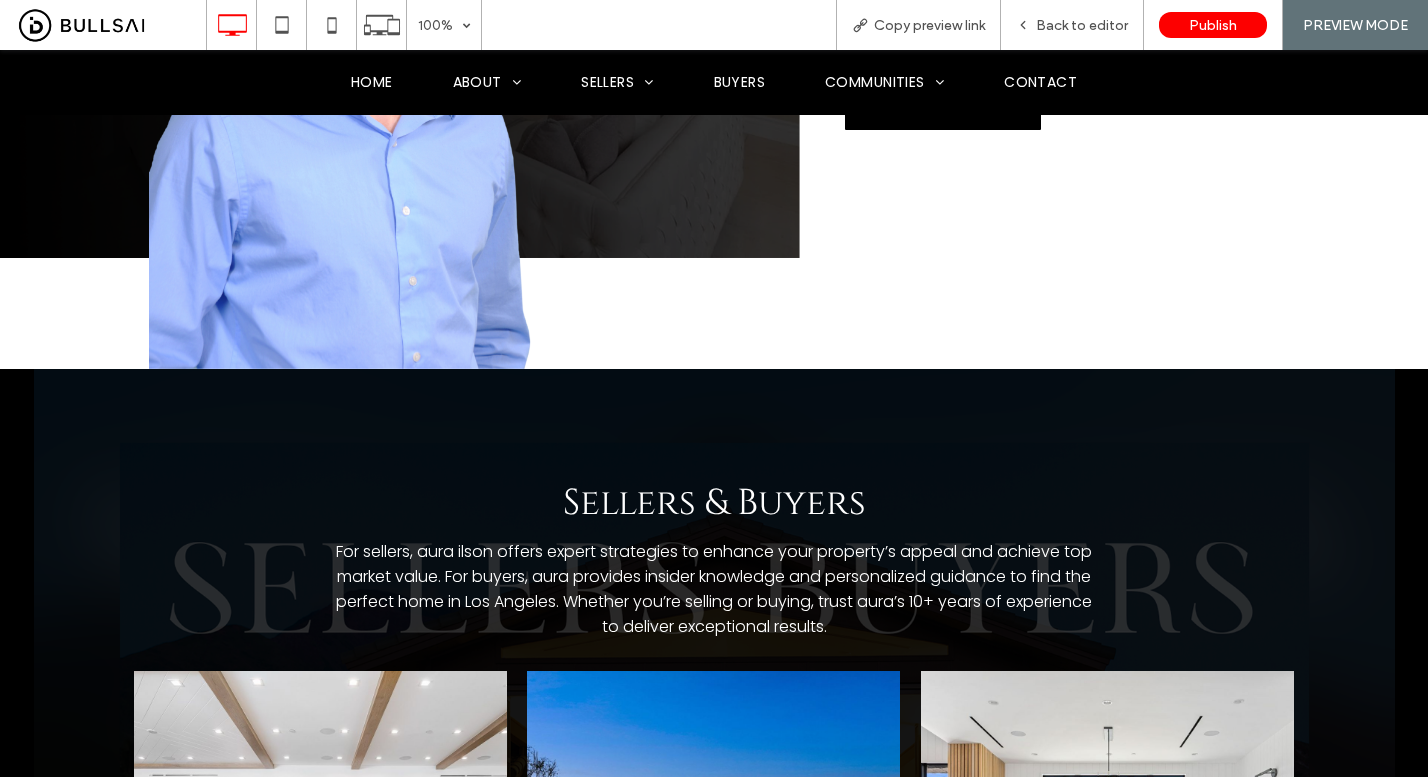 scroll, scrollTop: 906, scrollLeft: 0, axis: vertical 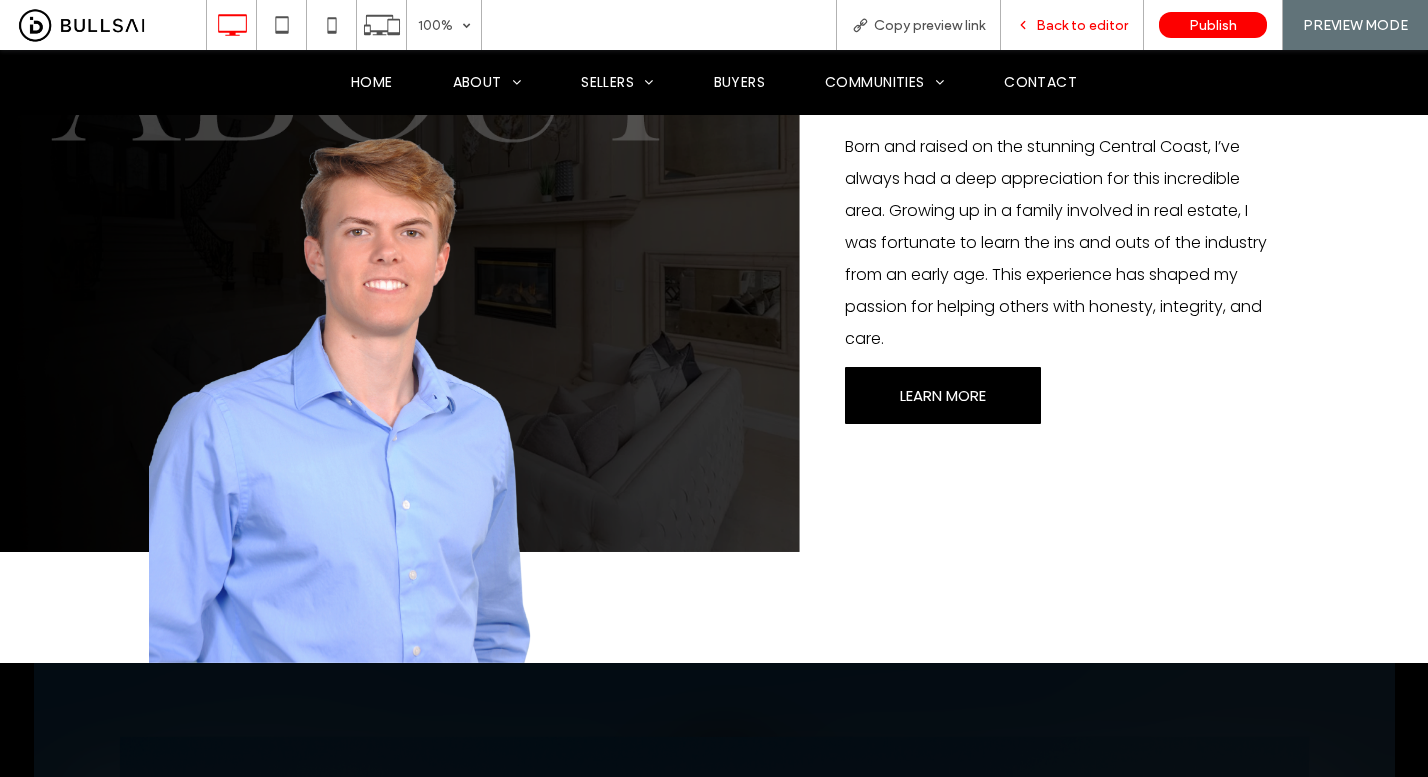 click on "Back to editor" at bounding box center (1082, 25) 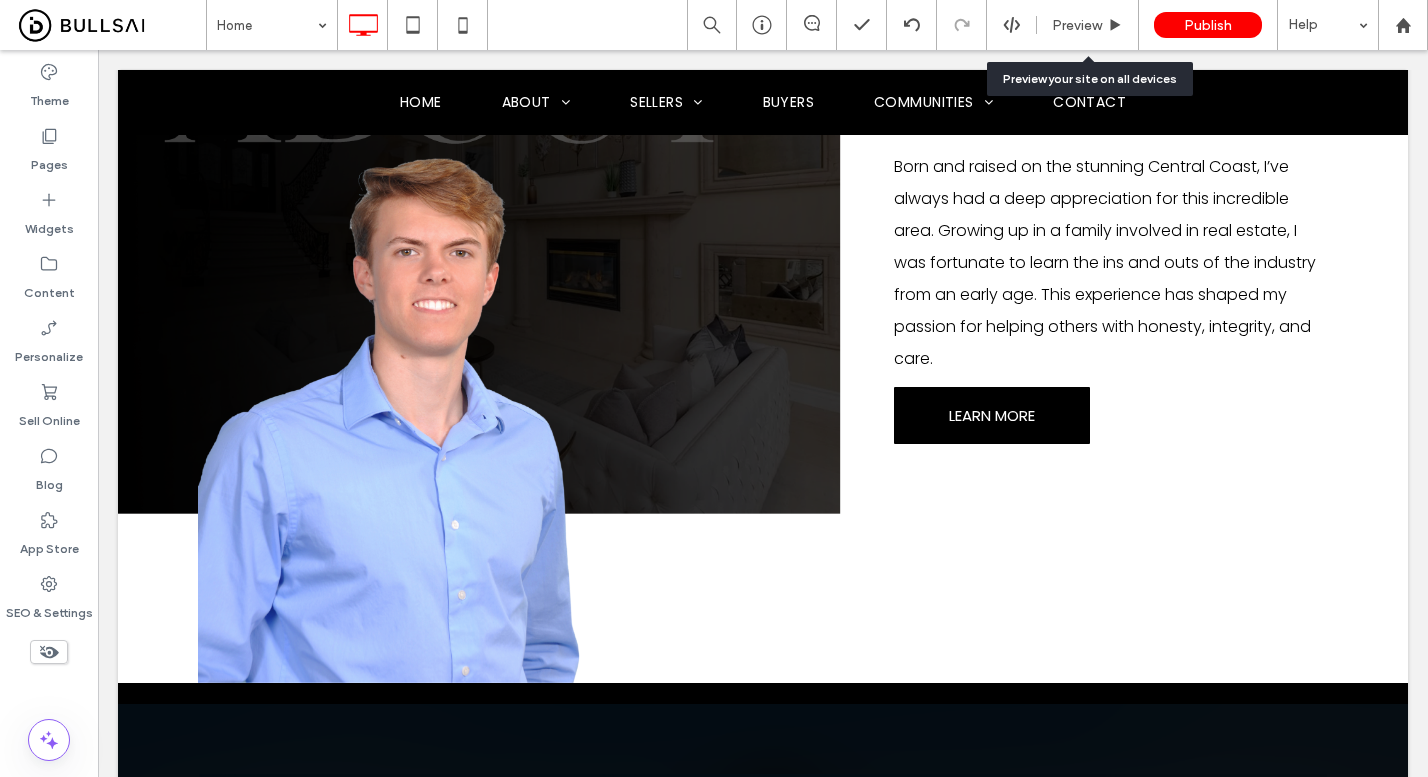 click on "Preview" at bounding box center (1077, 25) 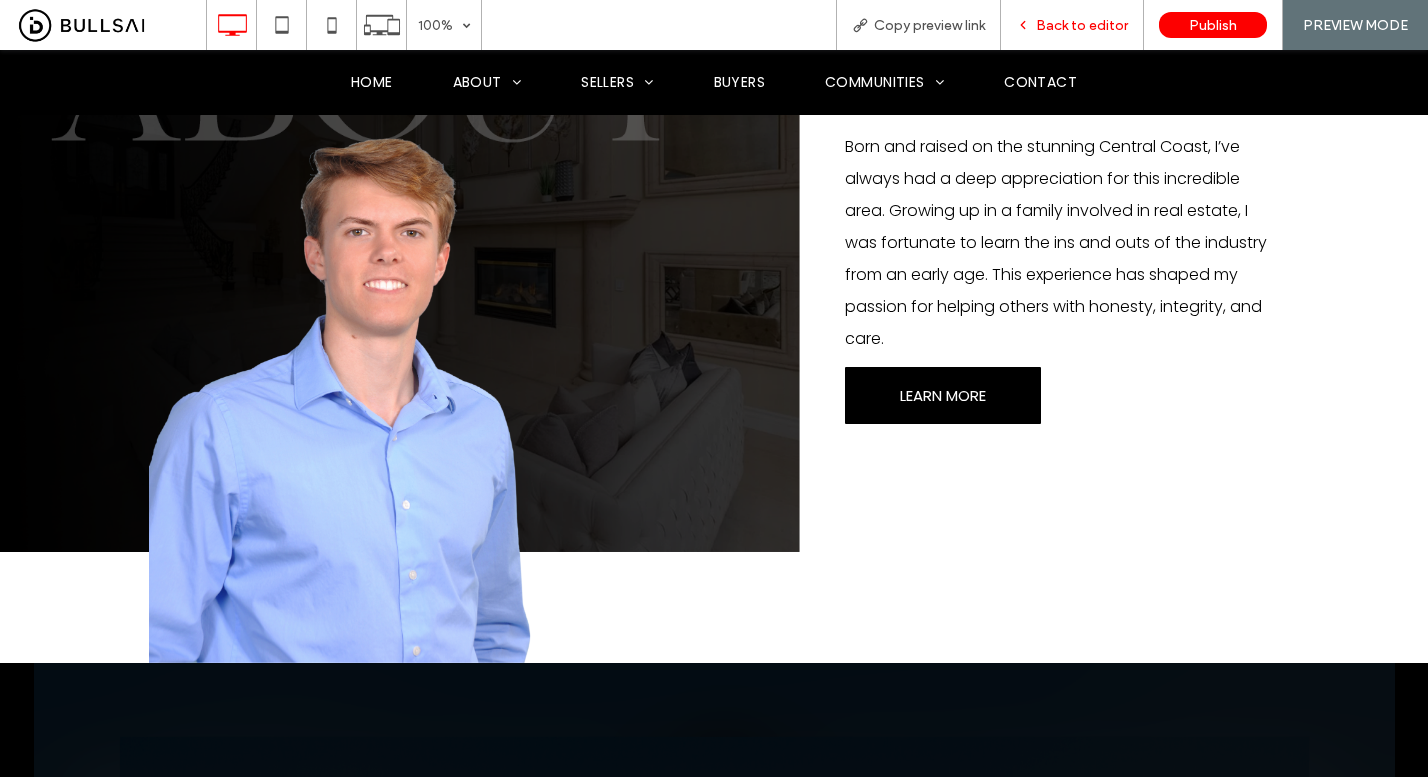 click on "Back to editor" at bounding box center (1072, 25) 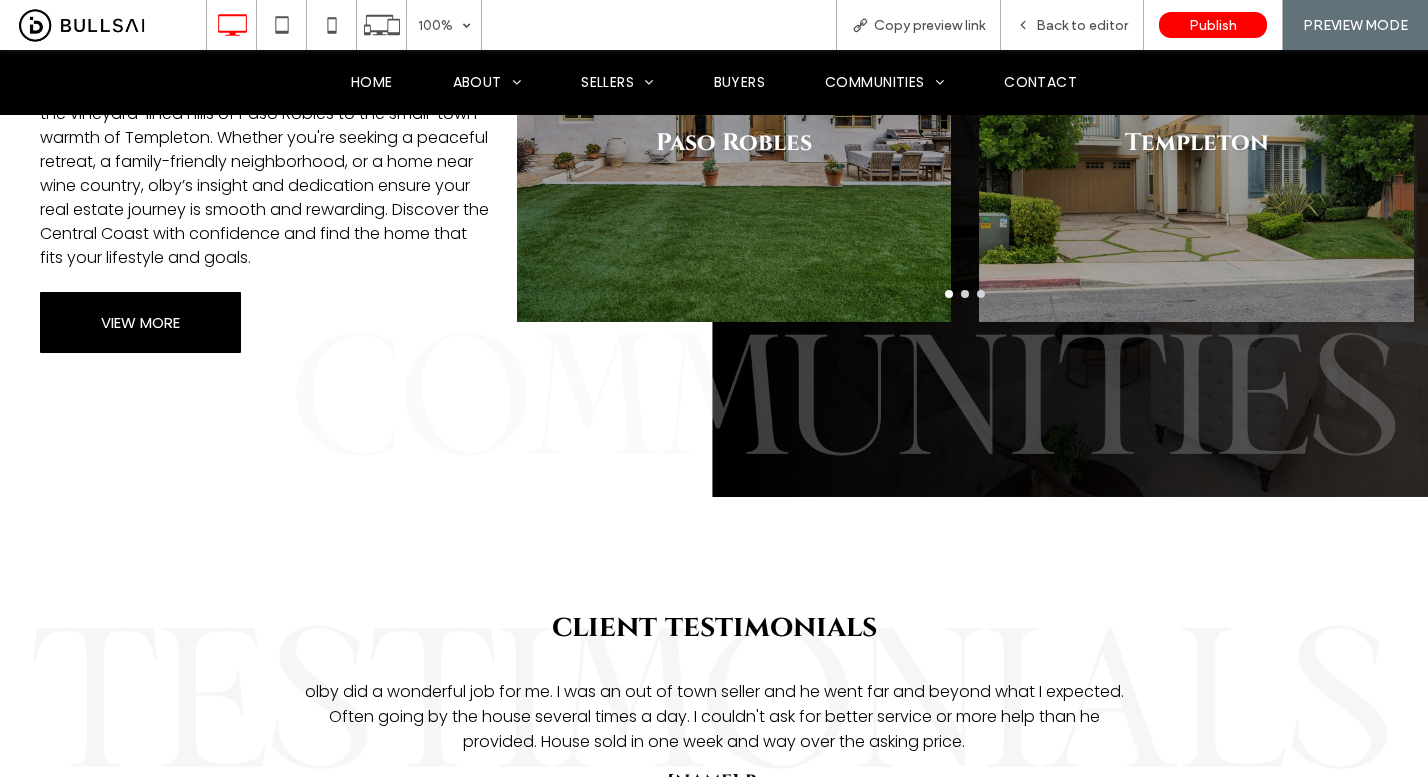 scroll, scrollTop: 2433, scrollLeft: 0, axis: vertical 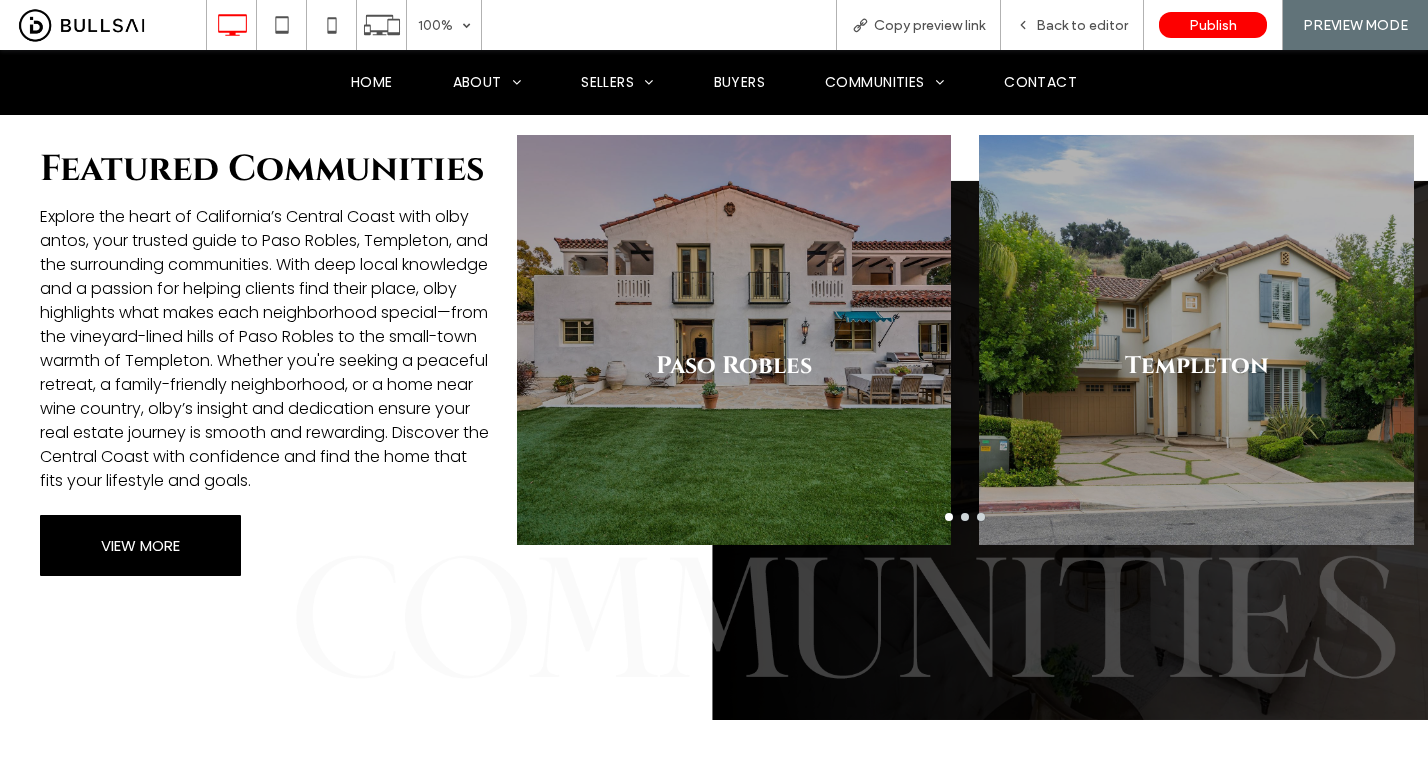 click at bounding box center [965, 517] 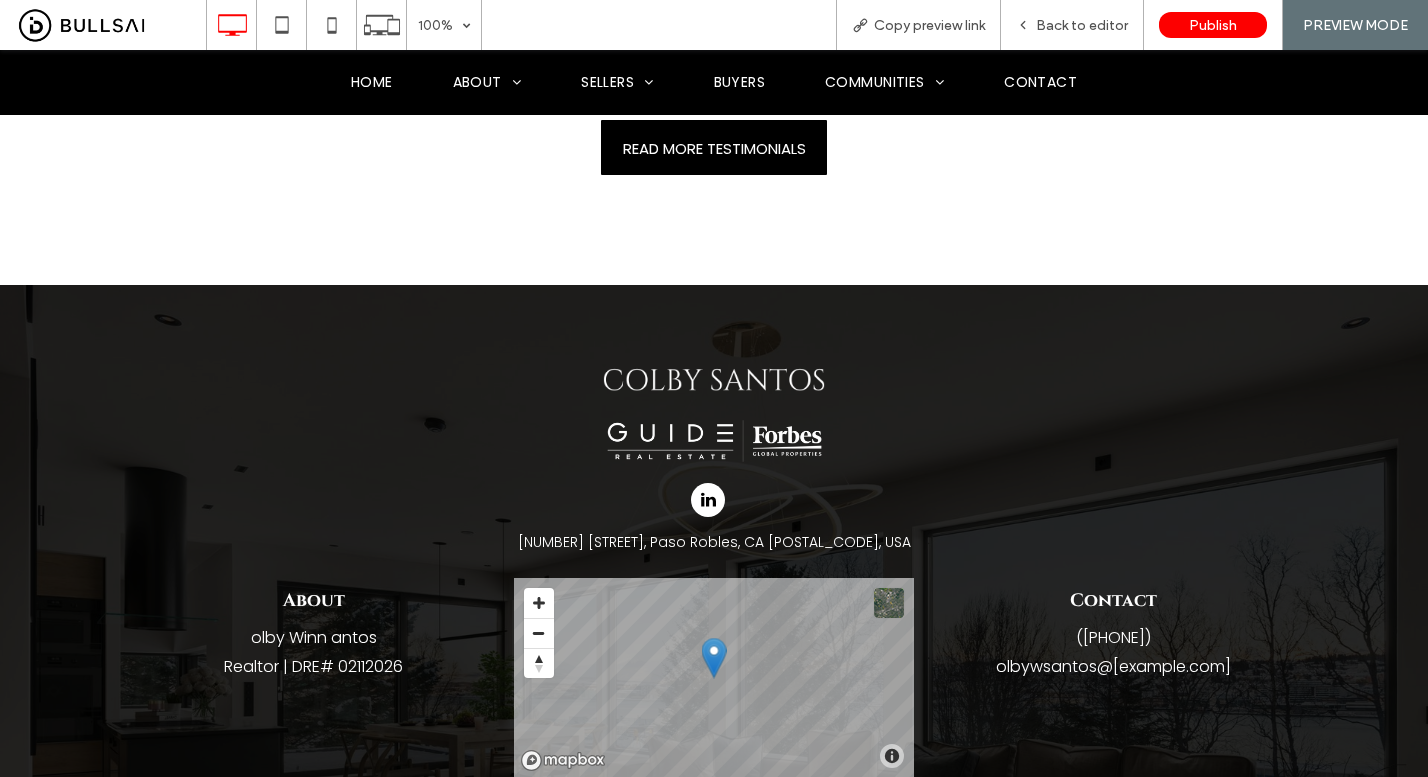 scroll, scrollTop: 3725, scrollLeft: 0, axis: vertical 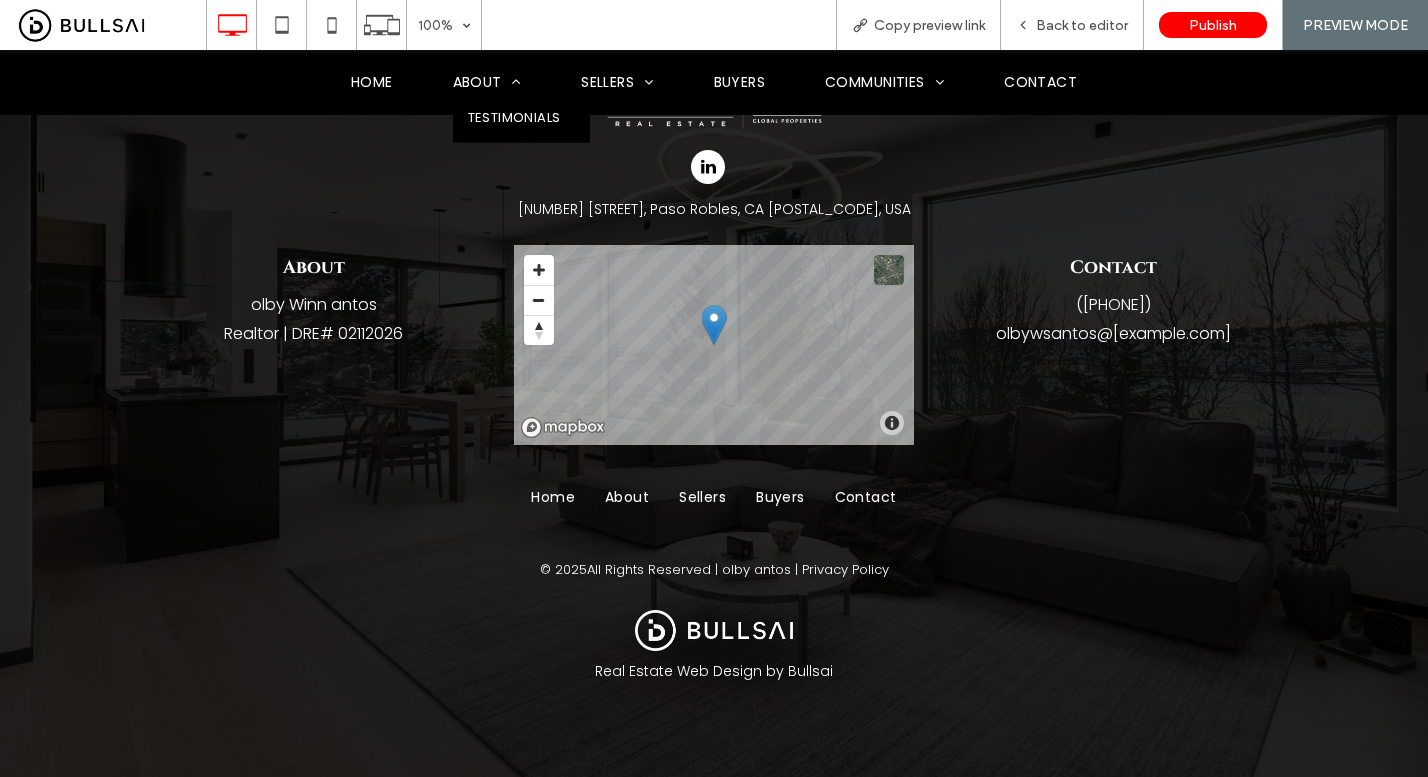 click on "About" at bounding box center [487, 82] 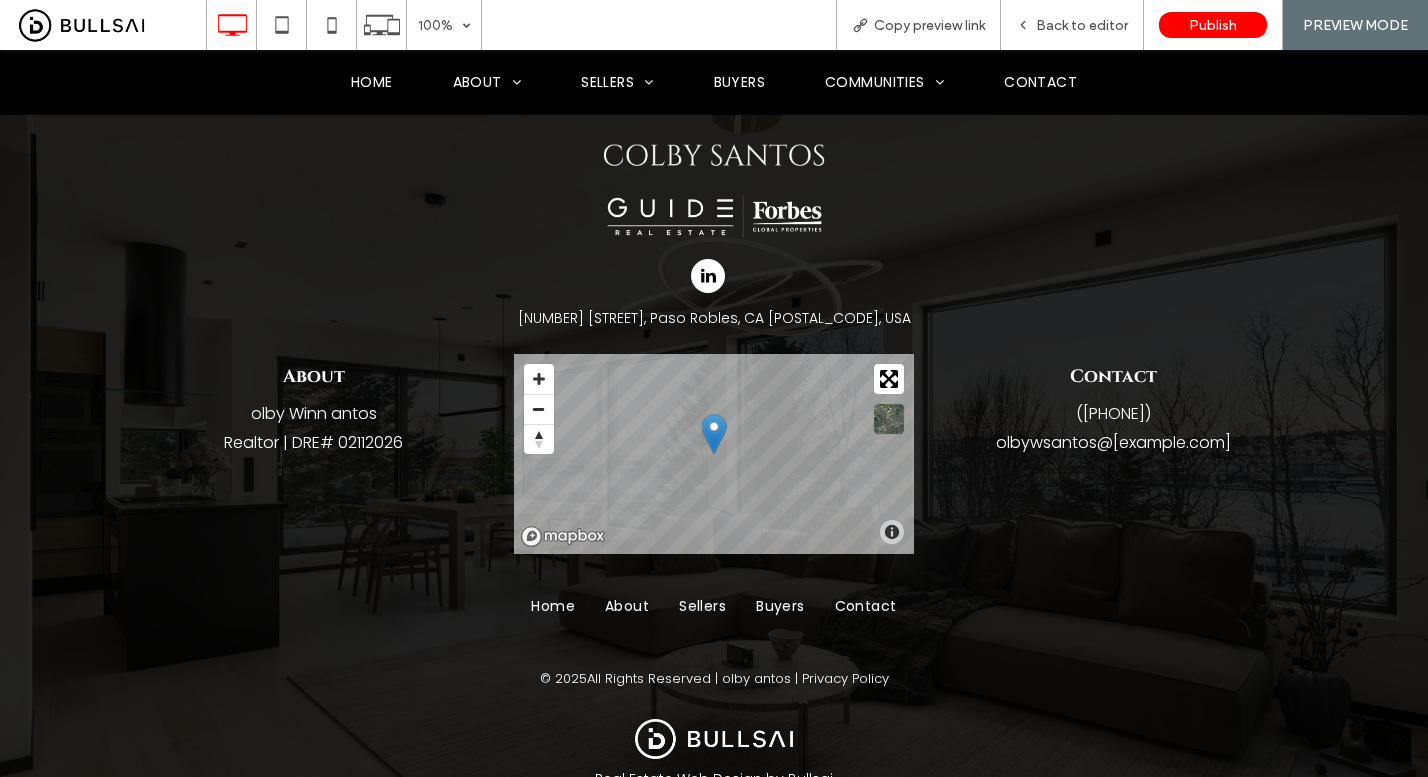 scroll, scrollTop: 0, scrollLeft: 0, axis: both 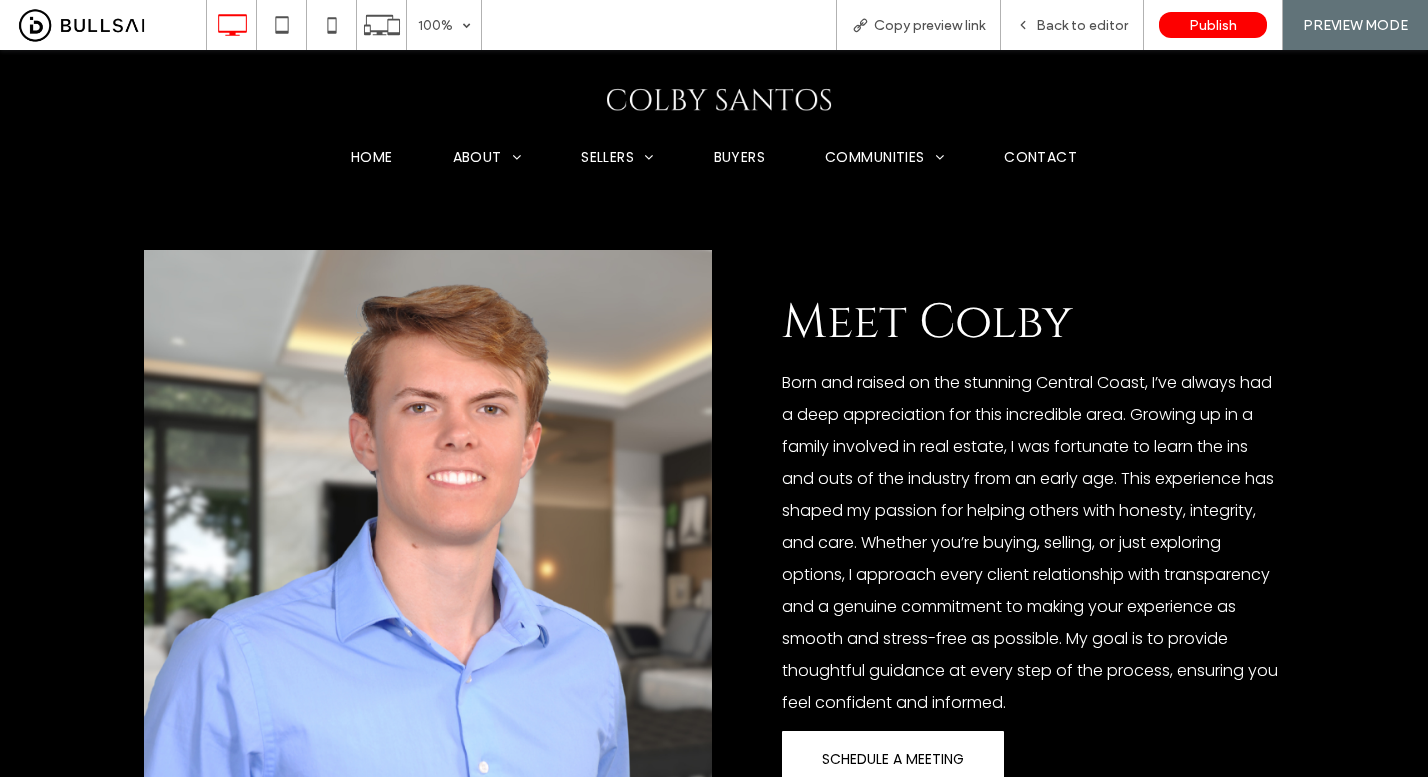 click on "Buyers" at bounding box center (740, 157) 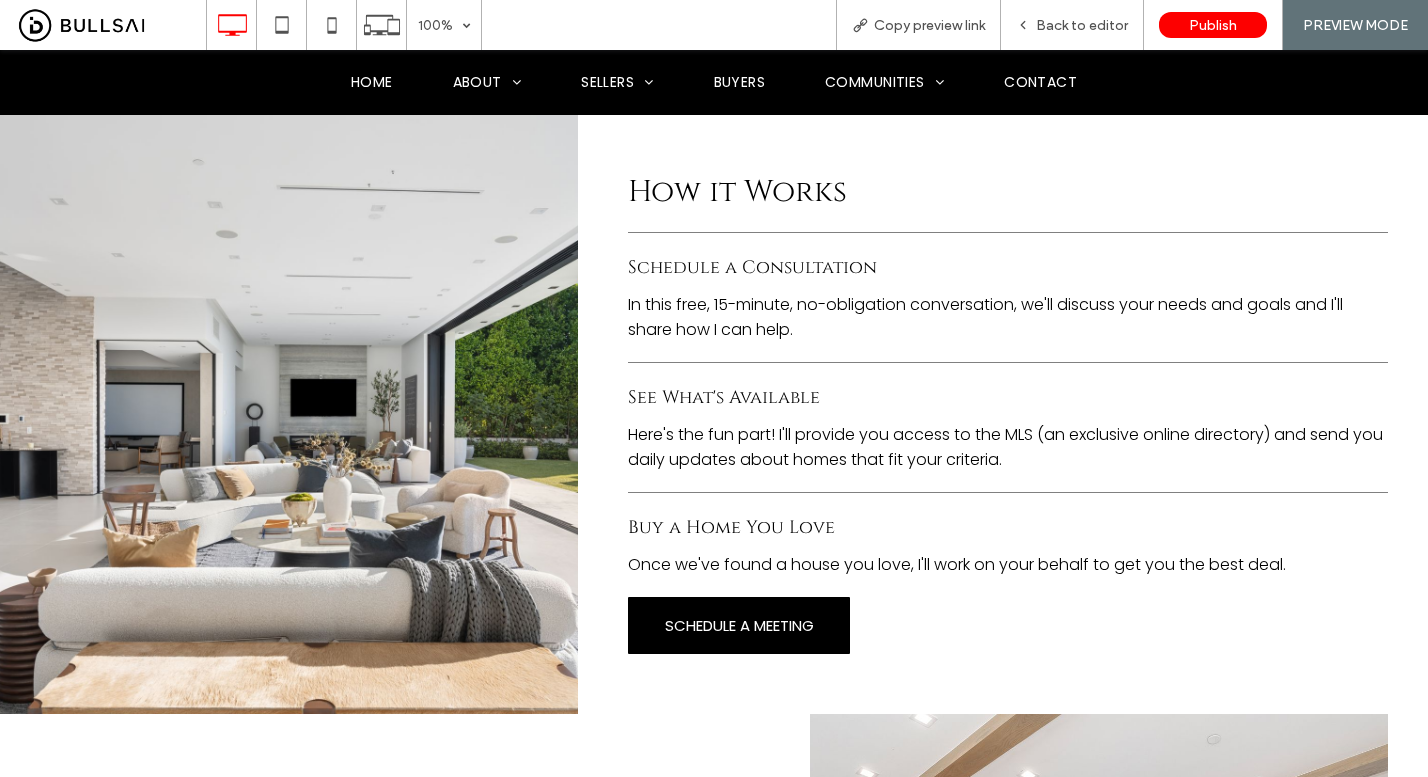 scroll, scrollTop: 511, scrollLeft: 0, axis: vertical 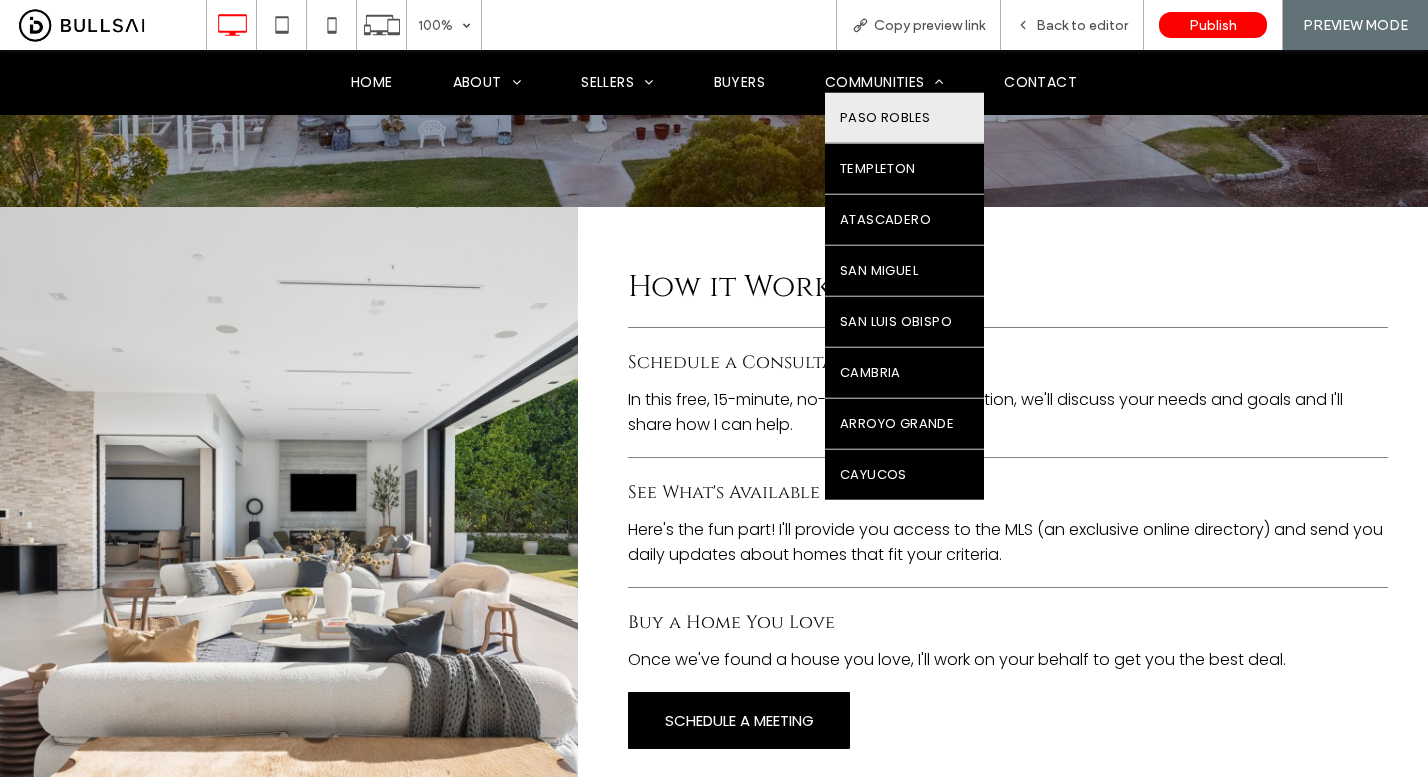 click on "Paso Robles" at bounding box center [904, 118] 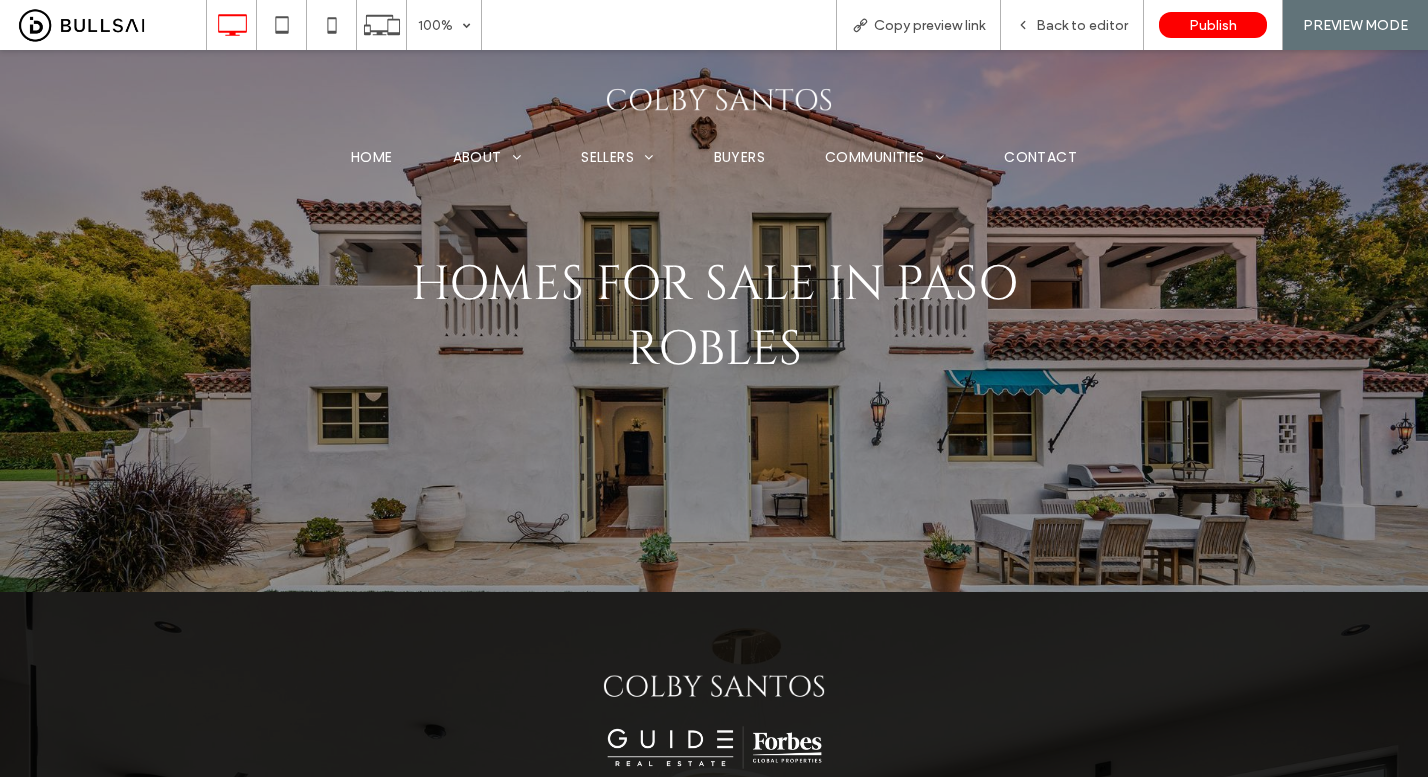 scroll, scrollTop: 0, scrollLeft: 0, axis: both 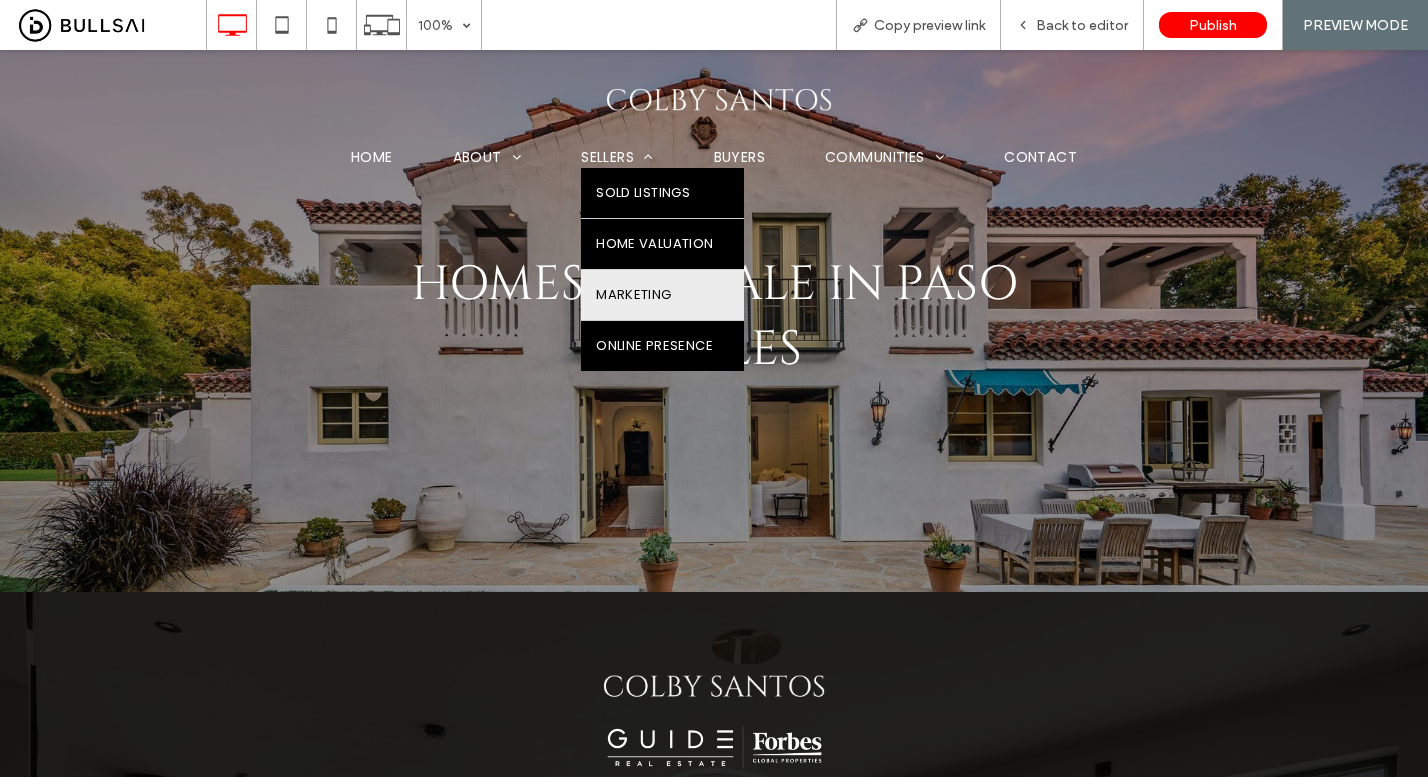 click on "Marketing" at bounding box center [634, 295] 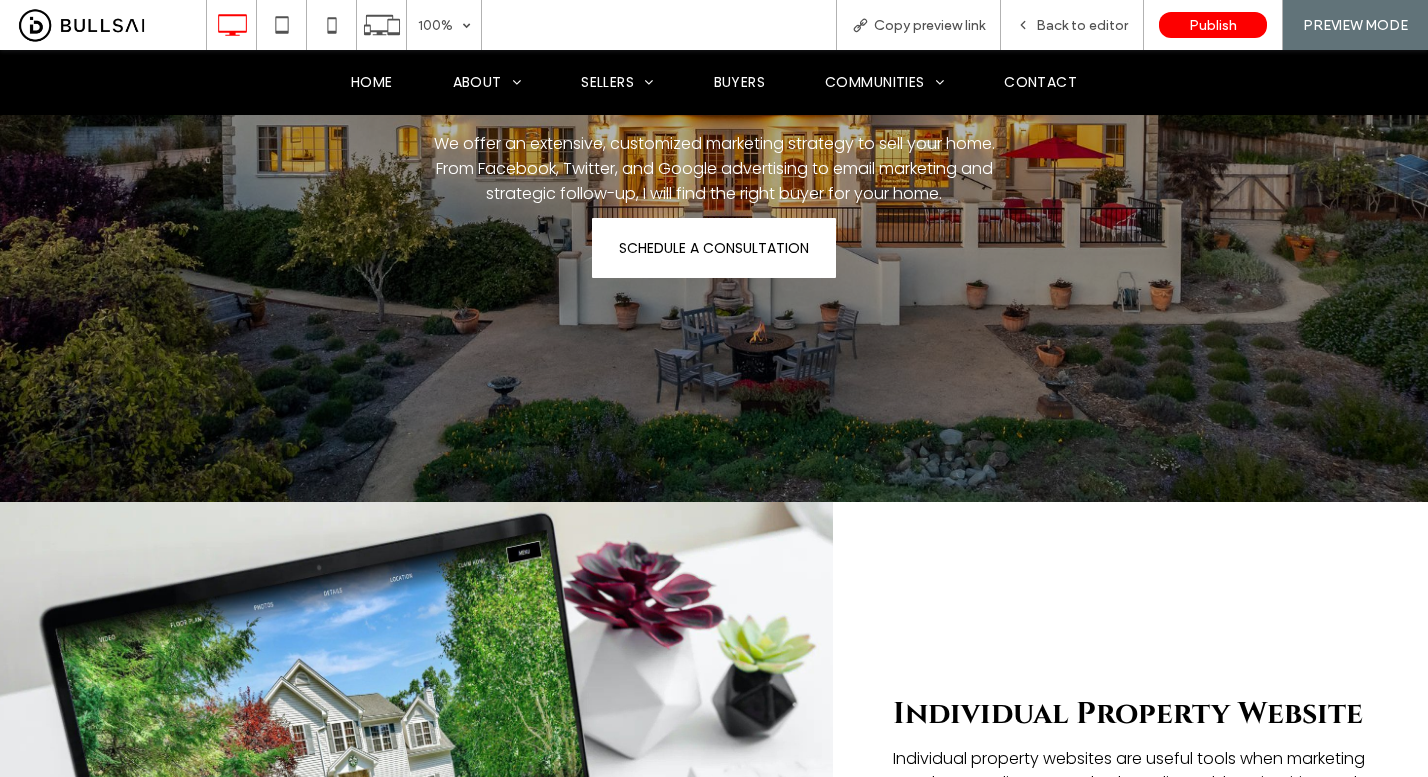 scroll, scrollTop: 0, scrollLeft: 0, axis: both 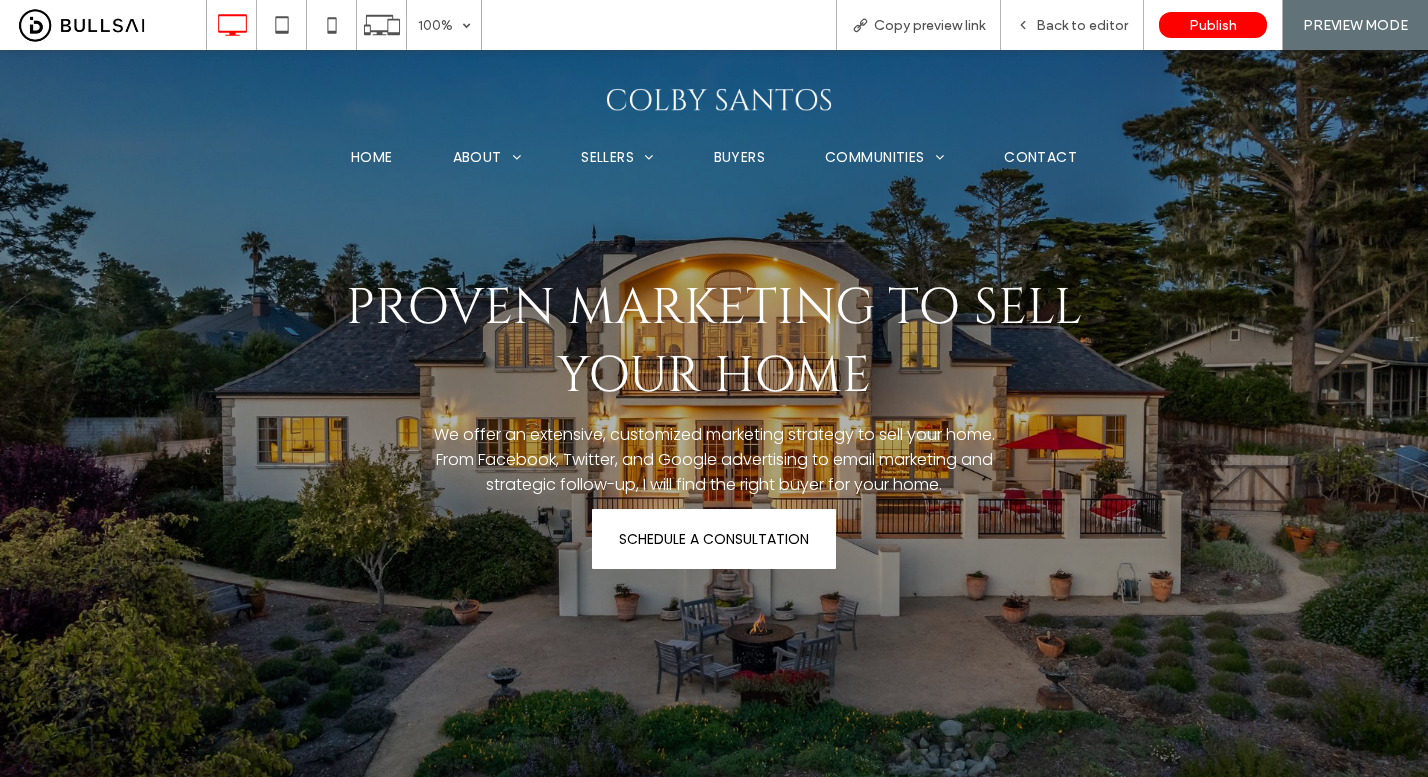 click on "Home" at bounding box center [372, 157] 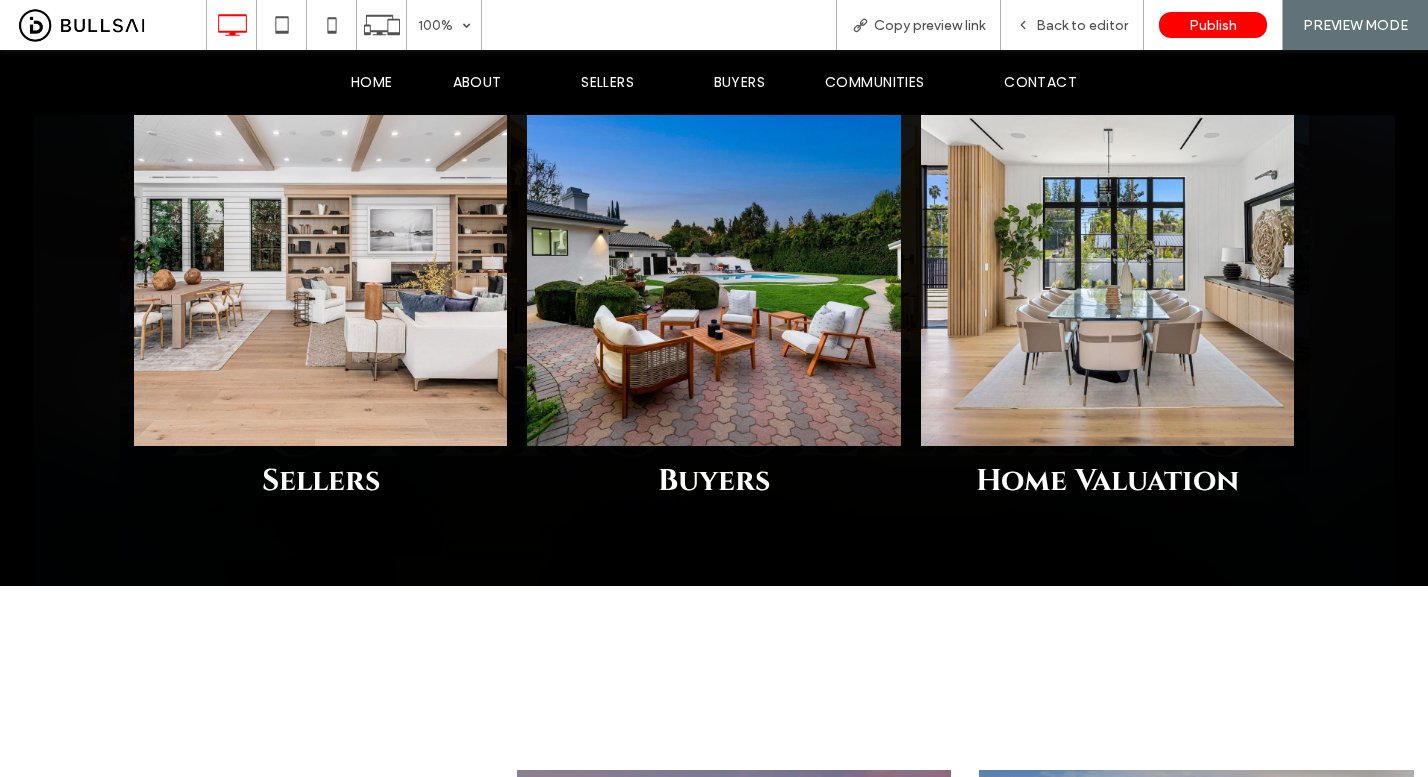 scroll, scrollTop: 2243, scrollLeft: 0, axis: vertical 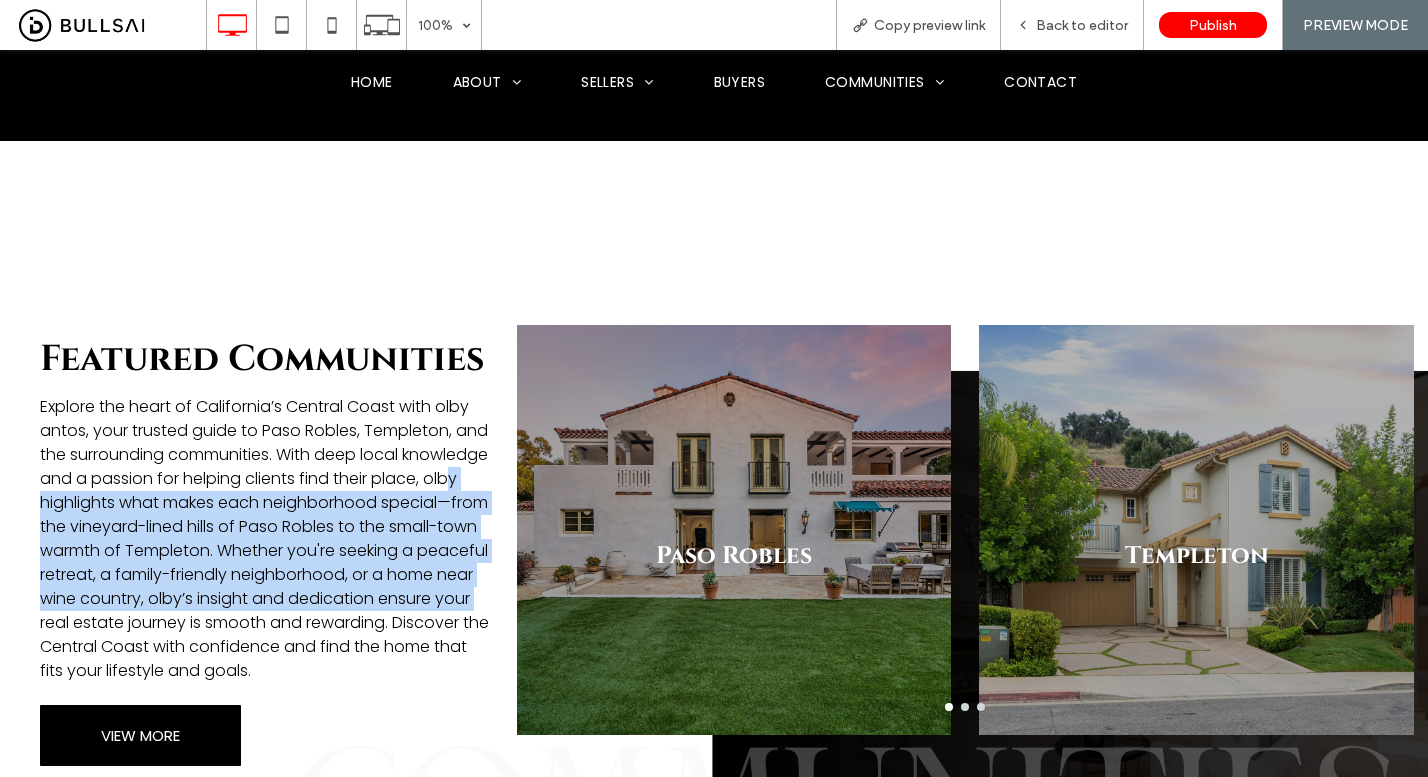 drag, startPoint x: 102, startPoint y: 498, endPoint x: 295, endPoint y: 630, distance: 233.82259 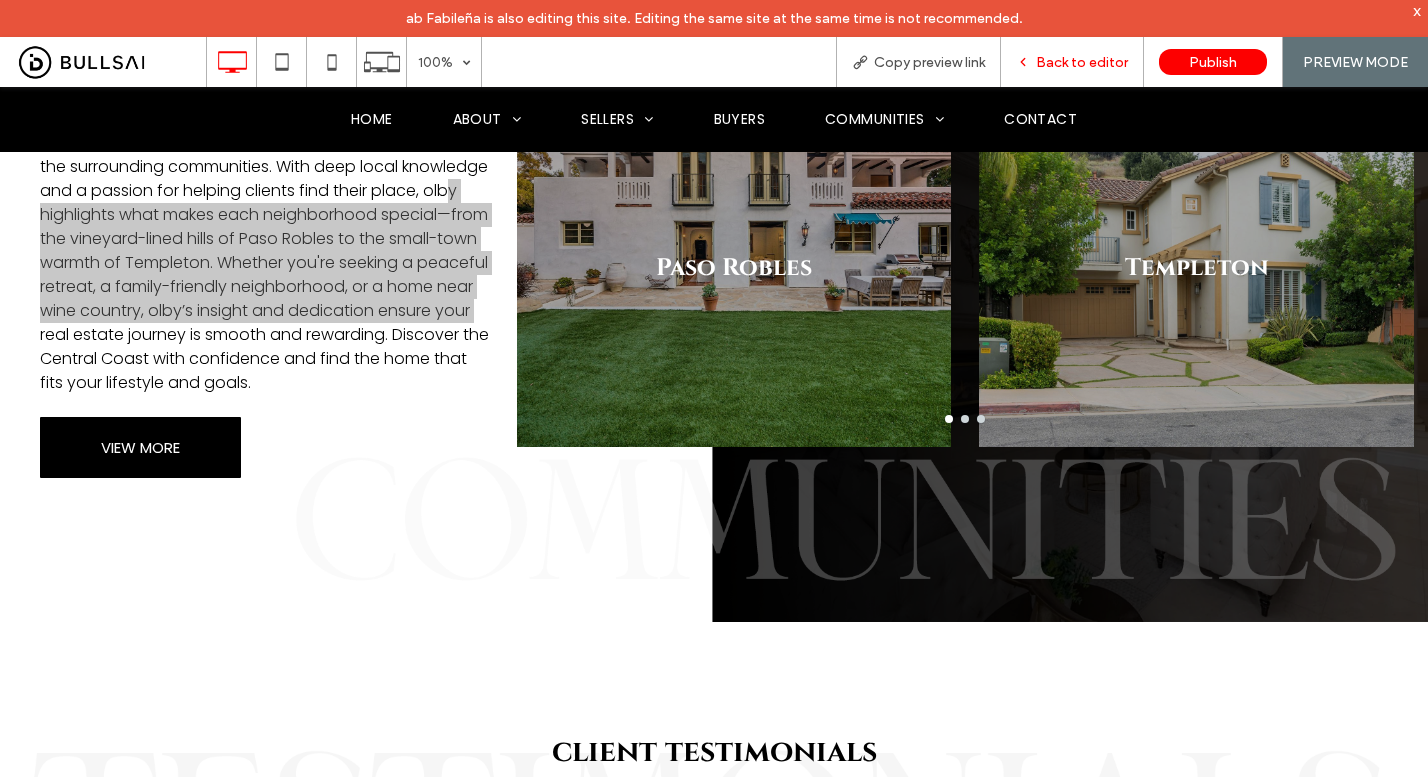 click on "Back to editor" at bounding box center [1082, 62] 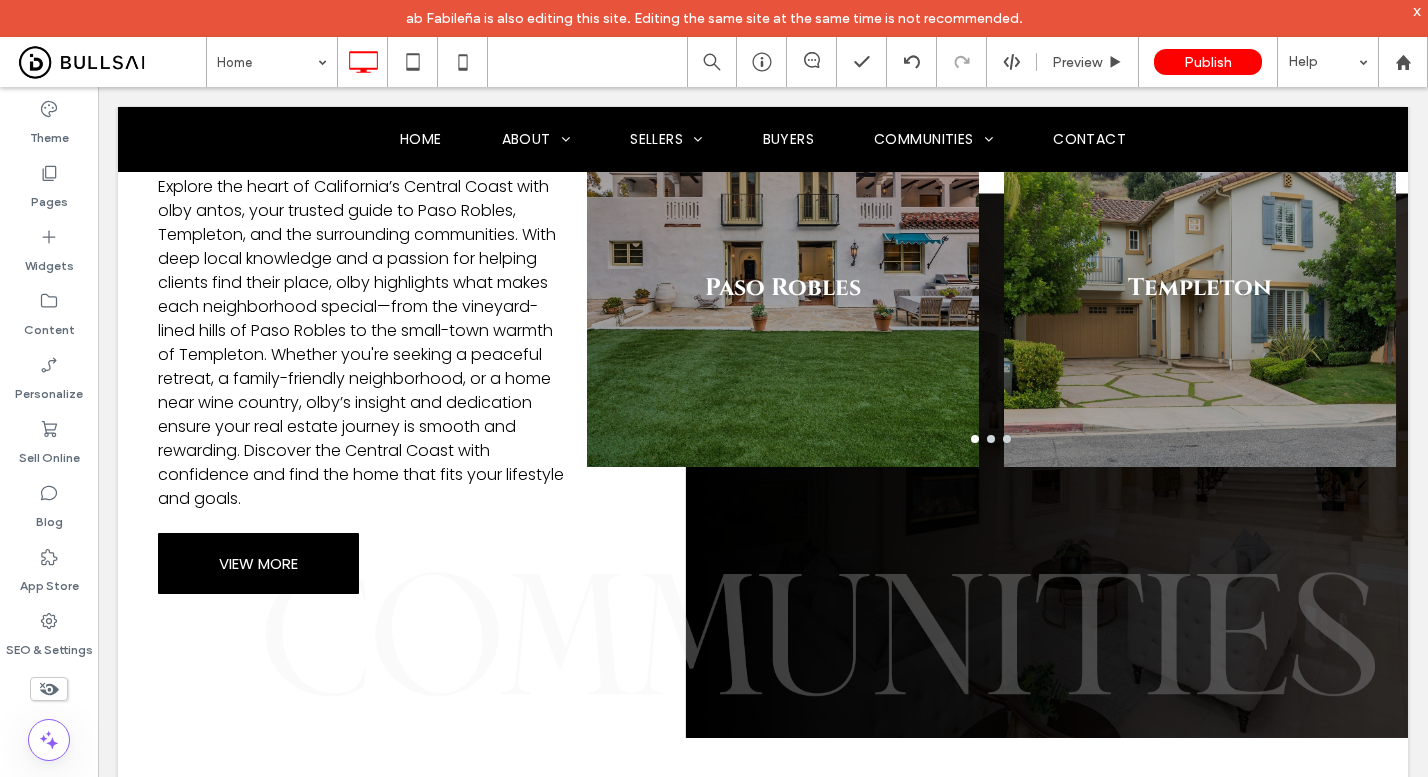 scroll, scrollTop: 2566, scrollLeft: 0, axis: vertical 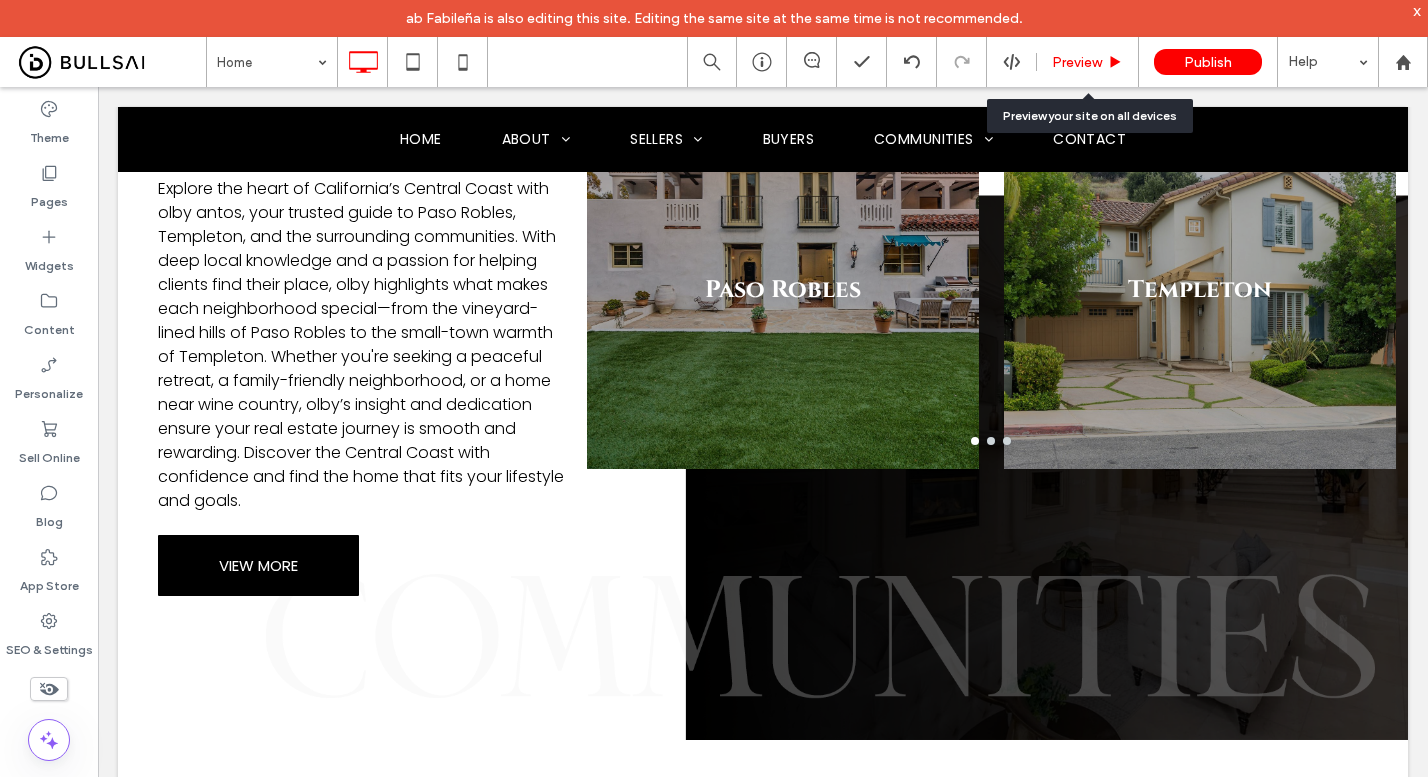 click on "Preview" at bounding box center [1077, 62] 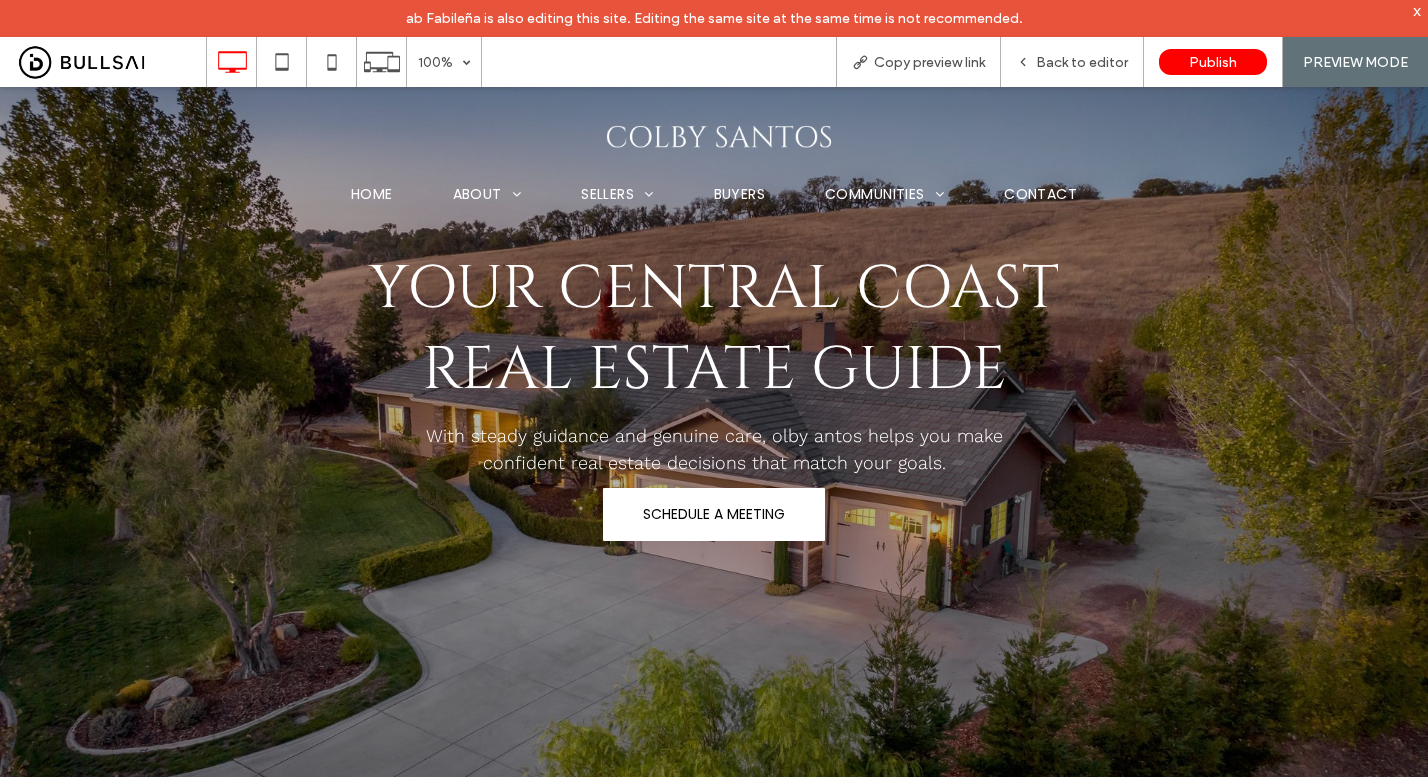 scroll, scrollTop: 0, scrollLeft: 0, axis: both 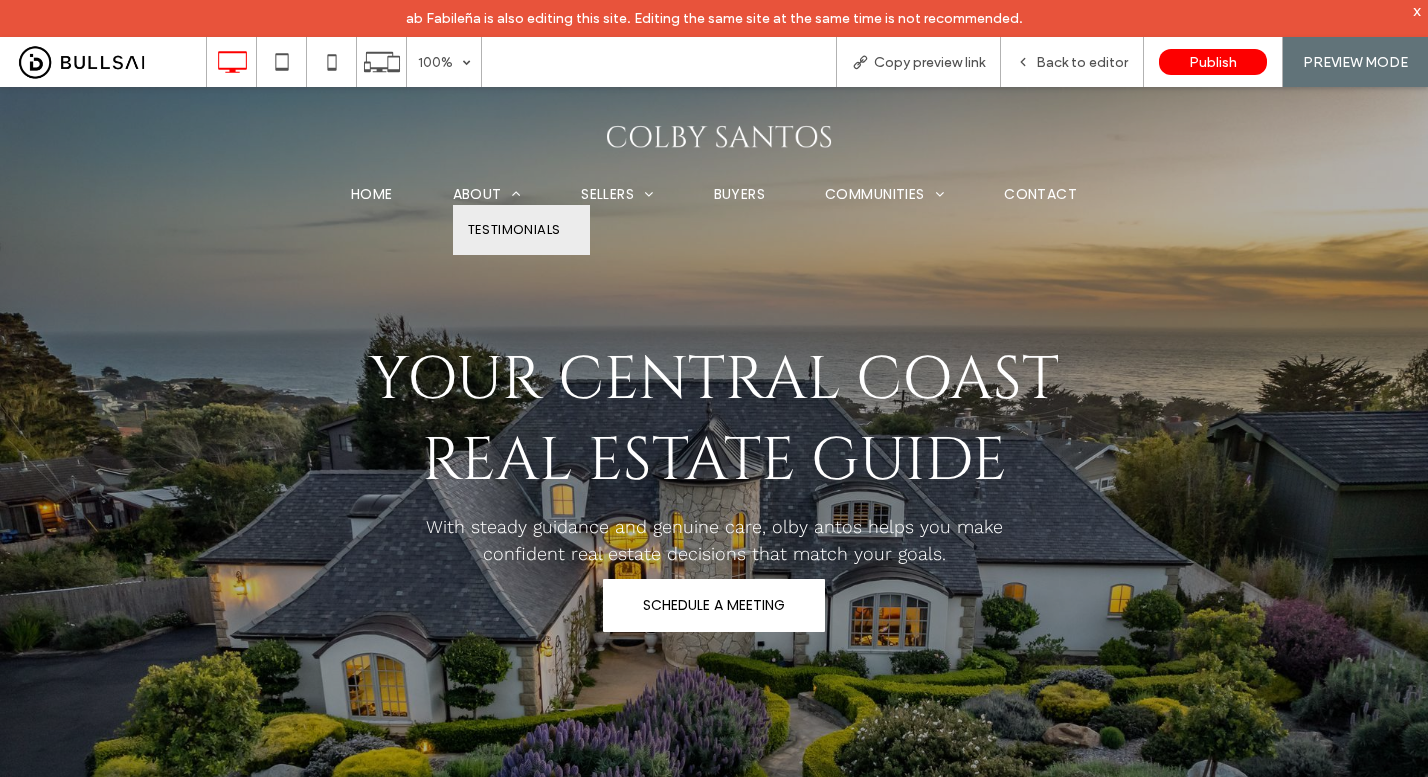 click on "Testimonials" at bounding box center [514, 230] 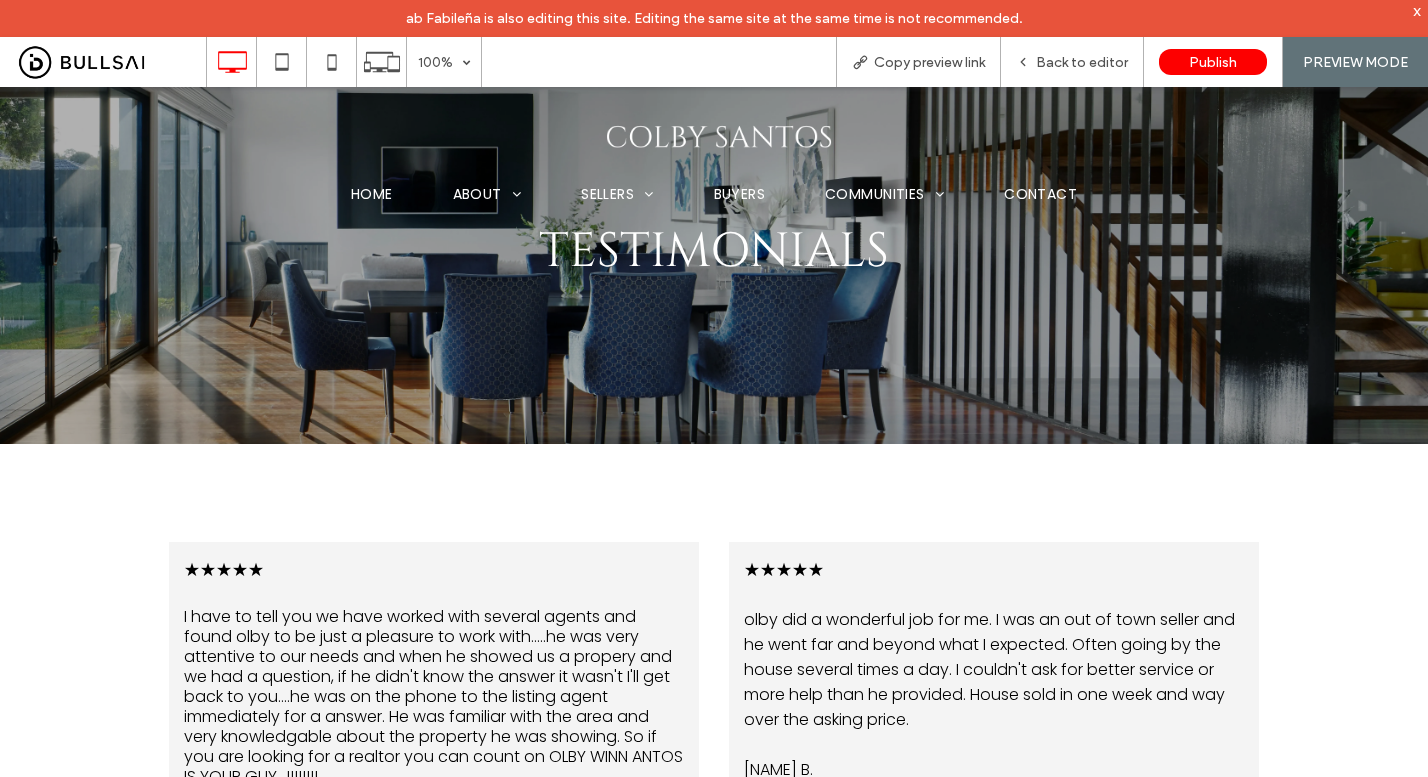scroll, scrollTop: 83, scrollLeft: 0, axis: vertical 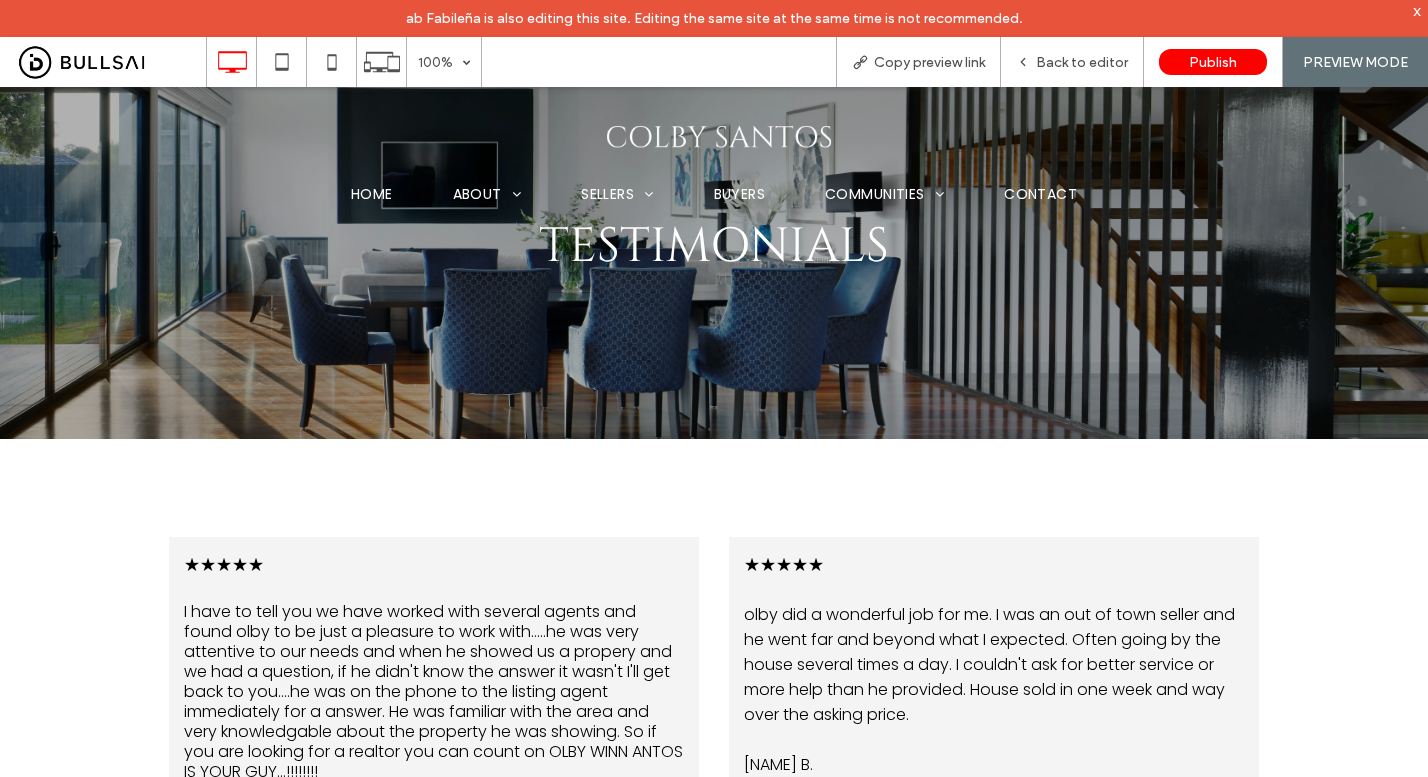 drag, startPoint x: 1067, startPoint y: 191, endPoint x: 1066, endPoint y: 279, distance: 88.005684 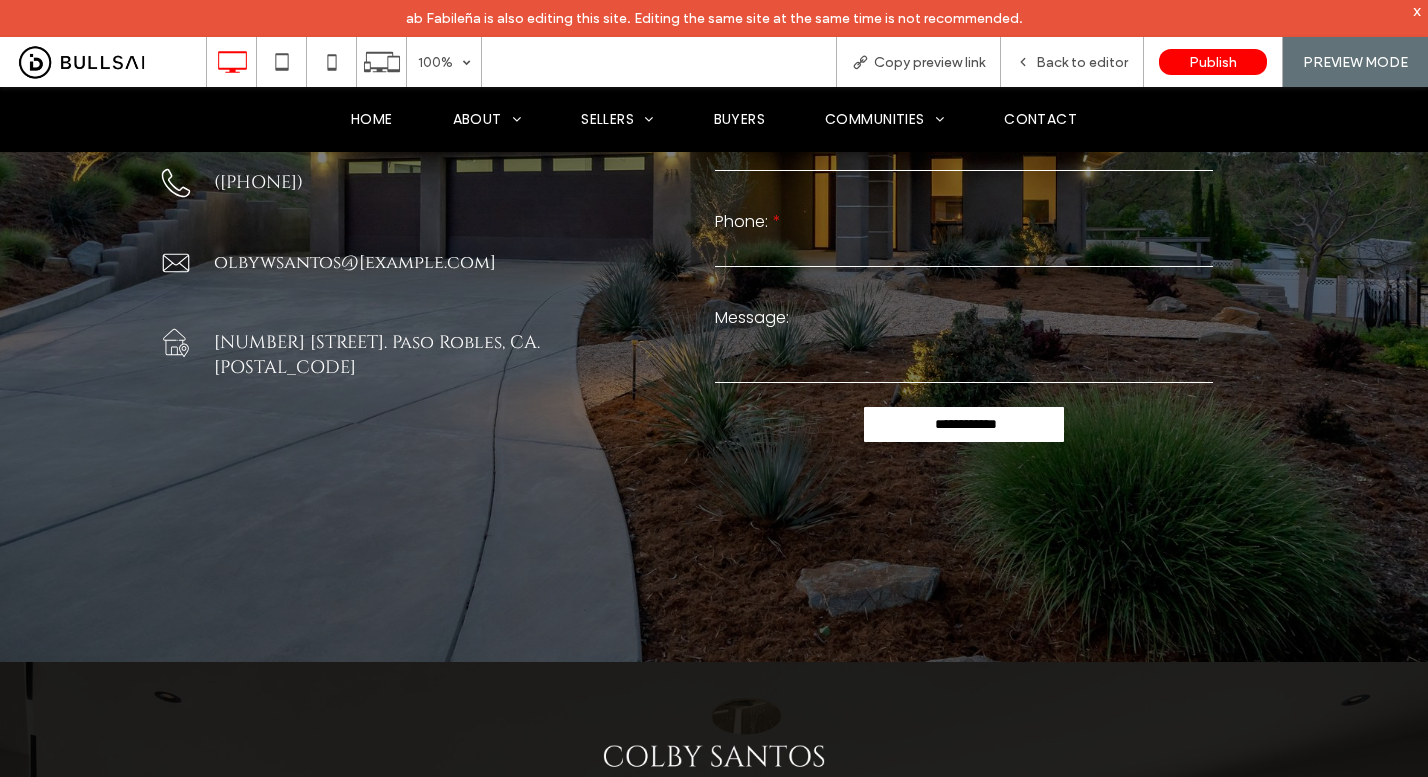 scroll, scrollTop: 0, scrollLeft: 0, axis: both 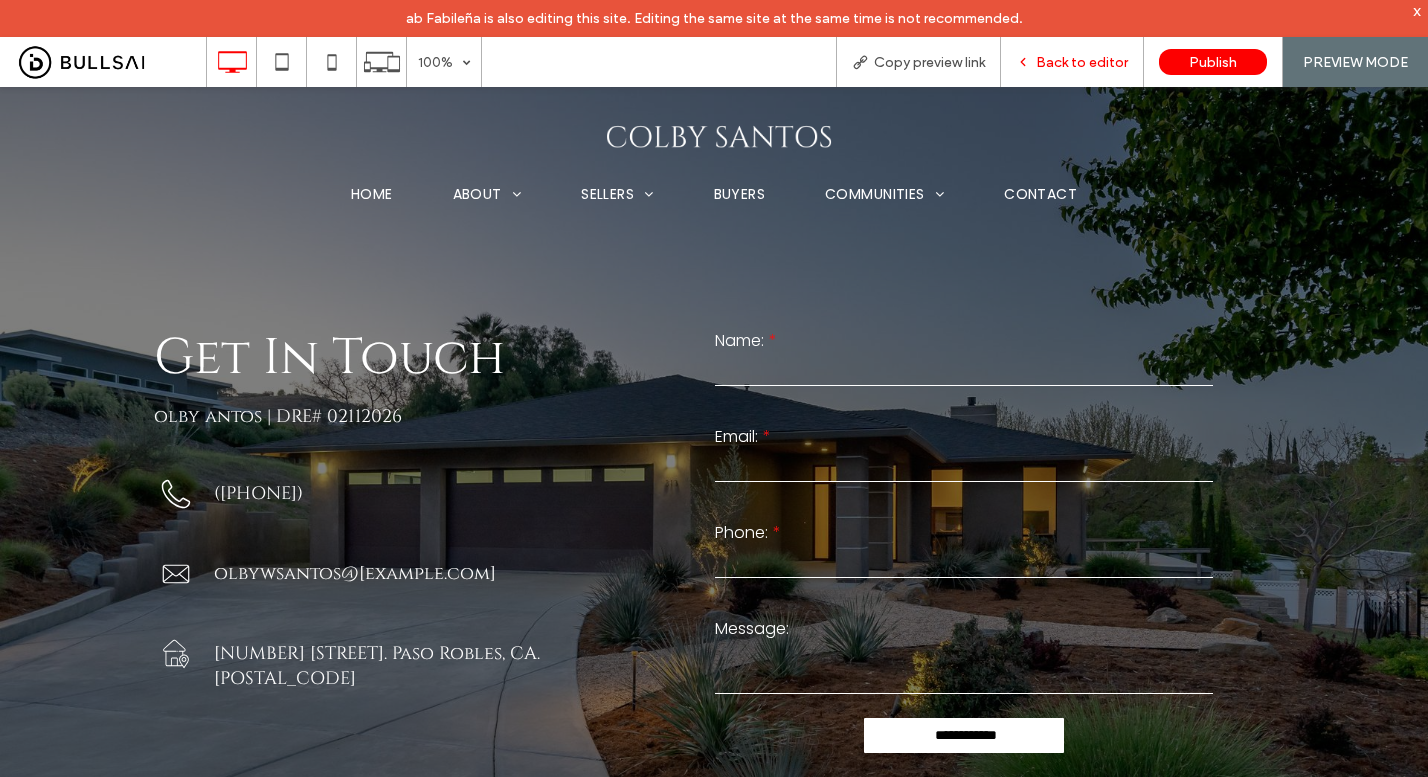 click on "Back to editor" at bounding box center (1082, 62) 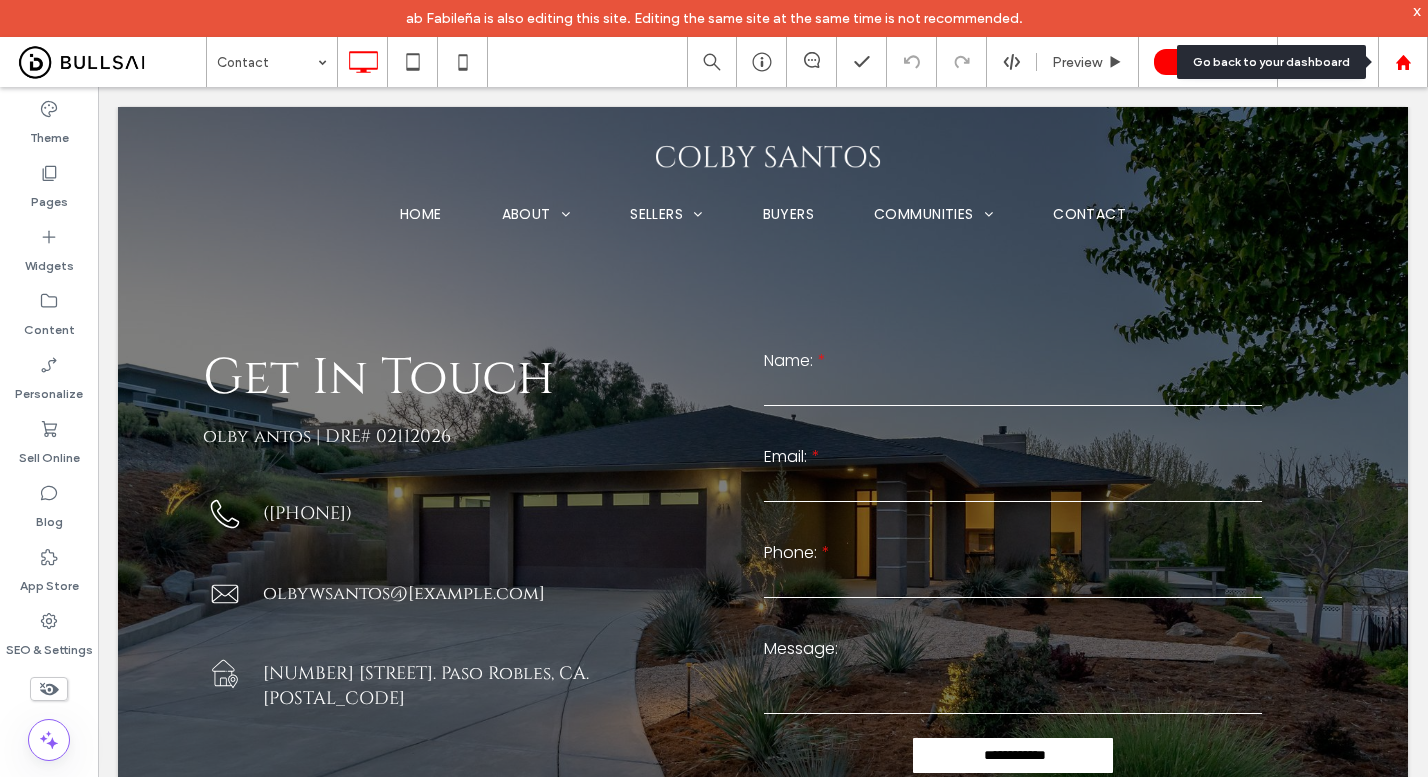 click at bounding box center [1403, 62] 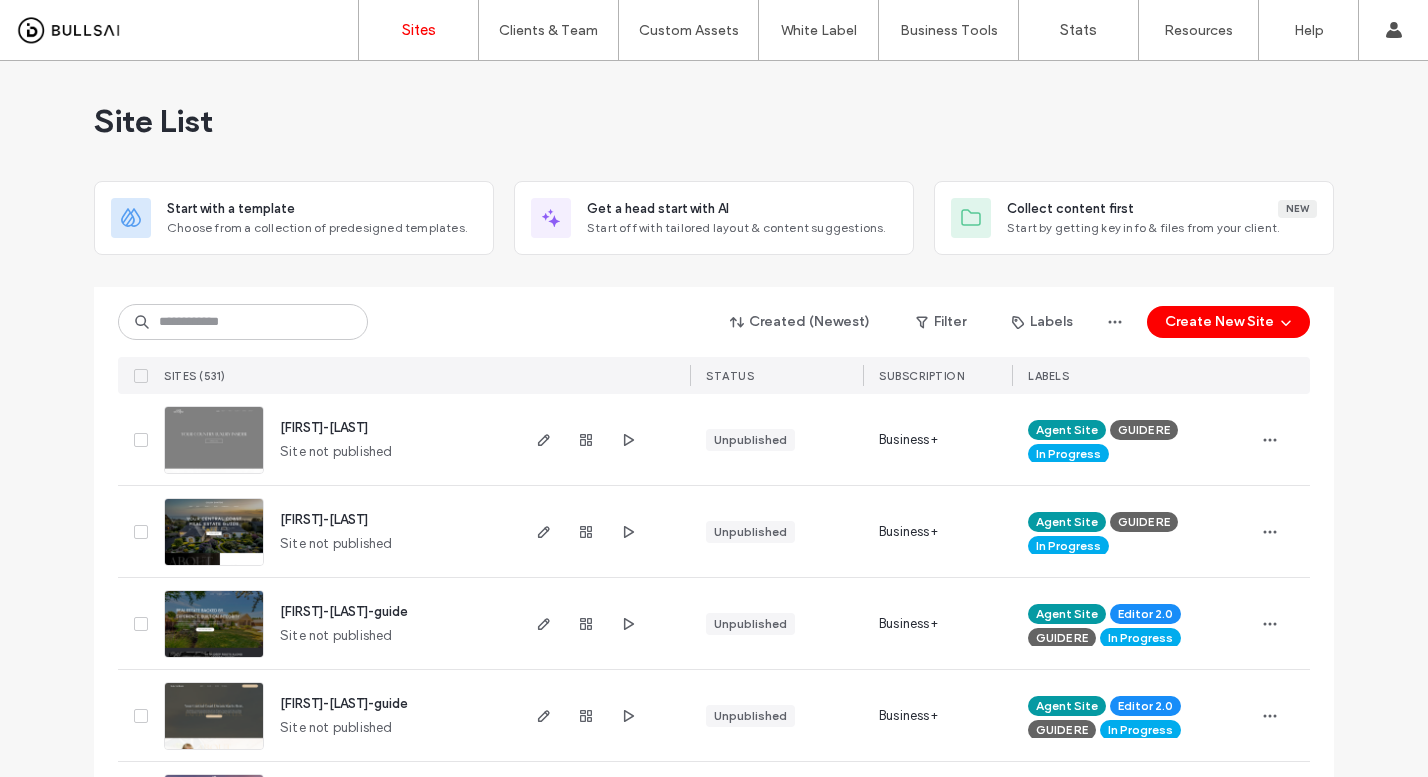 scroll, scrollTop: 0, scrollLeft: 0, axis: both 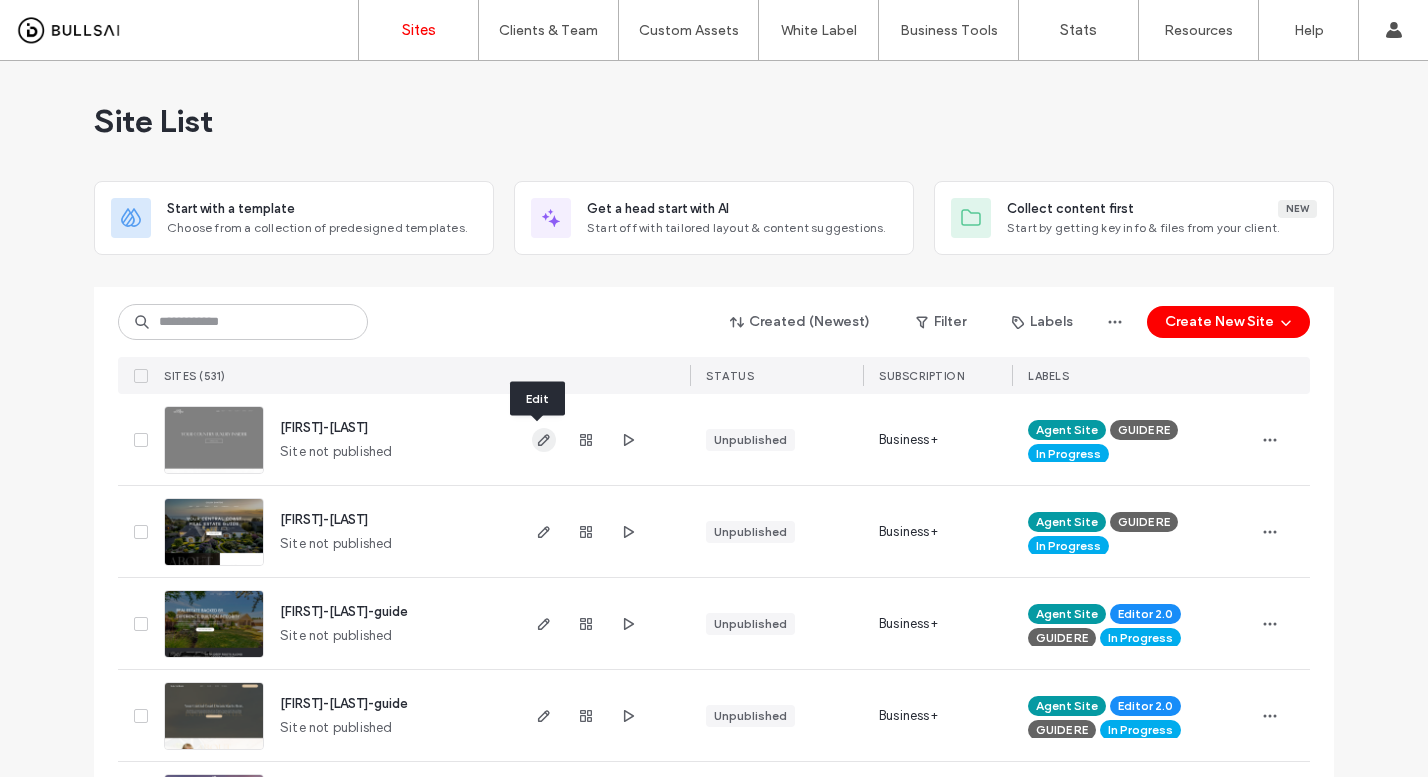 click 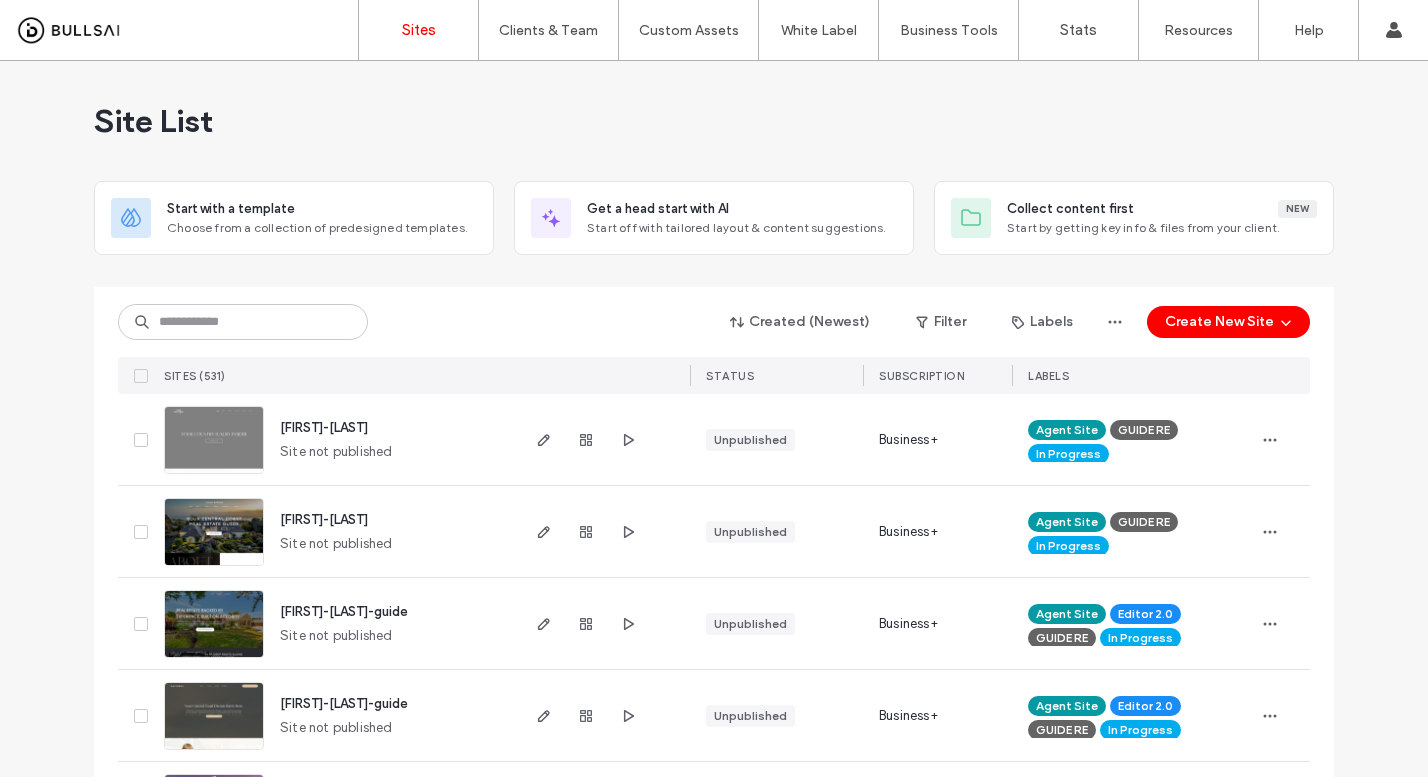 scroll, scrollTop: 0, scrollLeft: 0, axis: both 